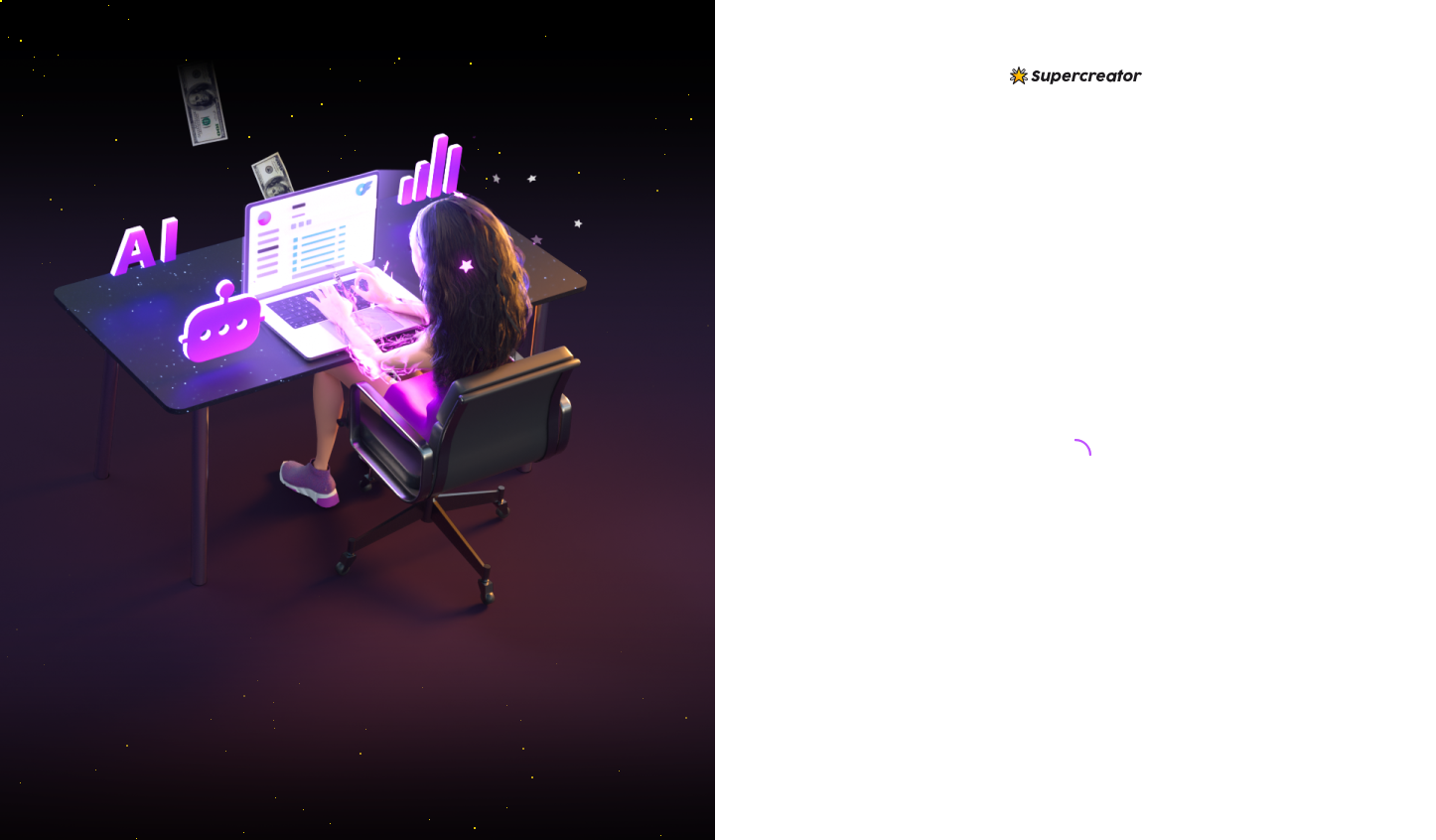 scroll, scrollTop: 0, scrollLeft: 0, axis: both 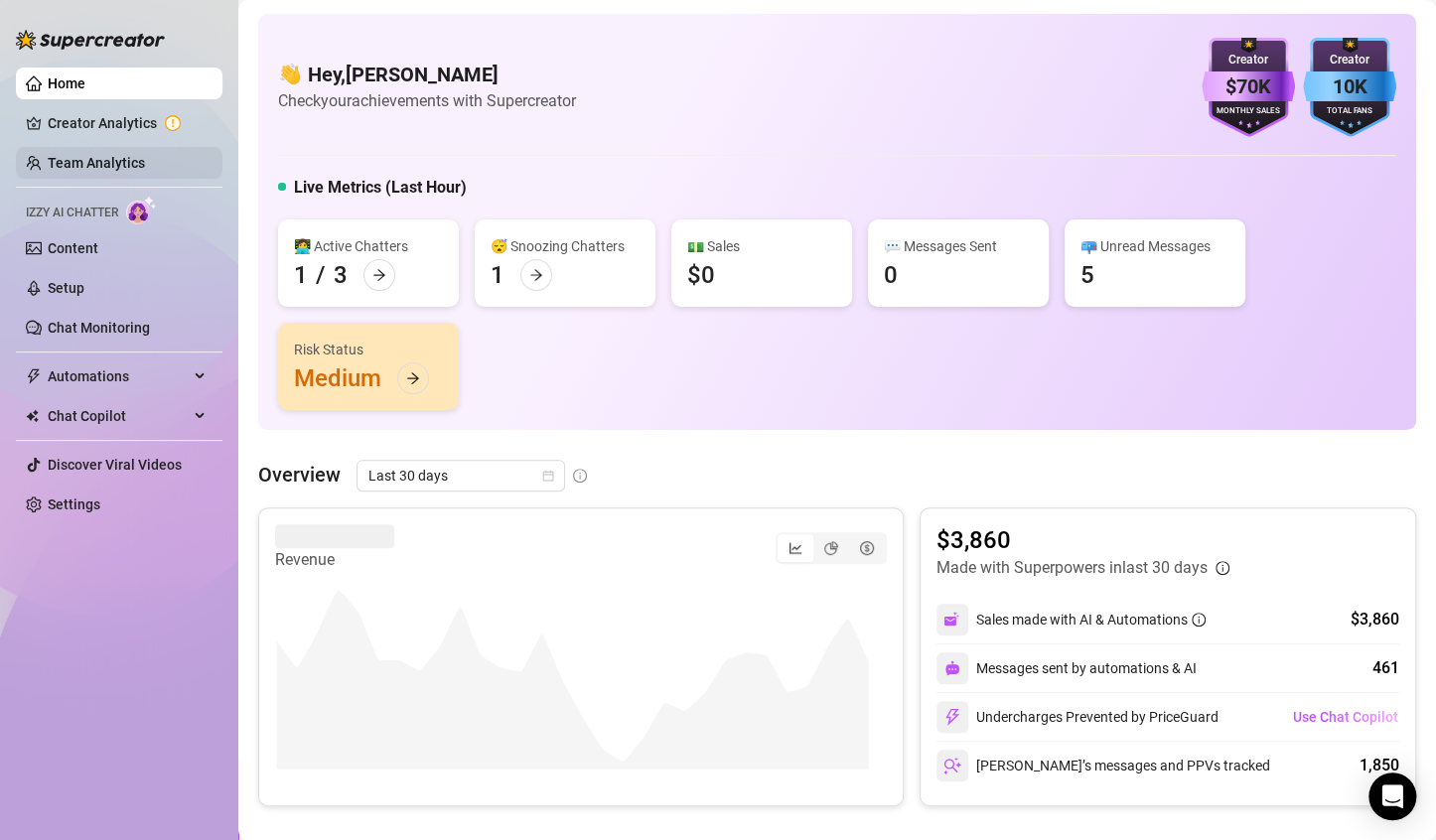click on "Team Analytics" at bounding box center [96, 163] 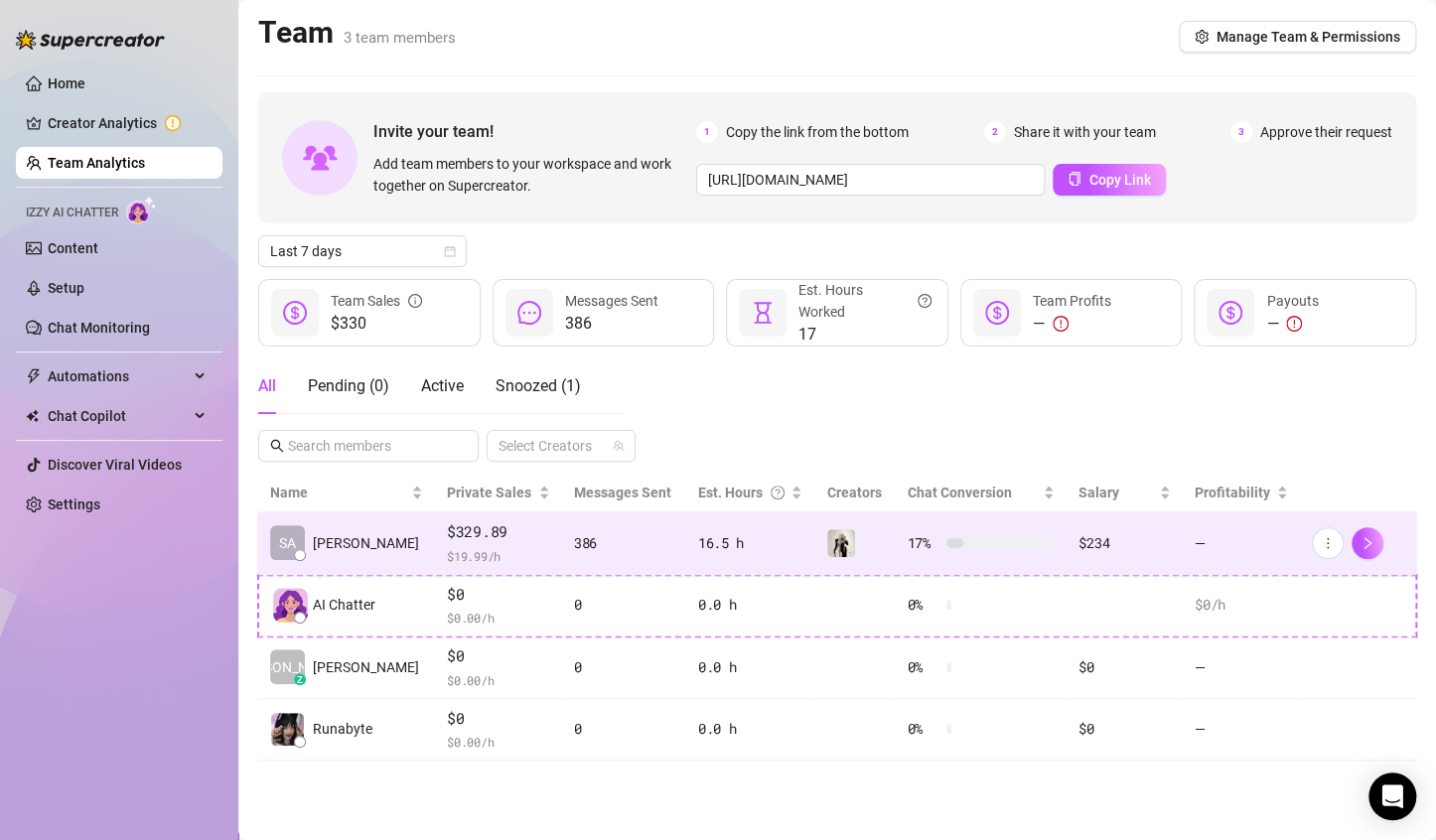 click on "$ 19.99 /h" at bounding box center [499, 556] 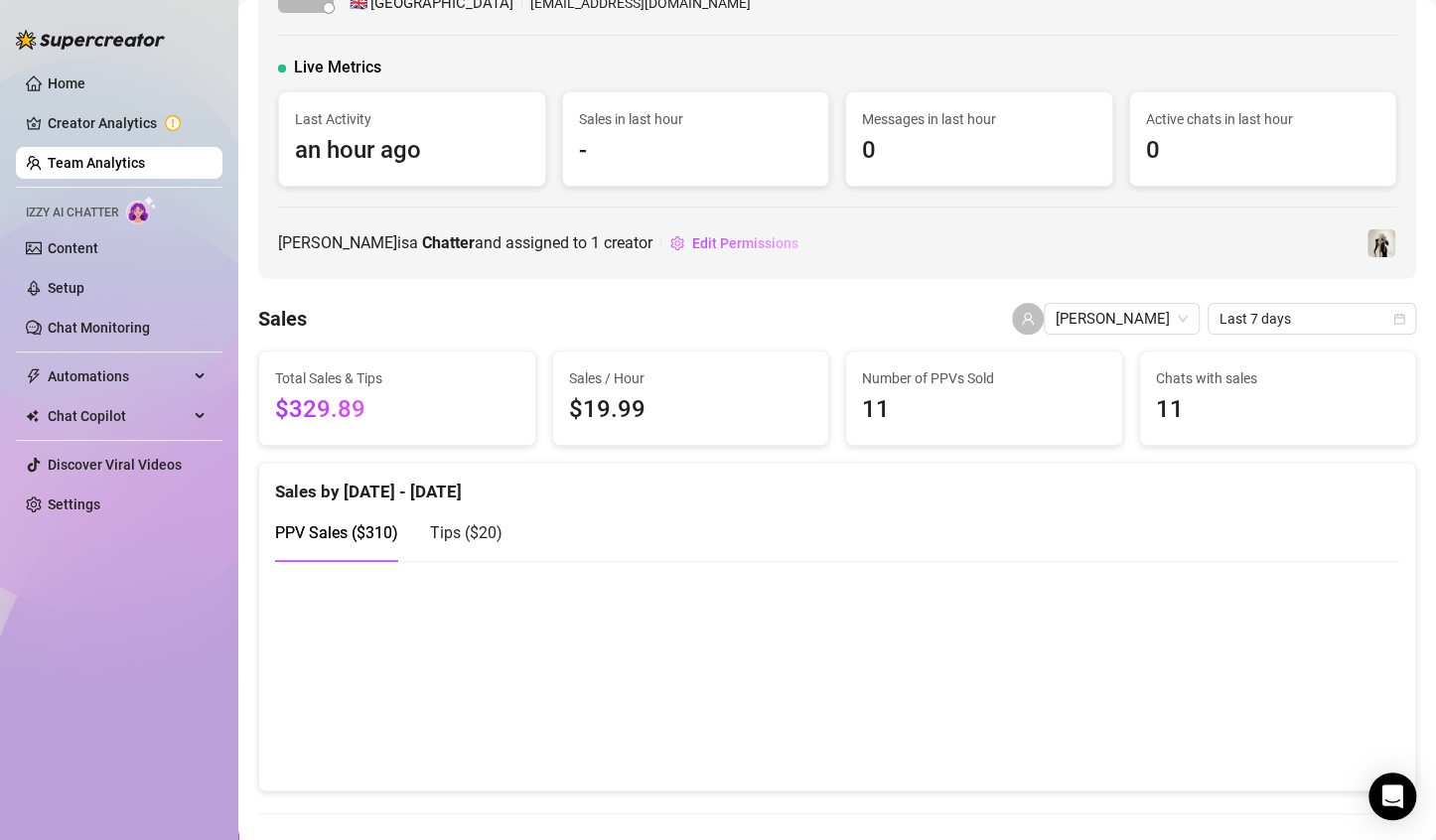 scroll, scrollTop: 81, scrollLeft: 0, axis: vertical 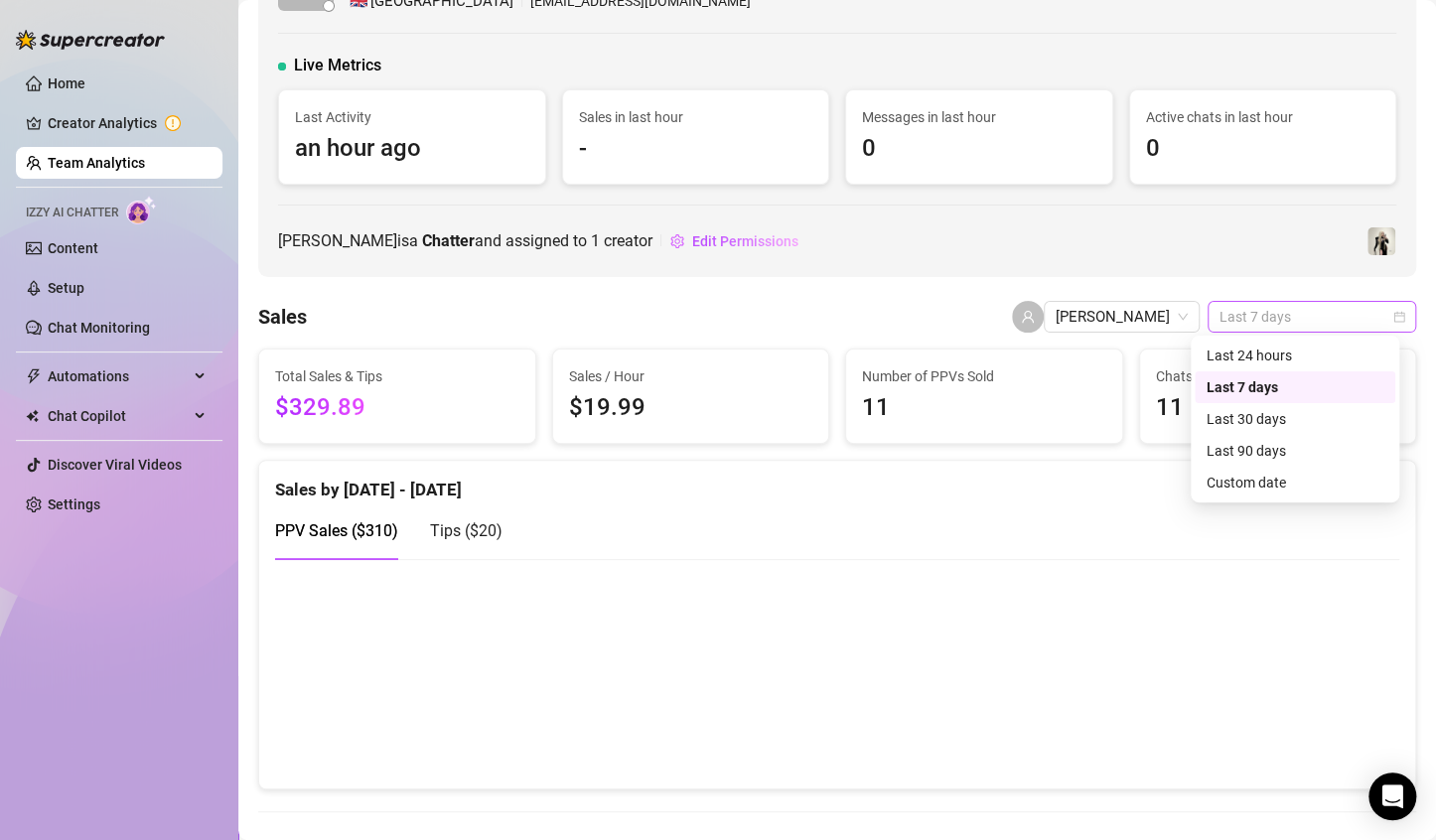 click on "Last 7 days" at bounding box center [1312, 317] 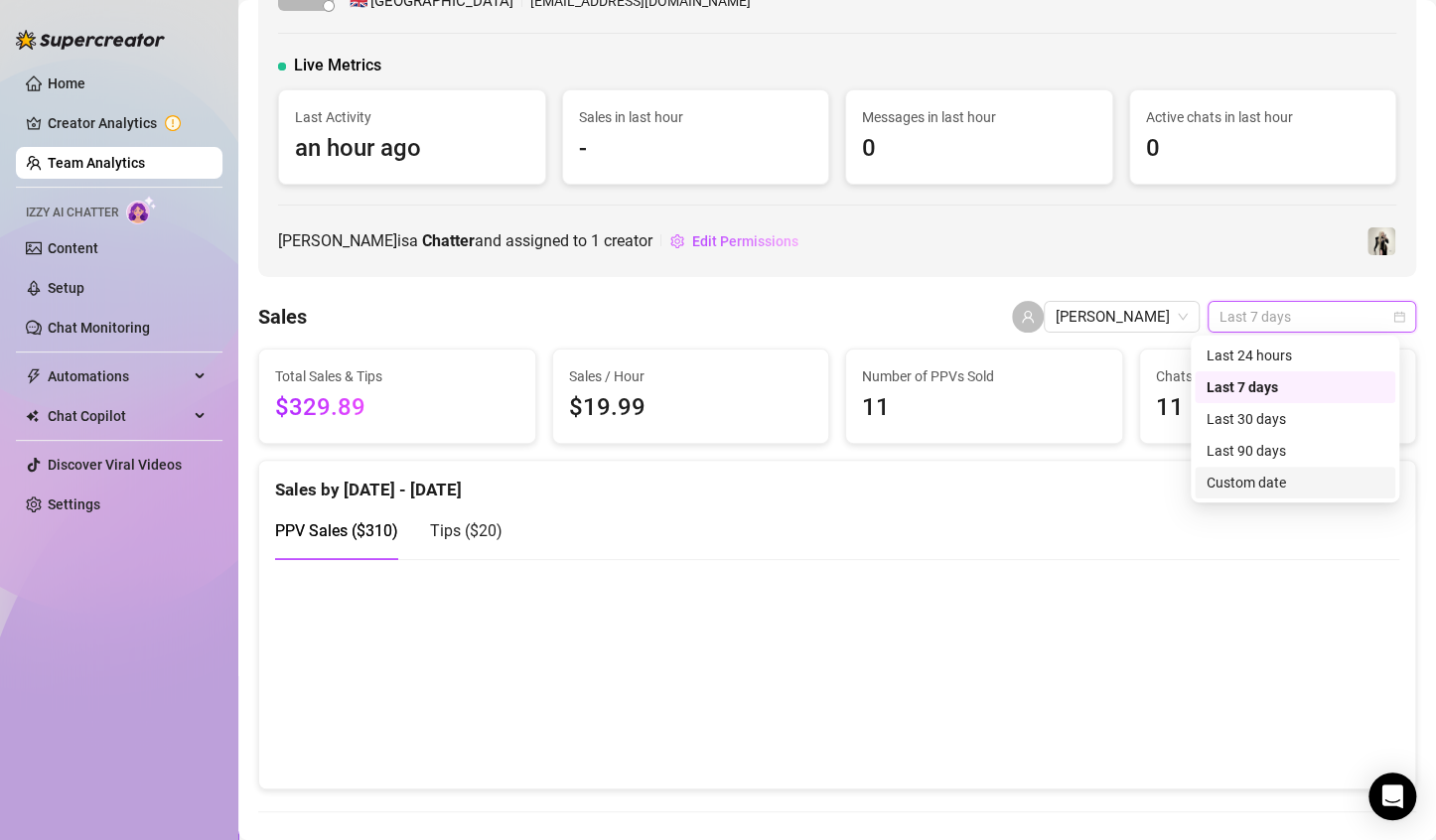 click on "Custom date" at bounding box center (1295, 483) 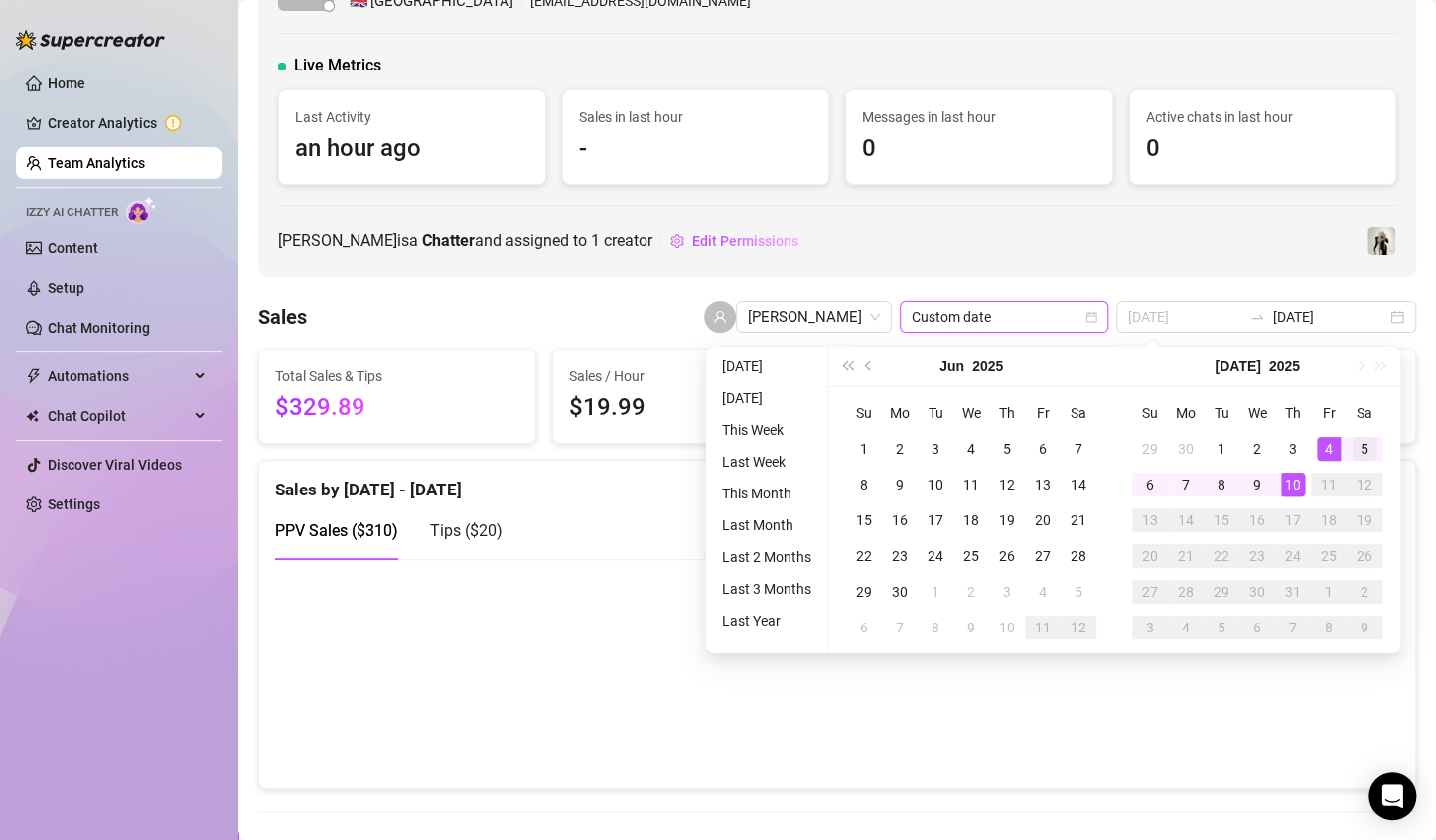 type on "[DATE]" 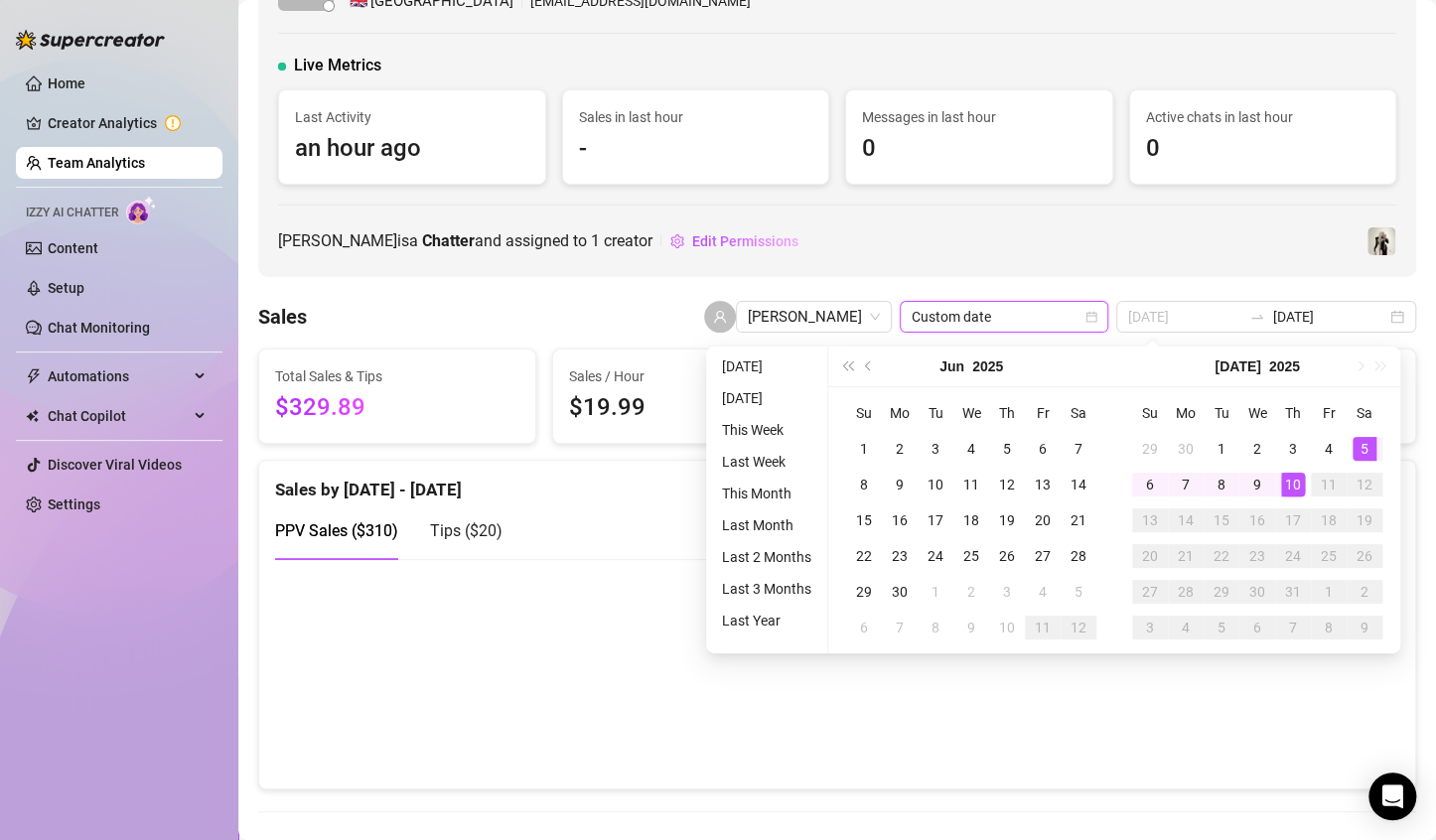 click on "5" at bounding box center [1364, 449] 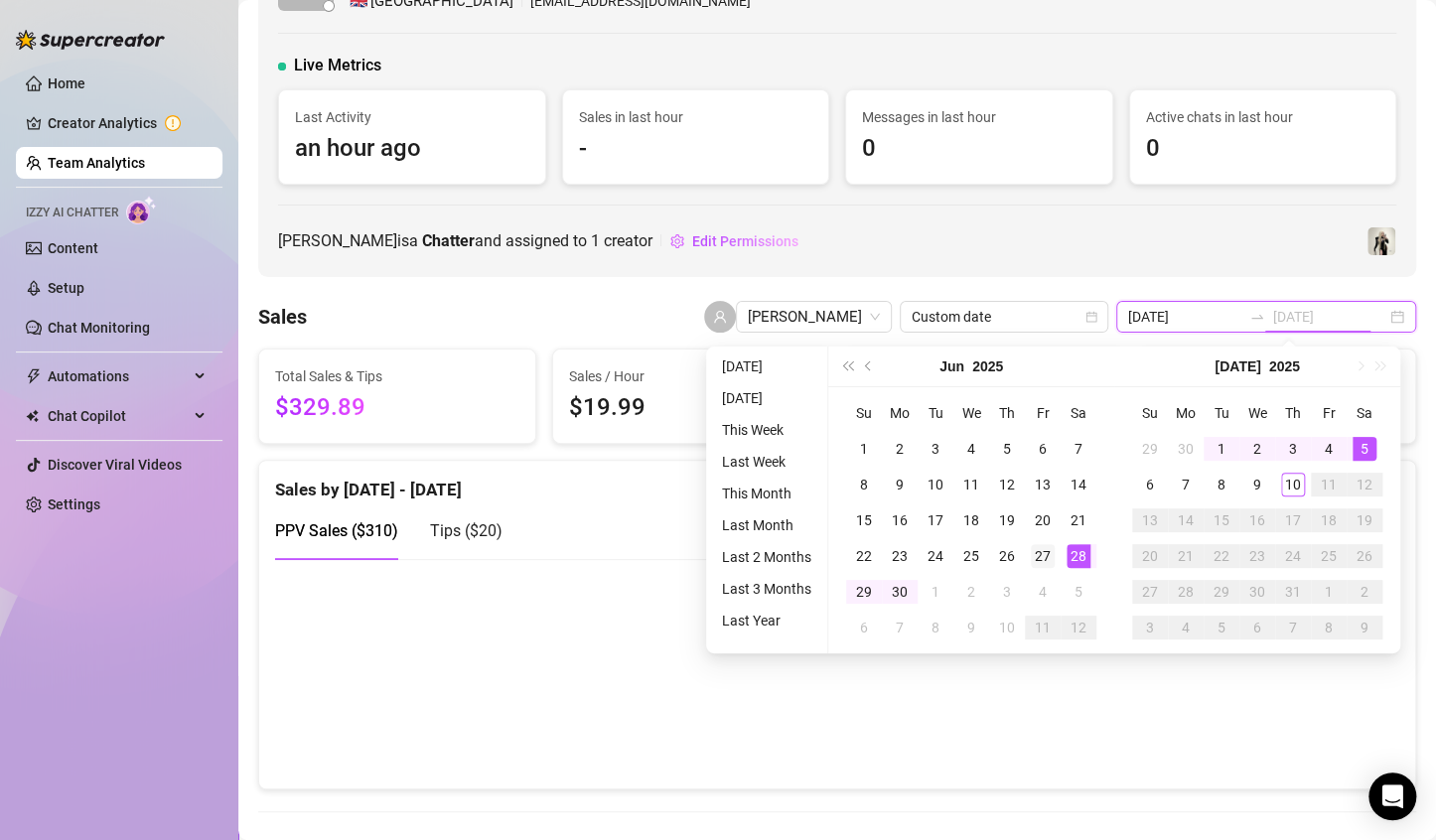 type on "[DATE]" 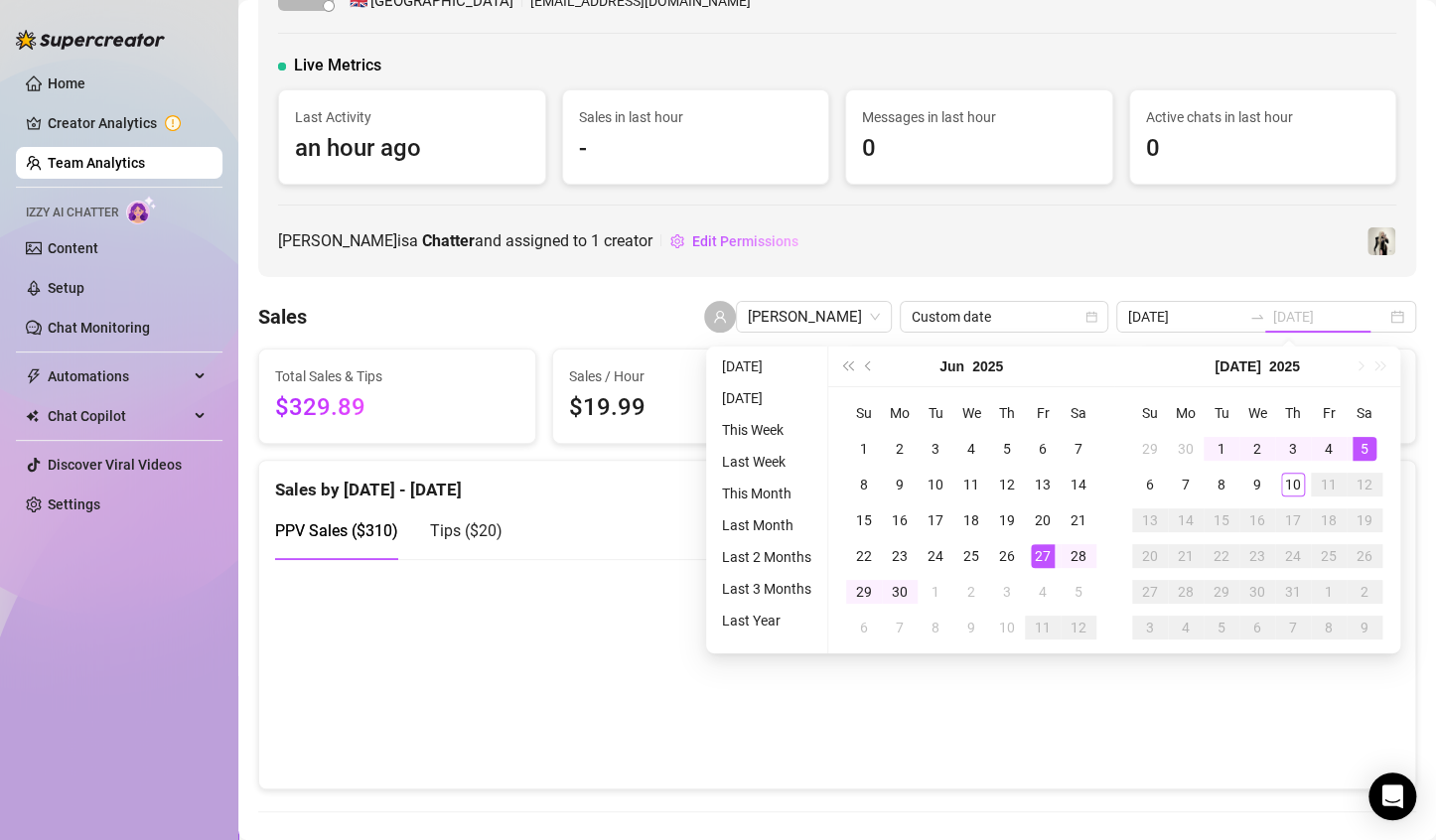 click on "27" at bounding box center [1043, 556] 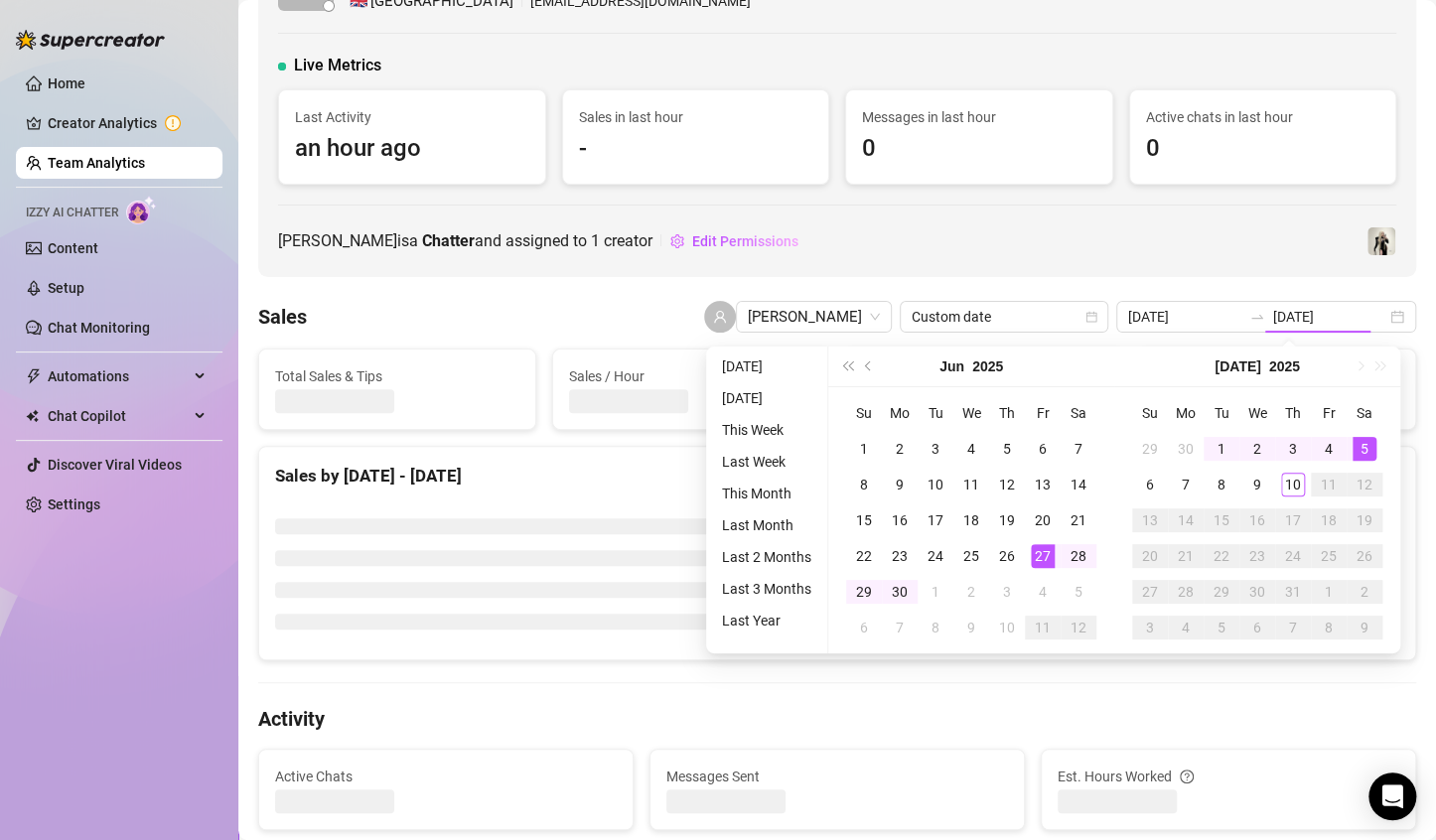 type on "[DATE]" 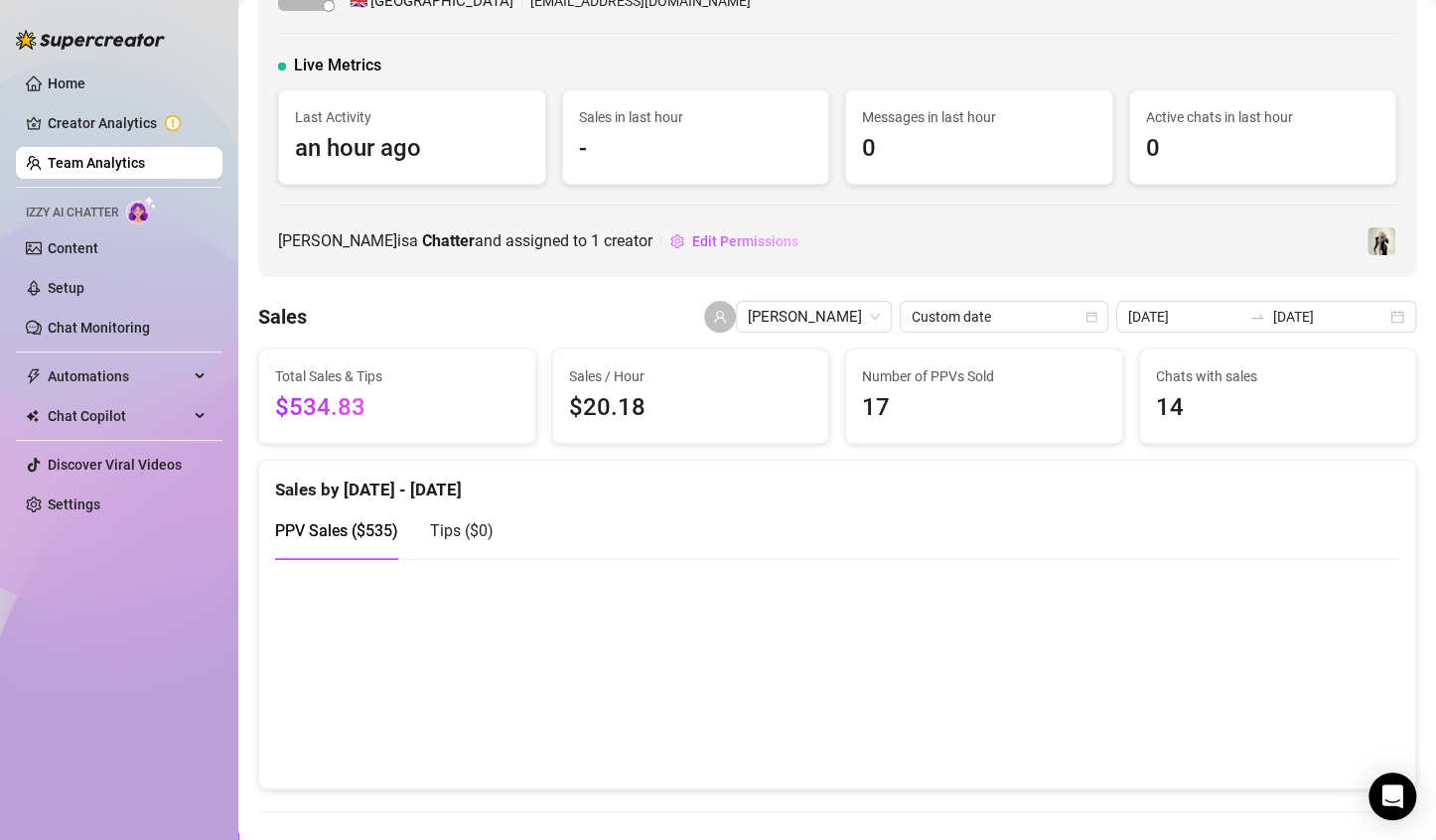 click on "[PERSON_NAME] 🇬🇧 [GEOGRAPHIC_DATA] [EMAIL_ADDRESS][DOMAIN_NAME] Live Metrics Last Activity an hour ago Sales in last hour - Messages in last hour 0 Active chats in last hour 0 [PERSON_NAME]  is  a   Chatter  and assigned to   1   creator Edit Permissions" at bounding box center (837, 104) 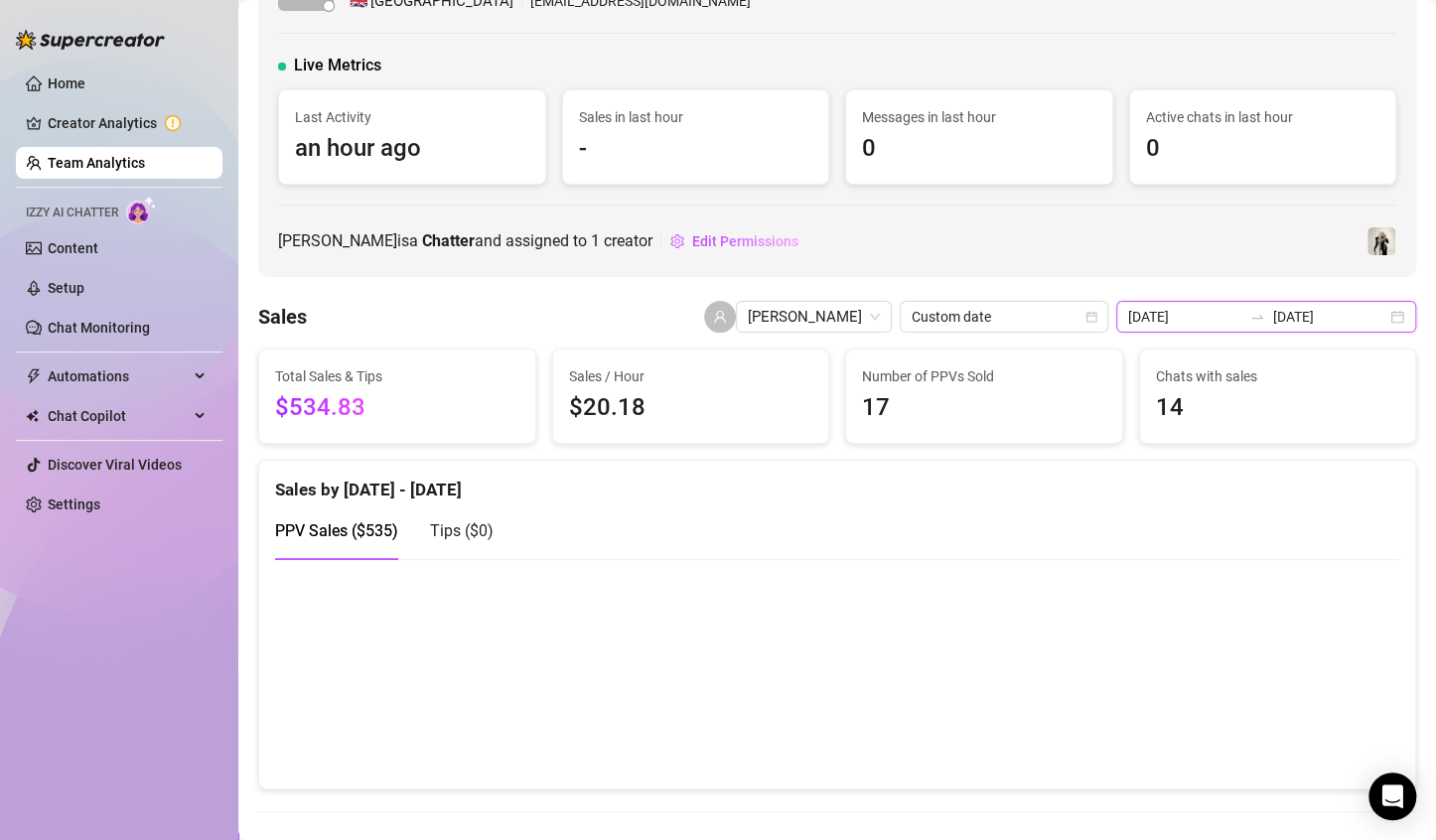 click on "[DATE]" at bounding box center [1185, 317] 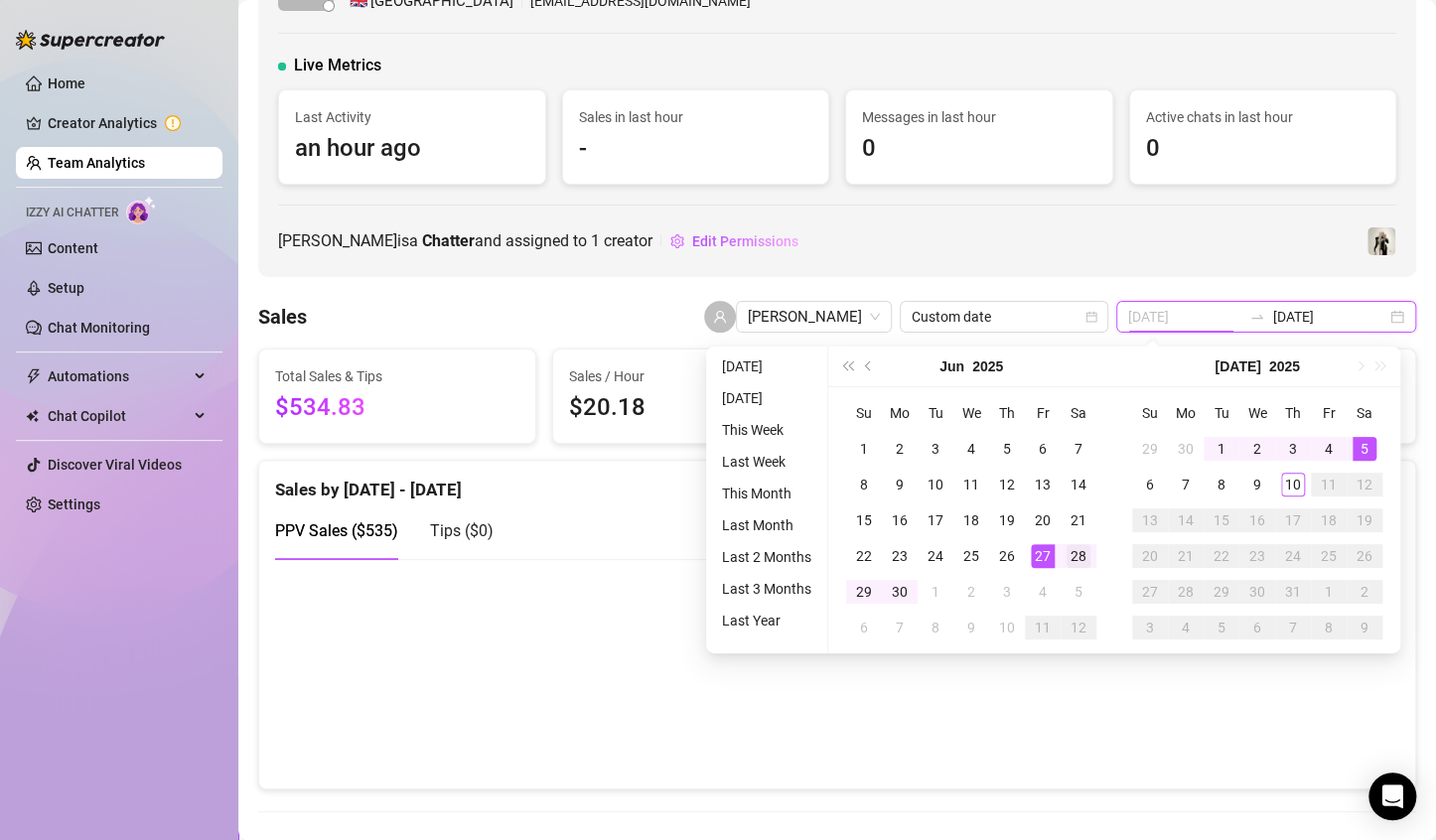 type on "[DATE]" 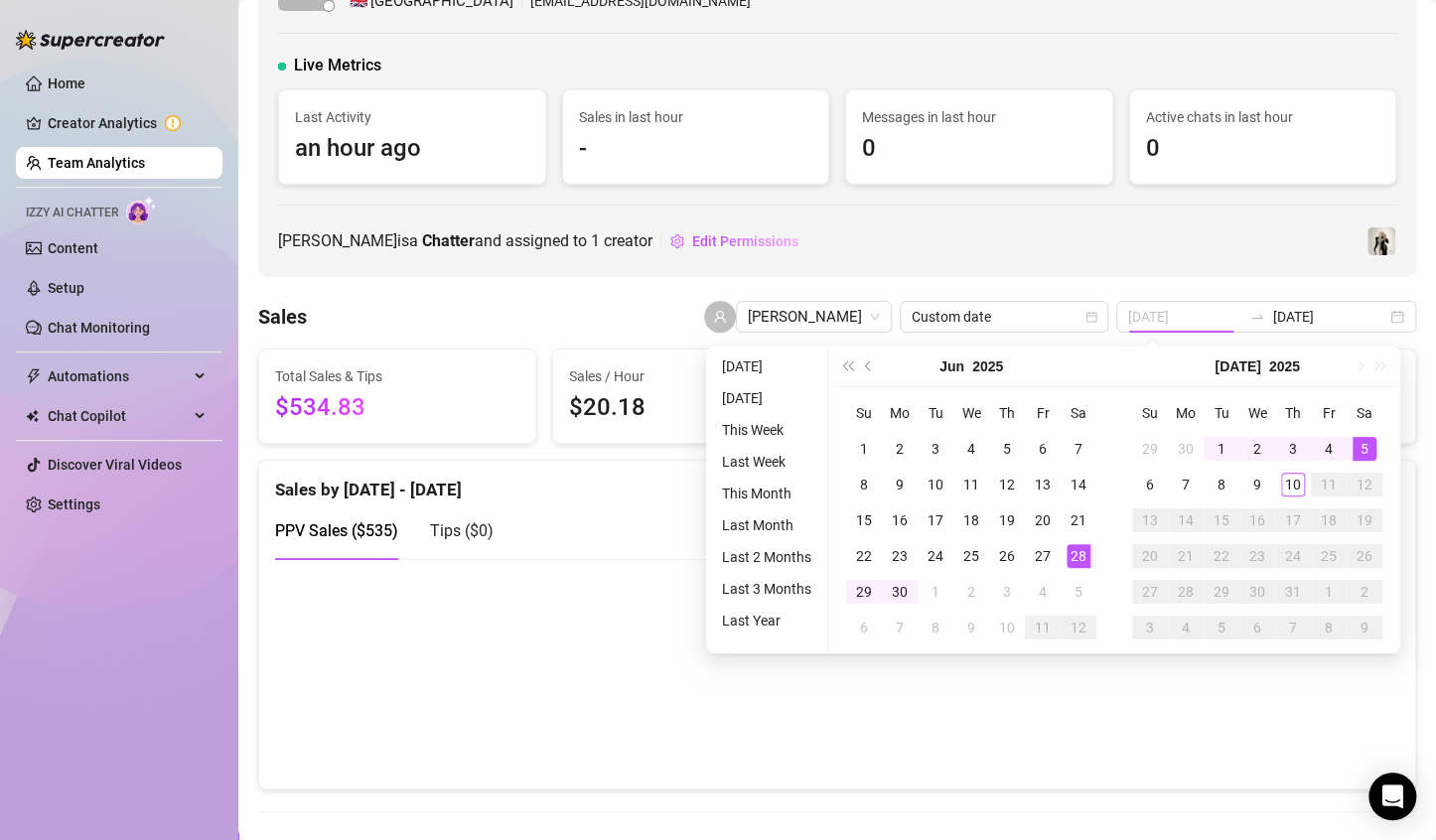 click on "28" at bounding box center [1078, 556] 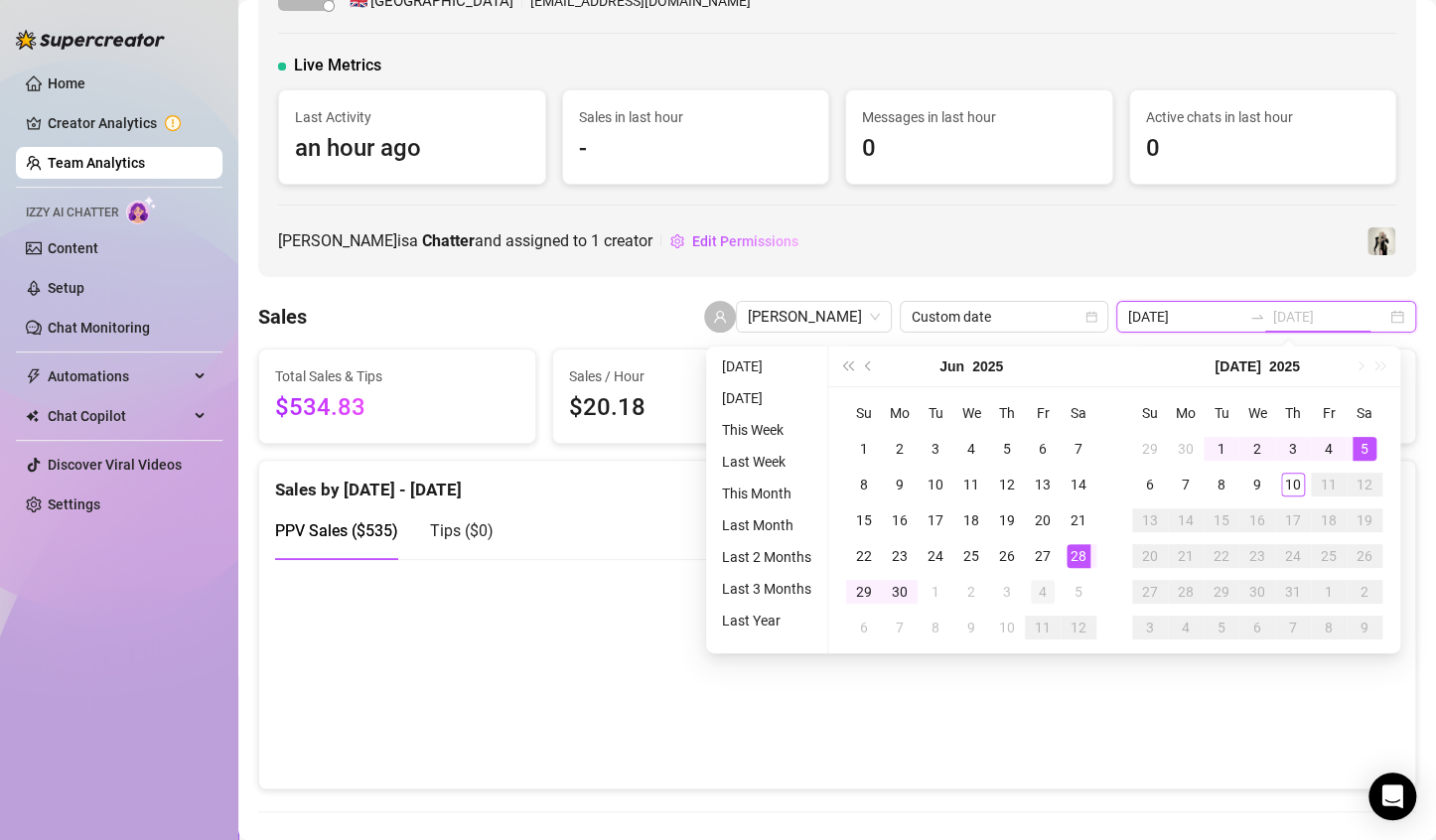 type on "[DATE]" 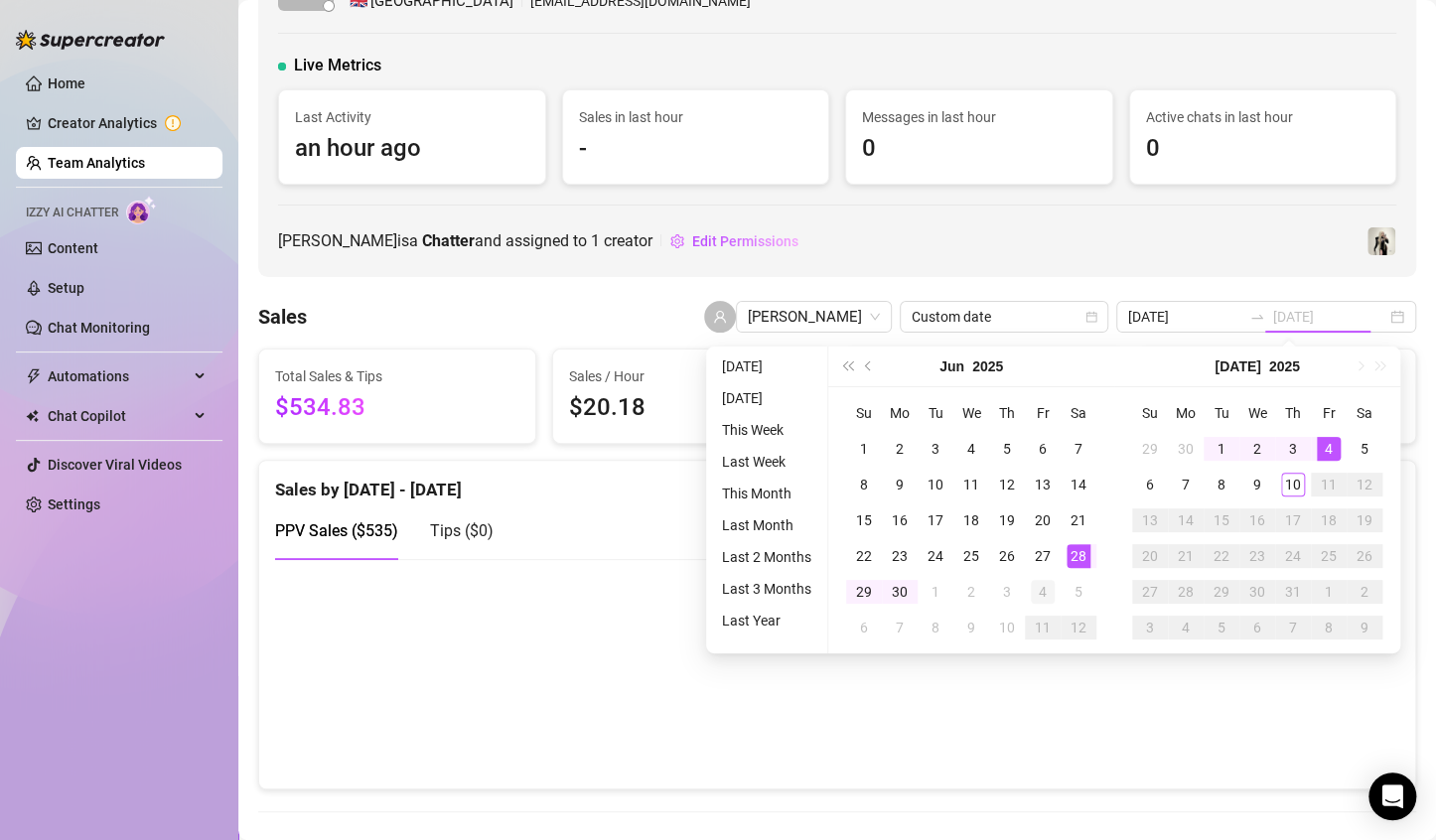 click on "4" at bounding box center [1043, 592] 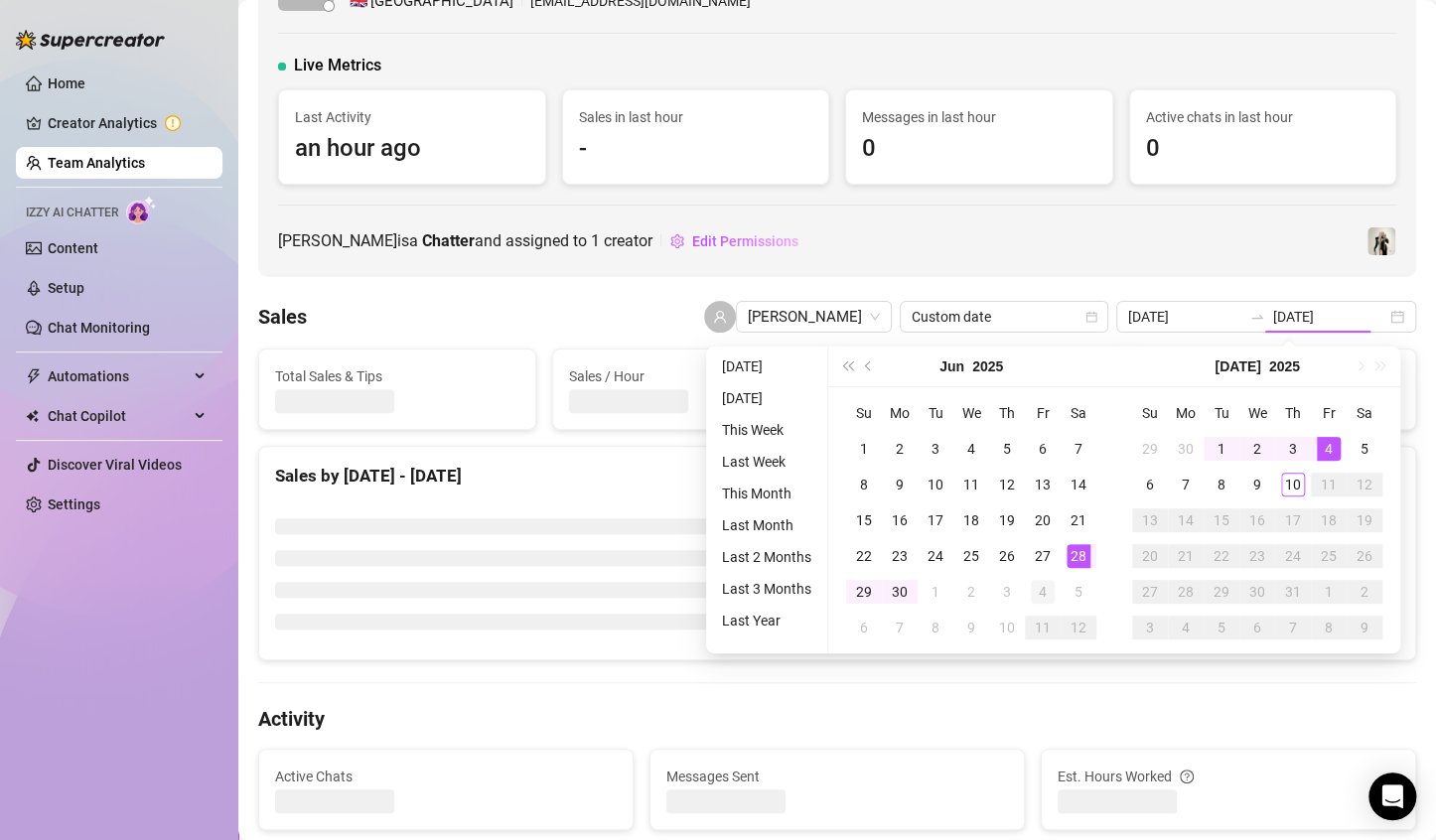 type on "[DATE]" 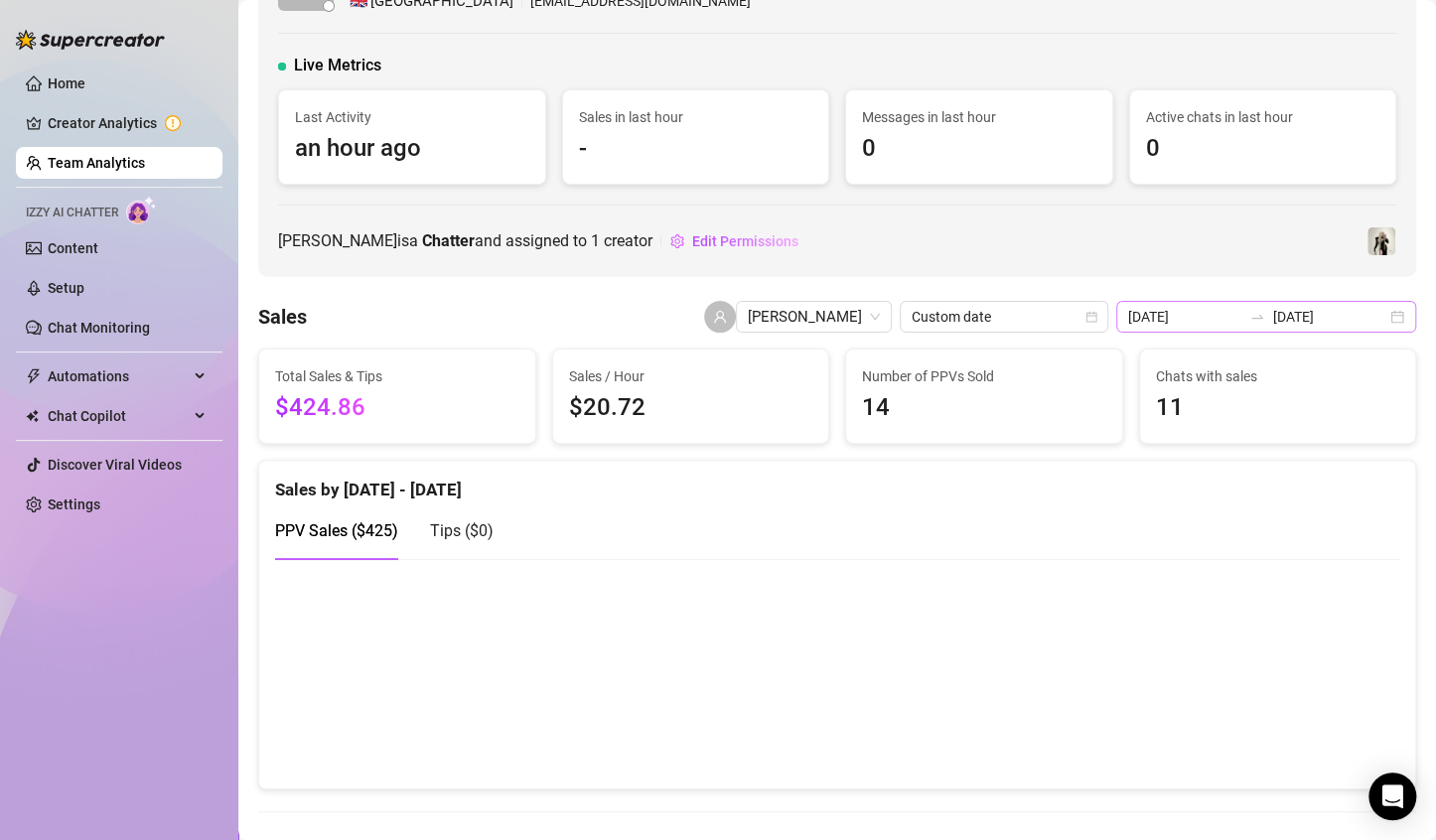 click on "[DATE] [DATE]" at bounding box center [1266, 317] 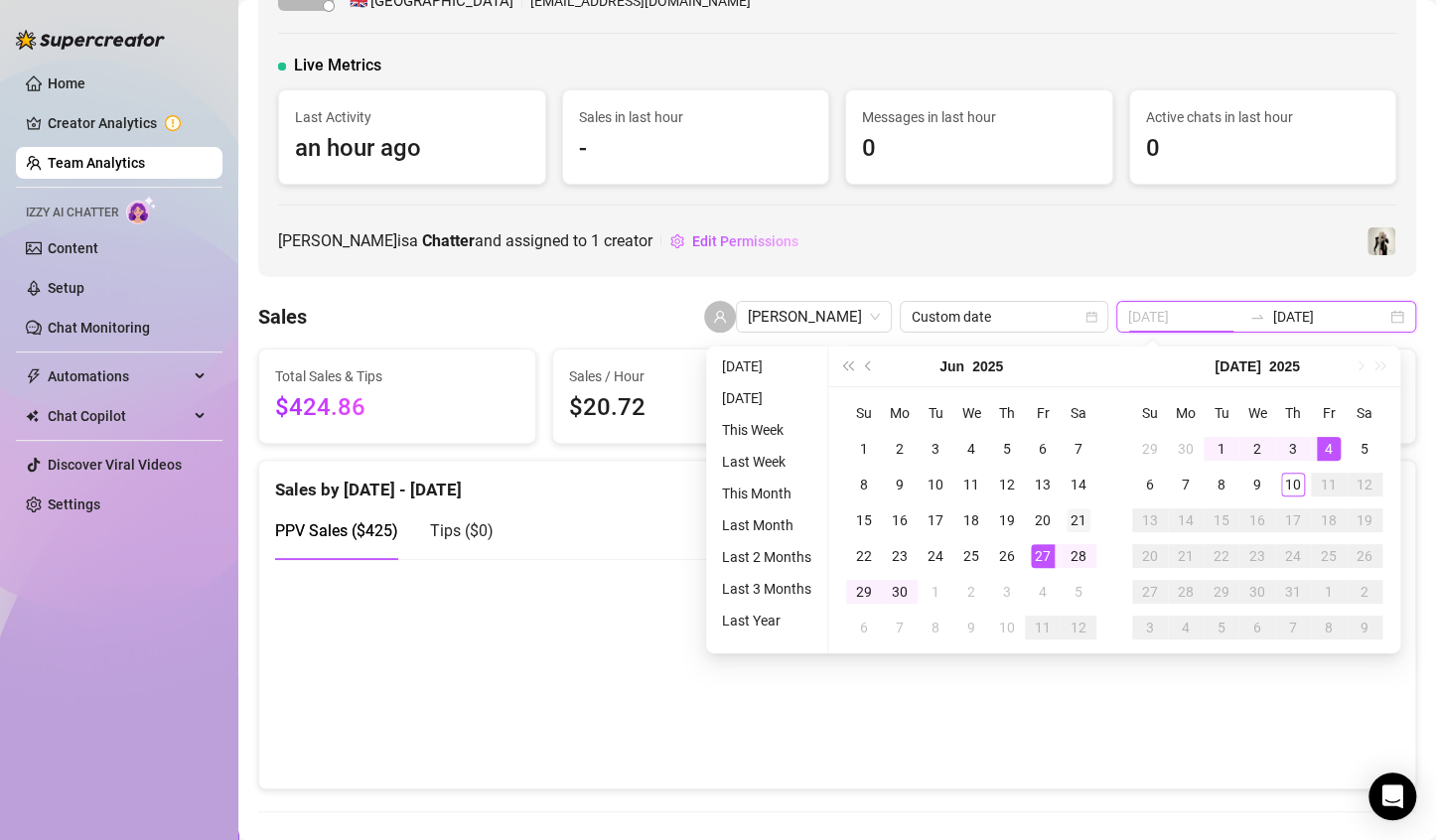 type on "[DATE]" 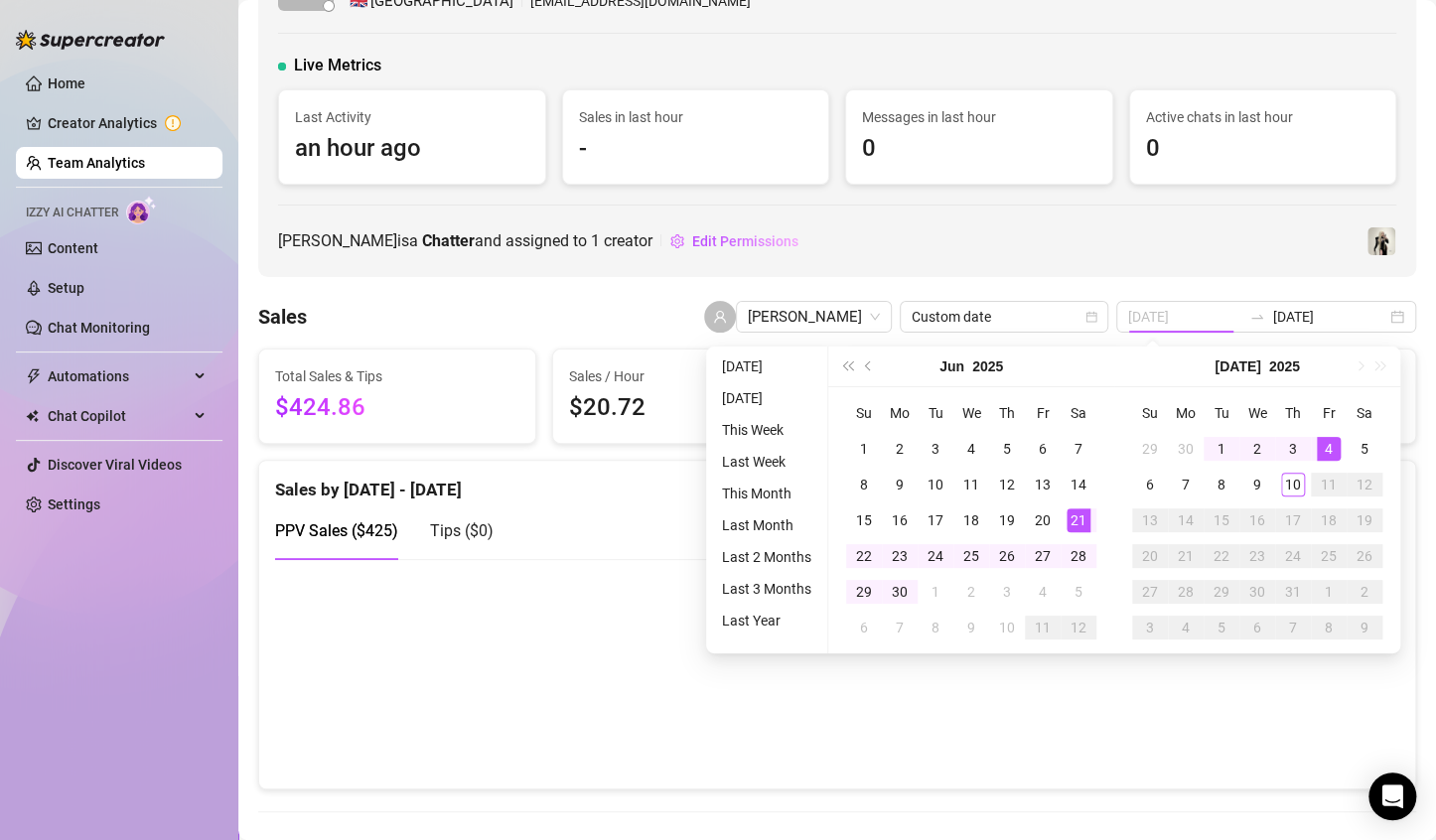 click on "21" at bounding box center [1078, 520] 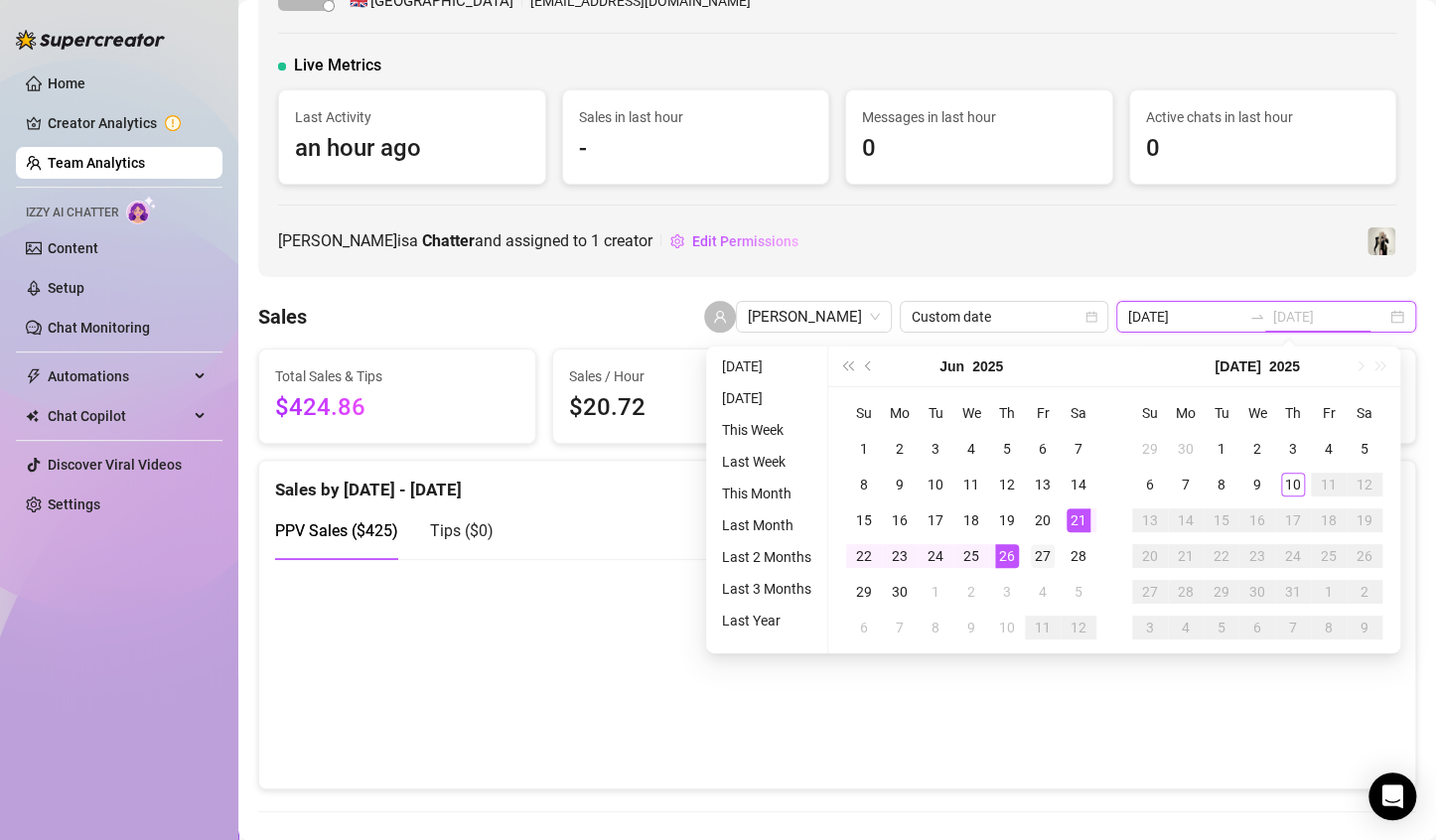 type on "[DATE]" 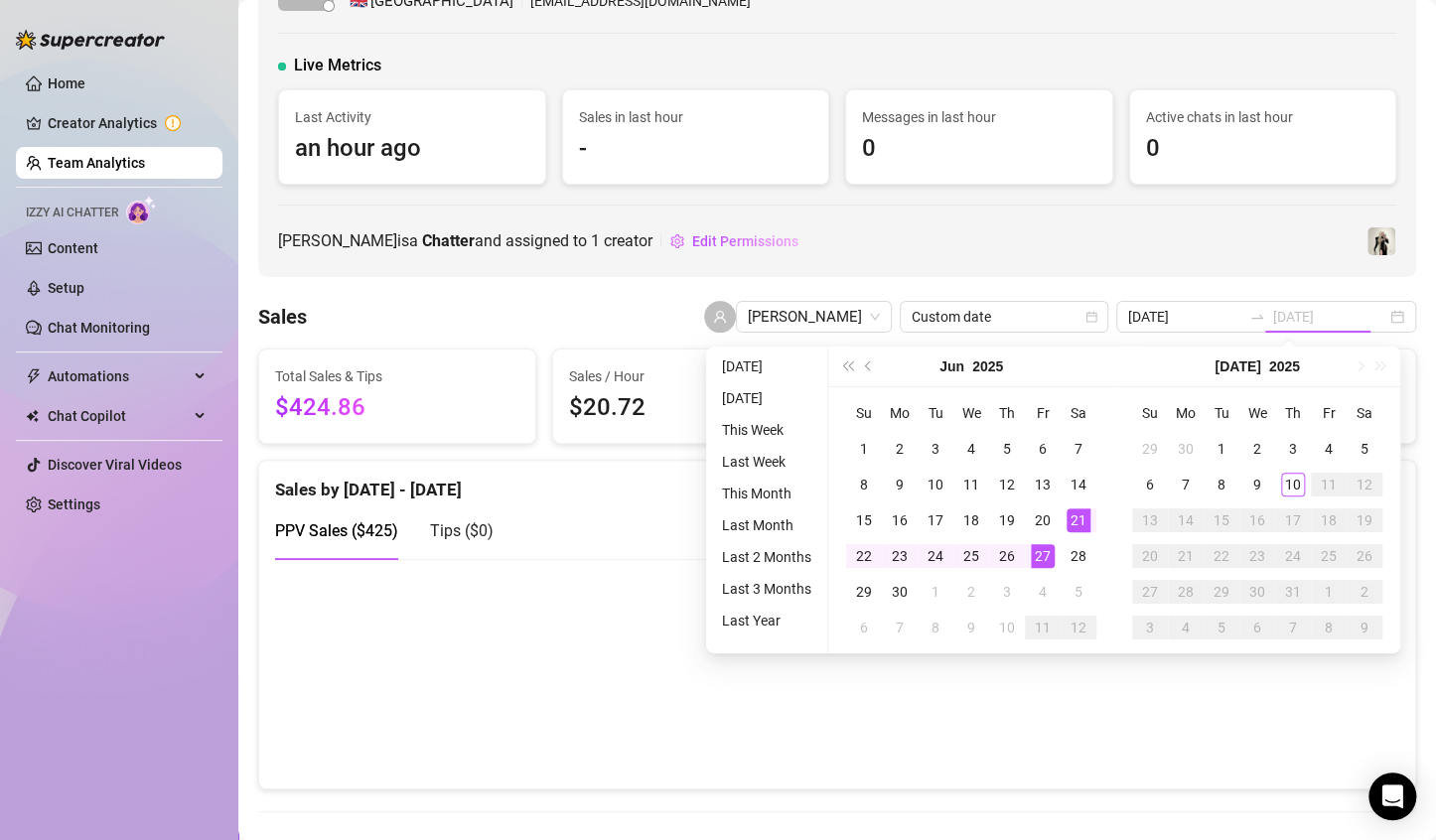 click on "27" at bounding box center (1043, 556) 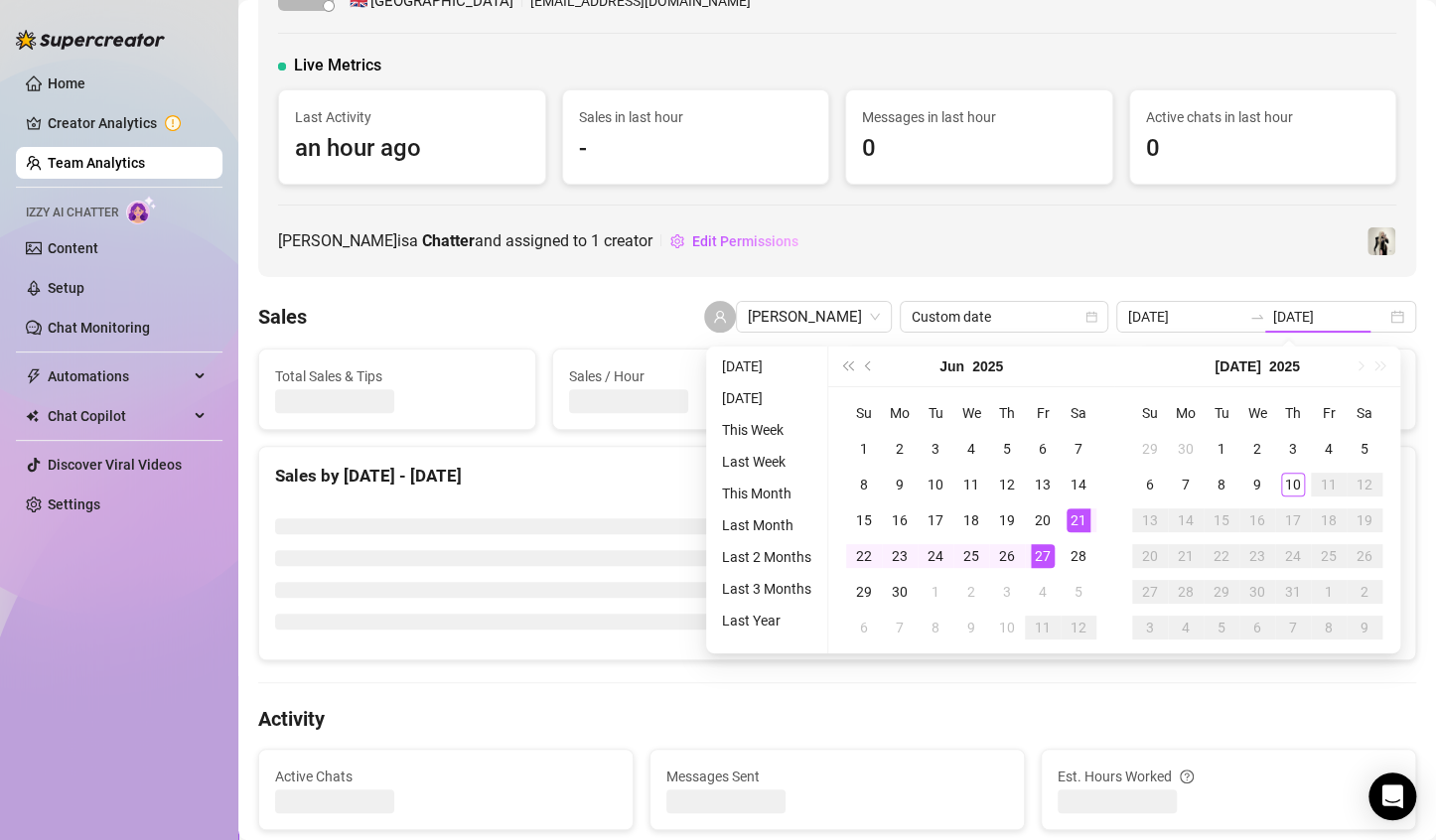 type on "[DATE]" 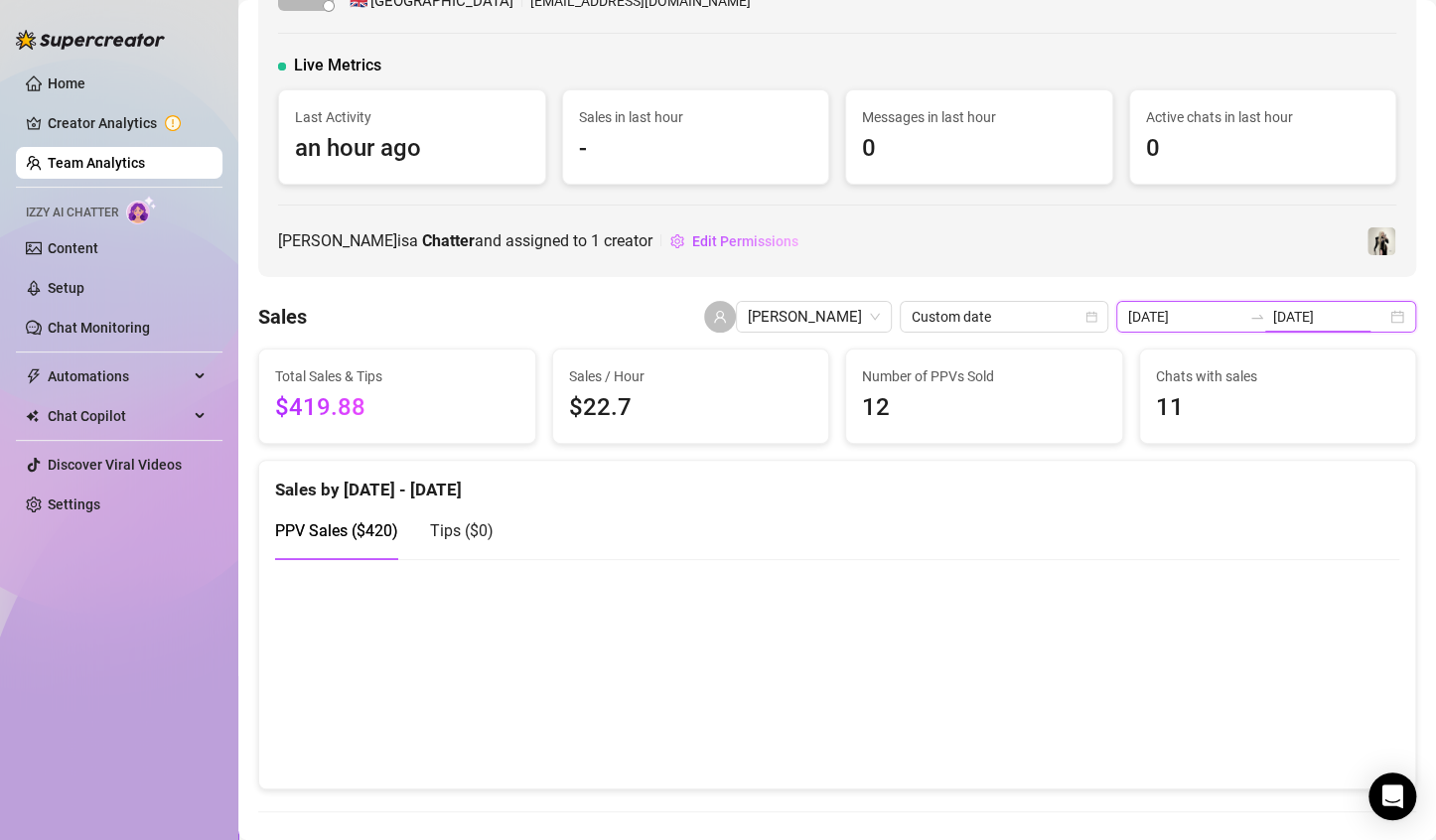 click on "[DATE]" at bounding box center (1330, 317) 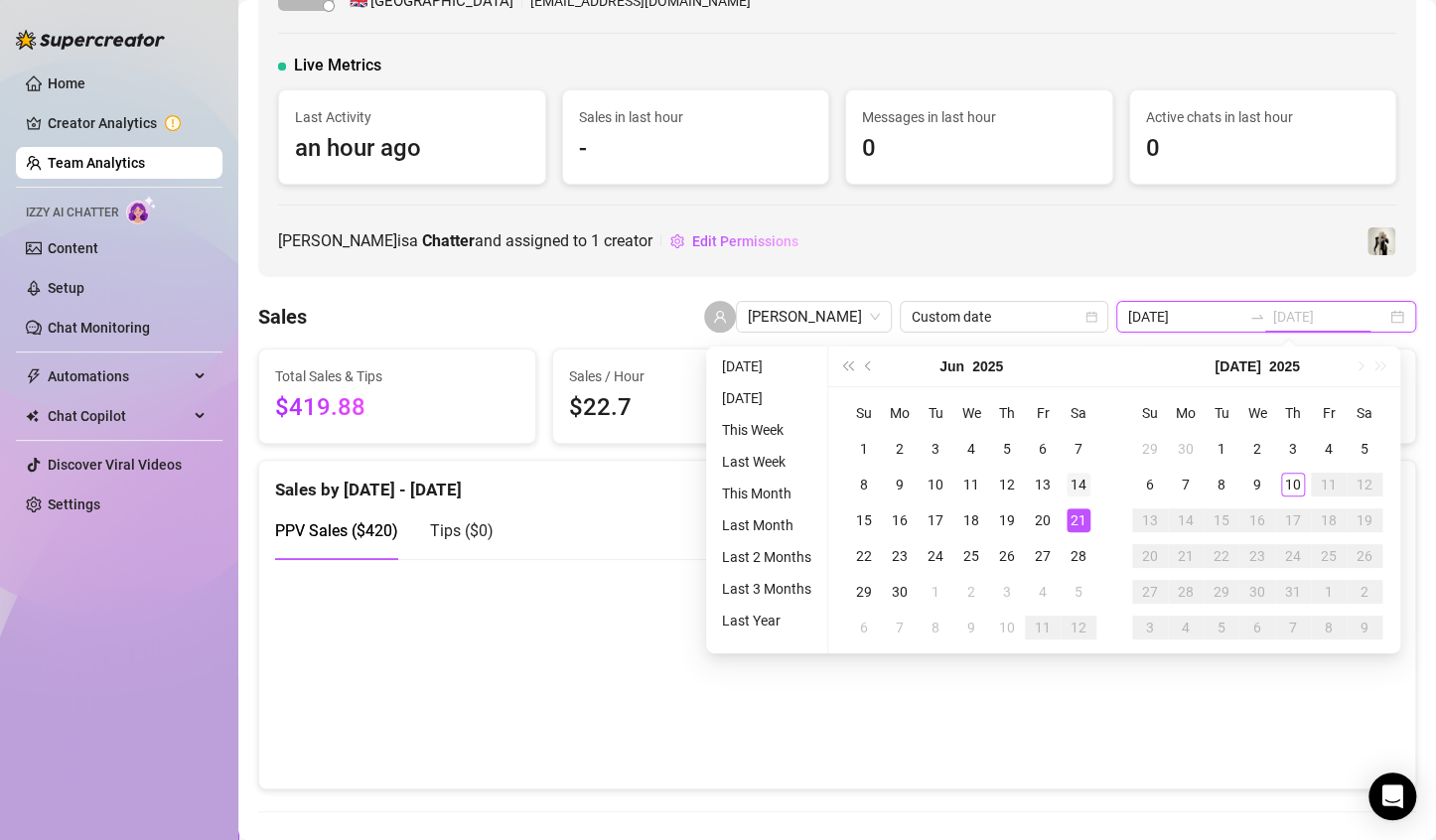 type on "[DATE]" 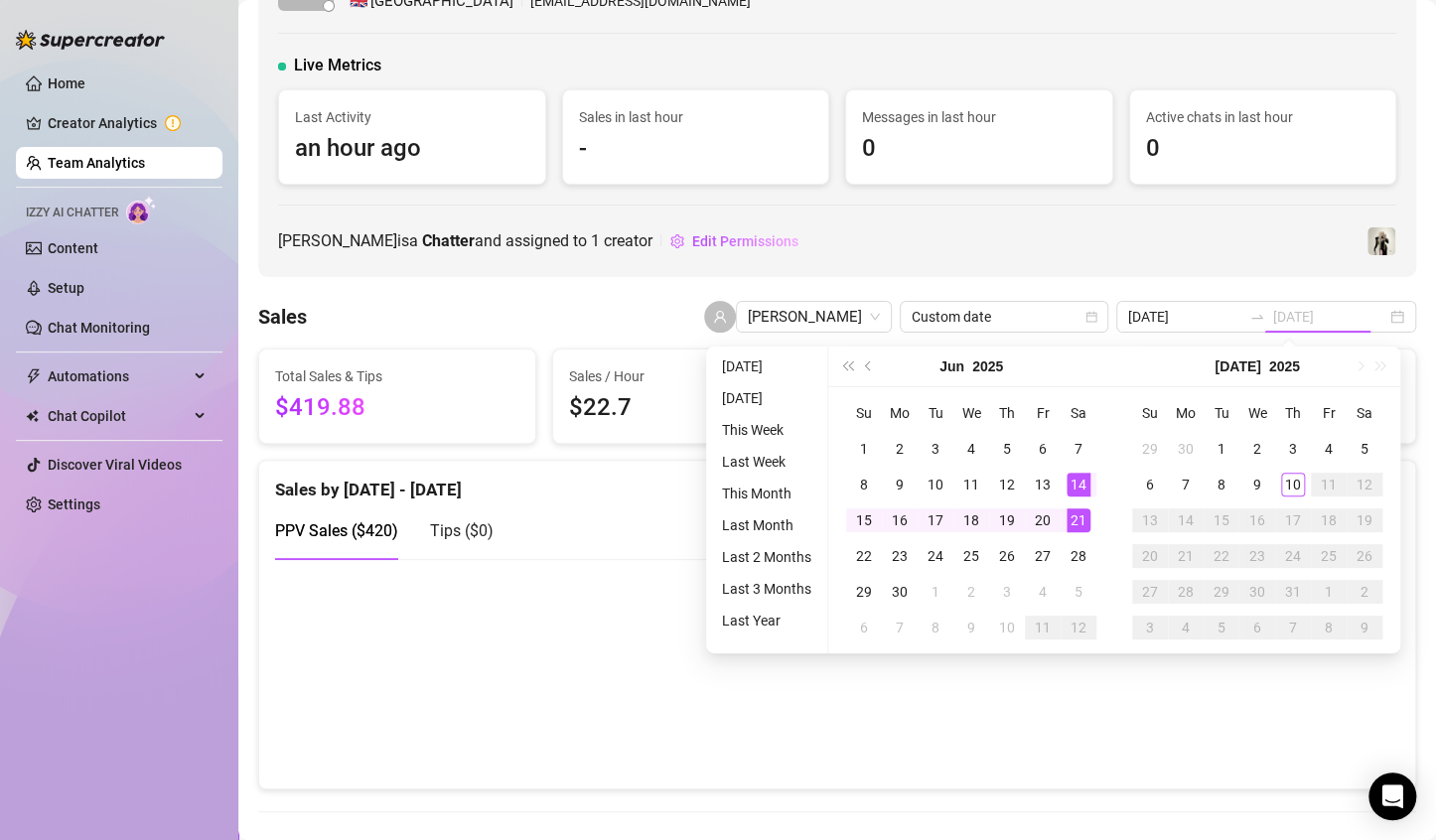 click on "14" at bounding box center [1078, 485] 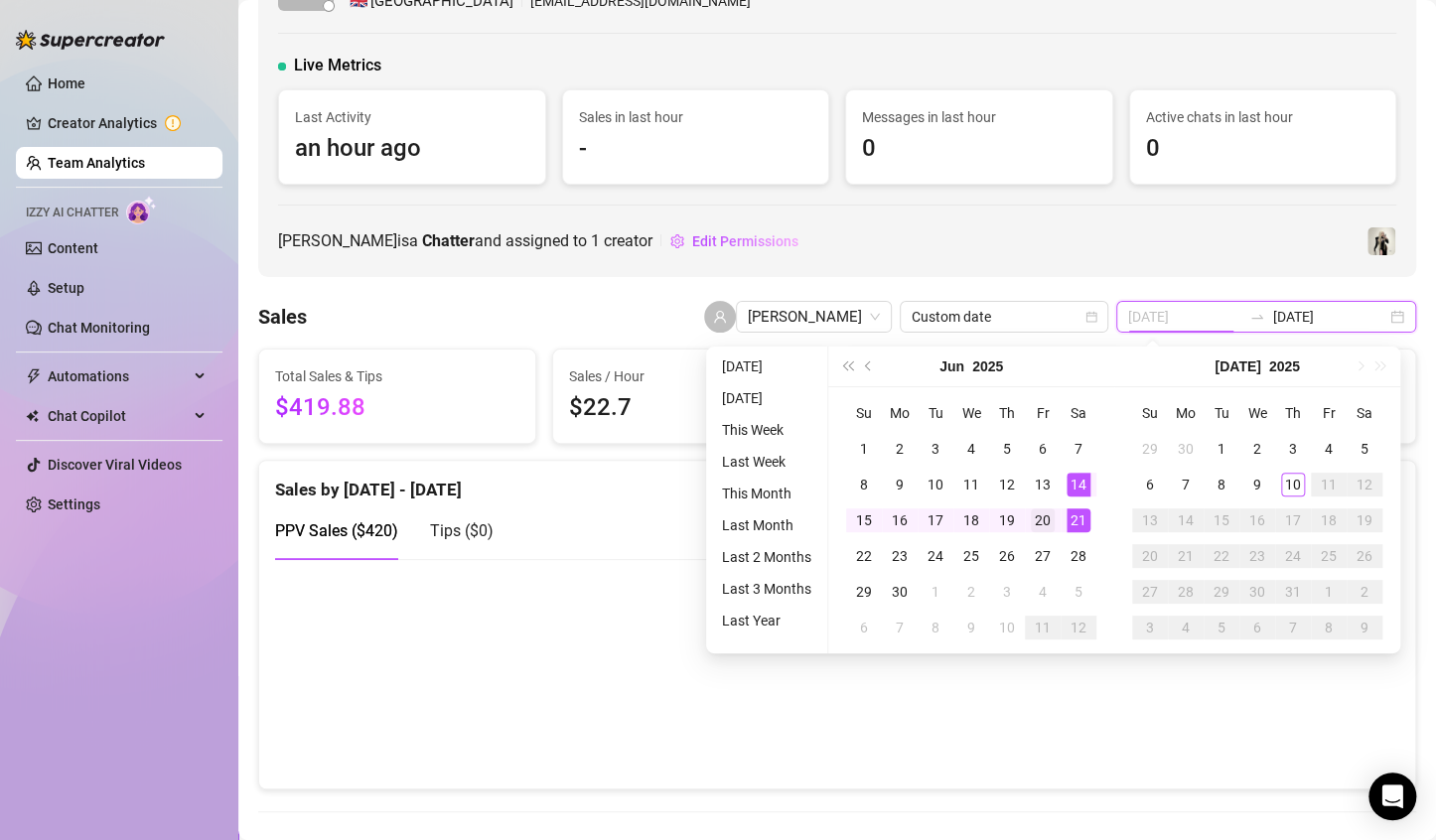 type on "[DATE]" 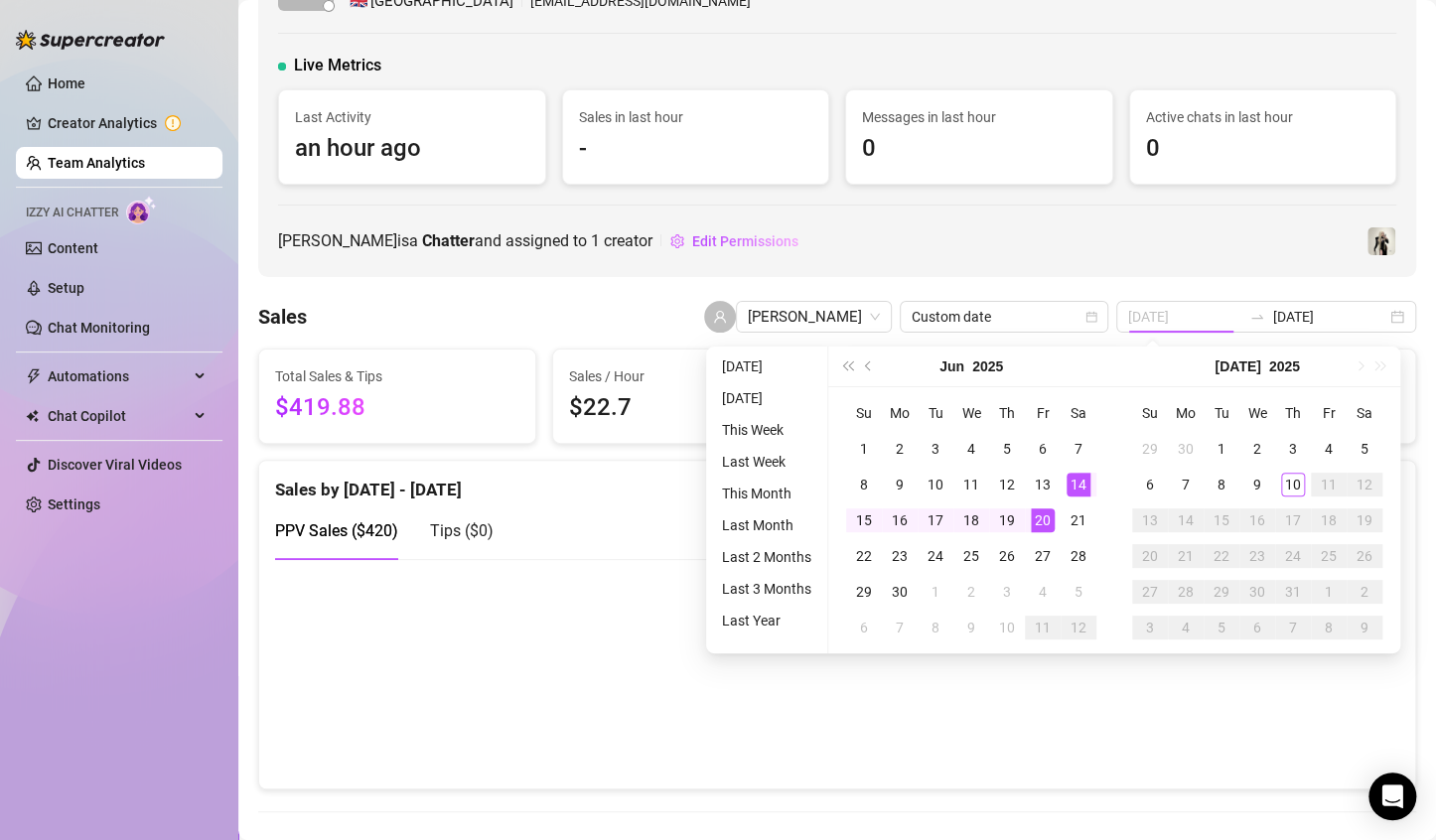 click on "20" at bounding box center (1043, 520) 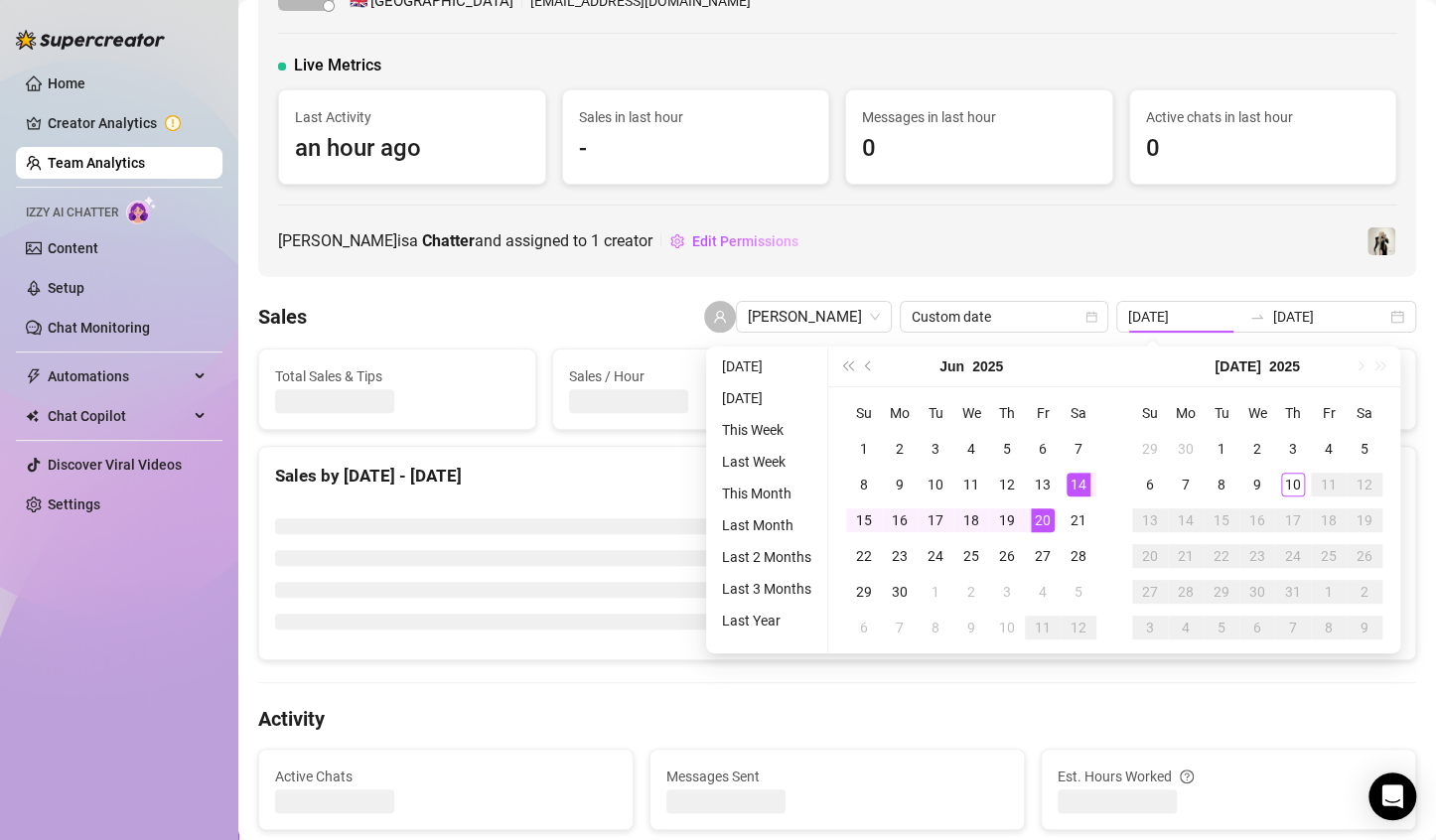 type on "[DATE]" 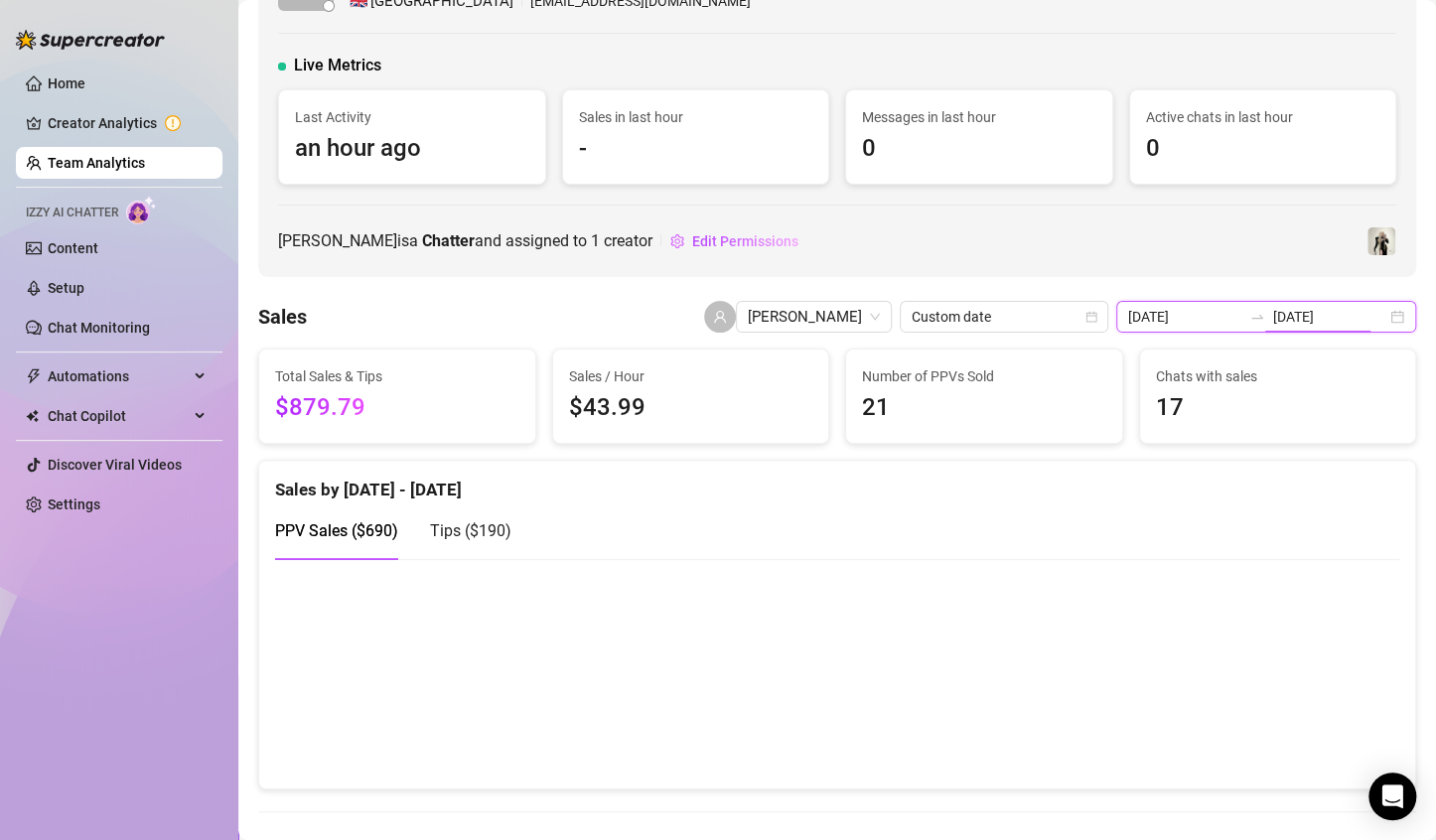 click on "[DATE]" at bounding box center [1330, 317] 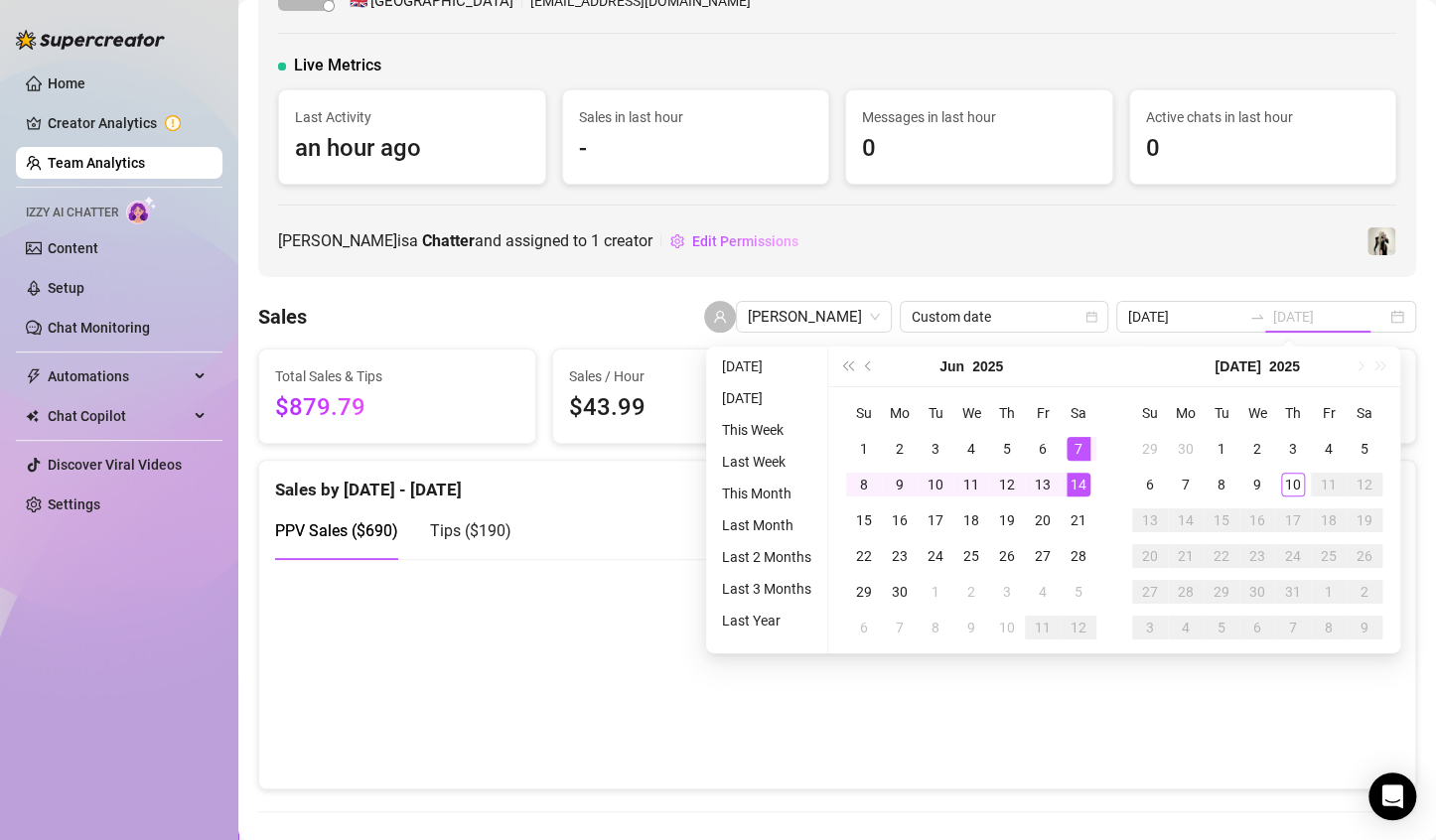 click on "7" at bounding box center (1078, 449) 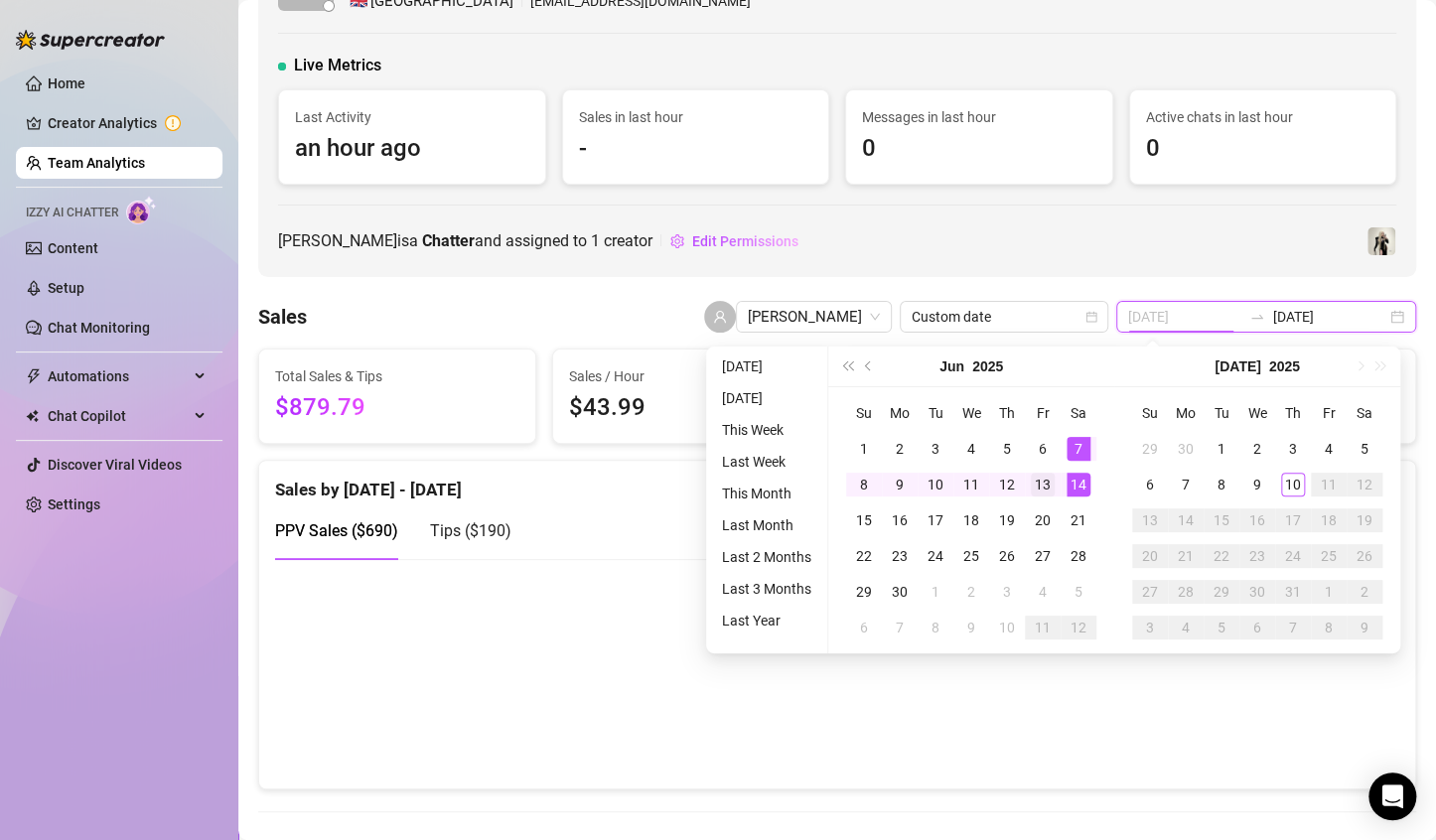 type on "[DATE]" 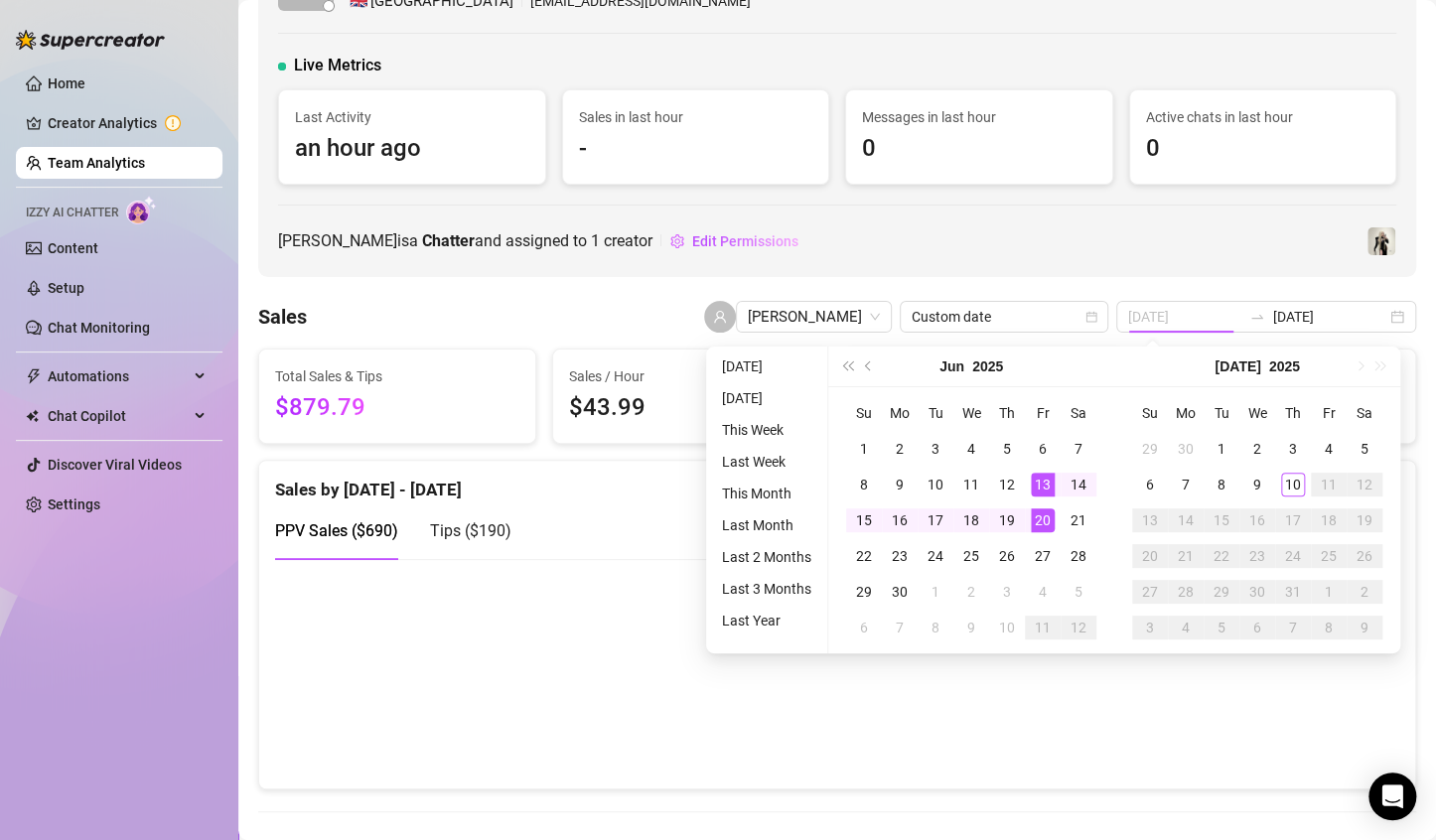 click on "13" at bounding box center (1043, 485) 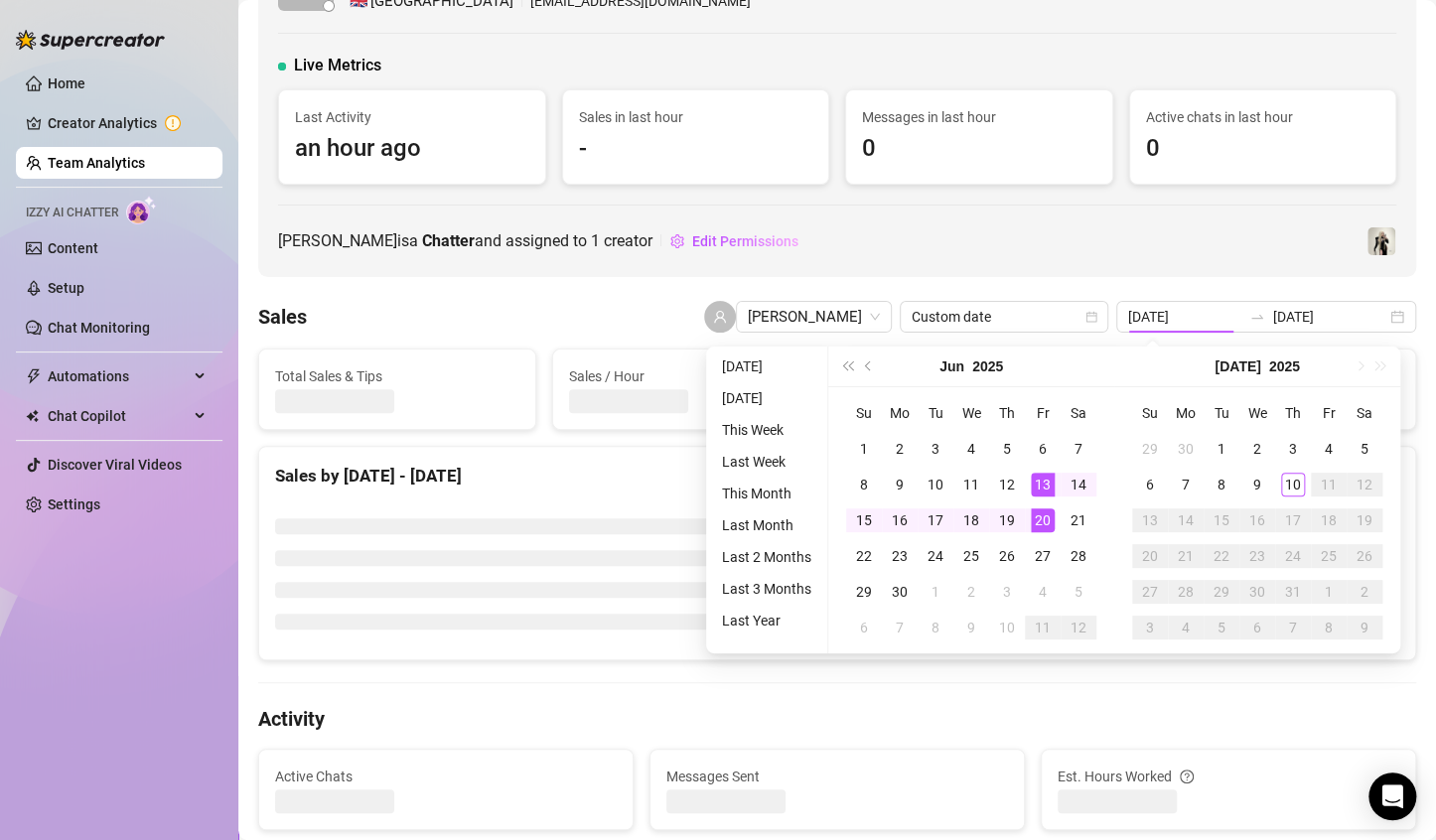 type on "[DATE]" 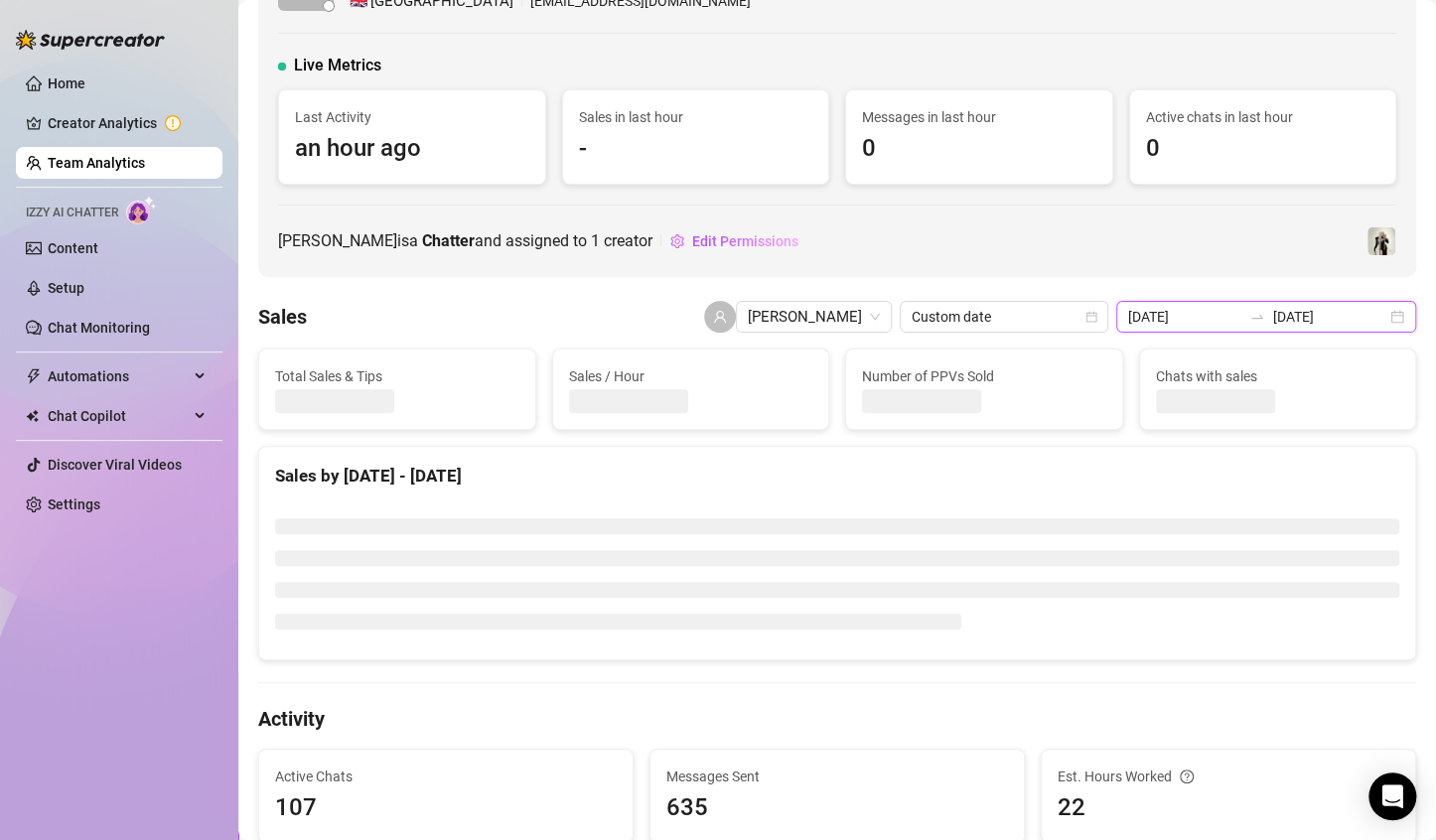 click on "[DATE]" at bounding box center [1185, 317] 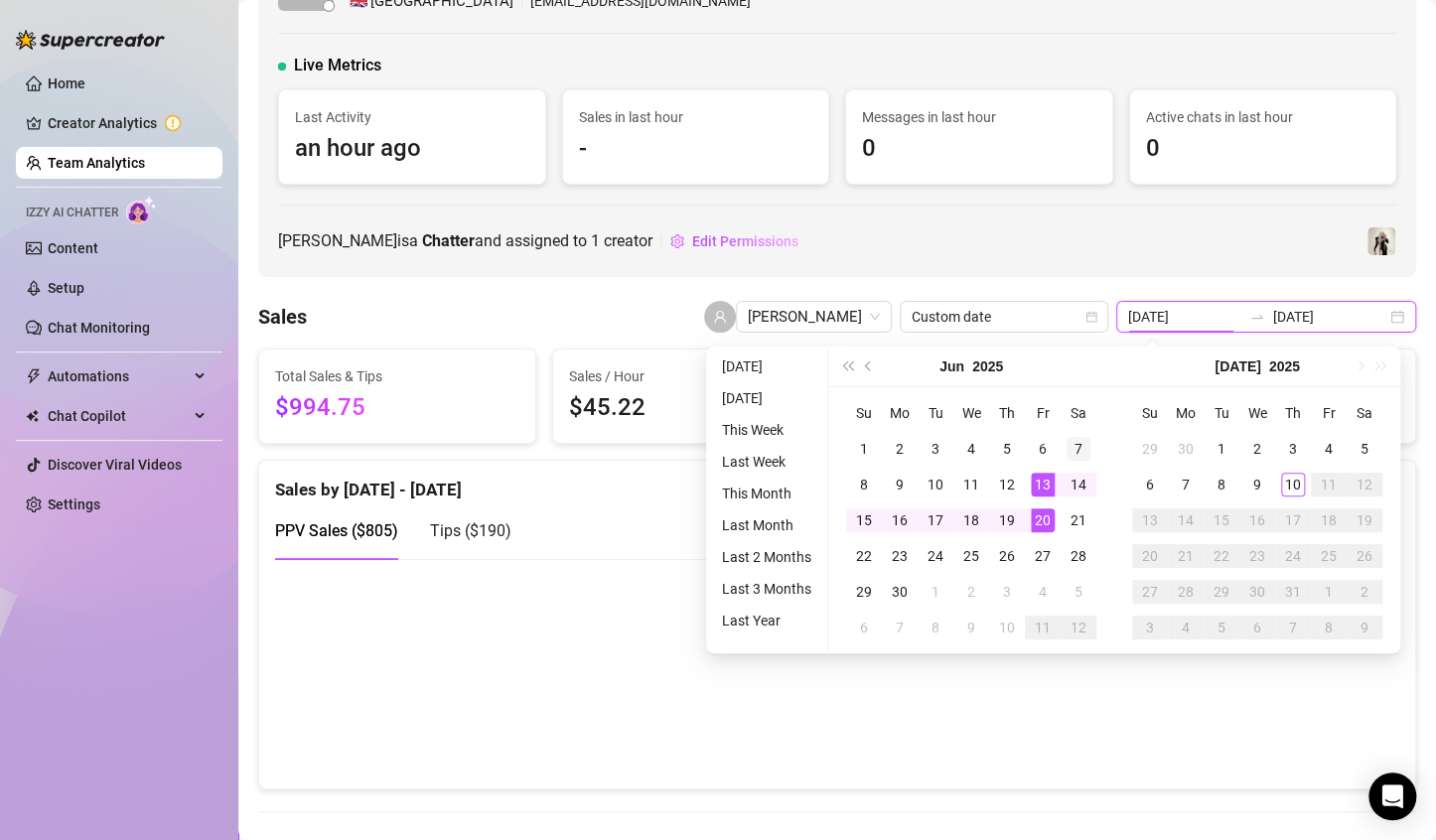 type on "[DATE]" 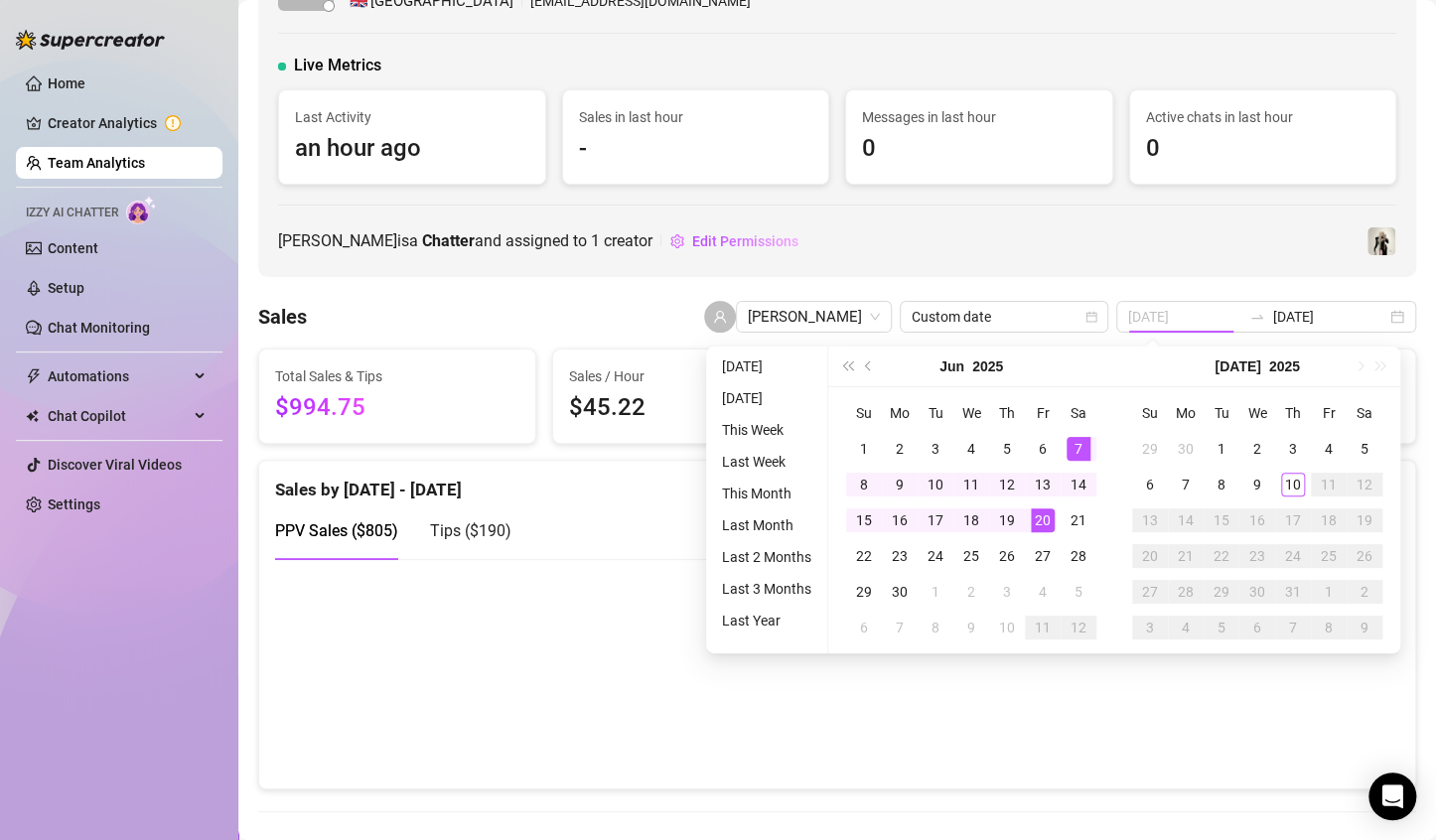 click on "7" at bounding box center [1078, 449] 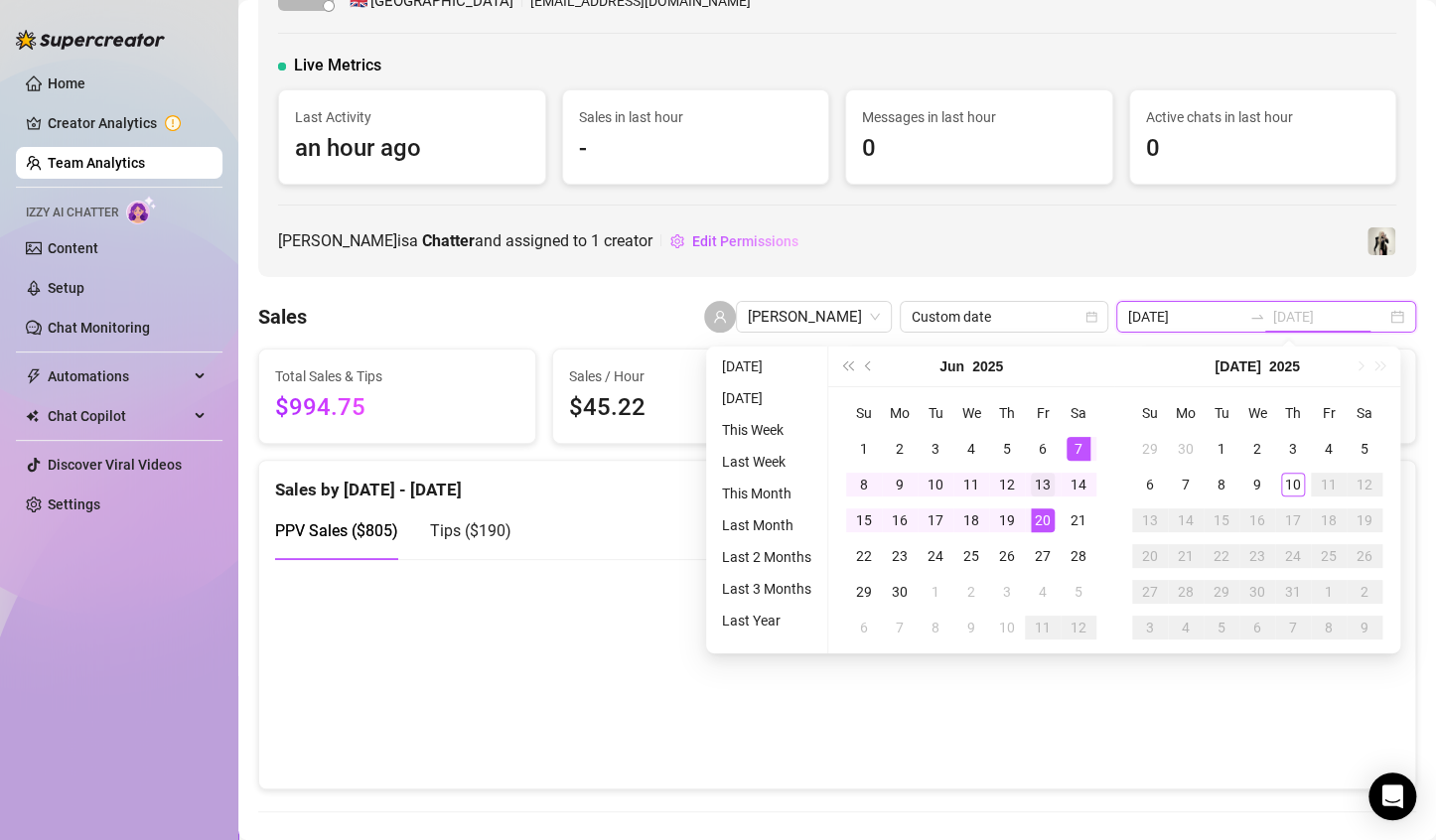 type on "[DATE]" 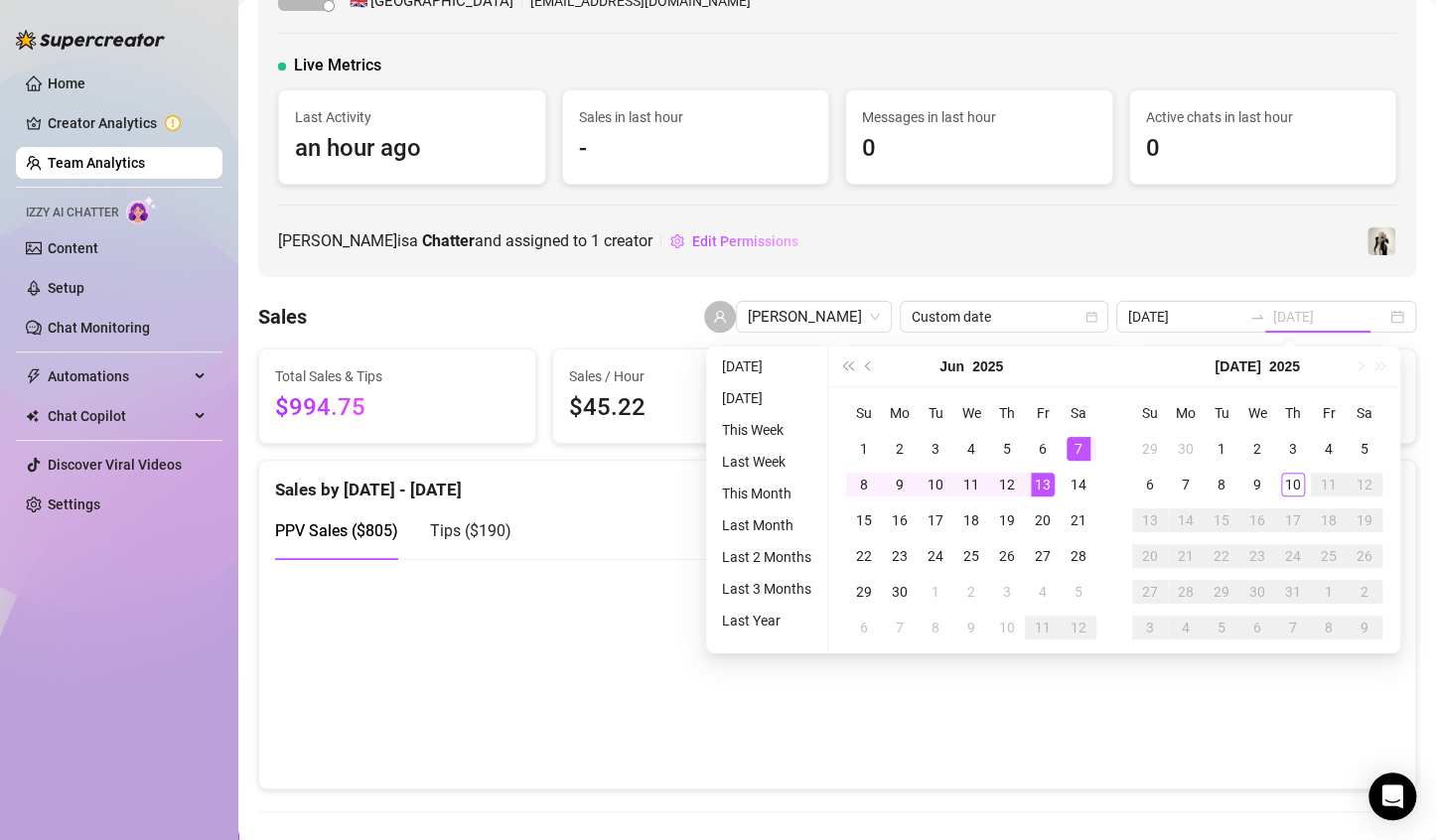 click on "13" at bounding box center (1043, 485) 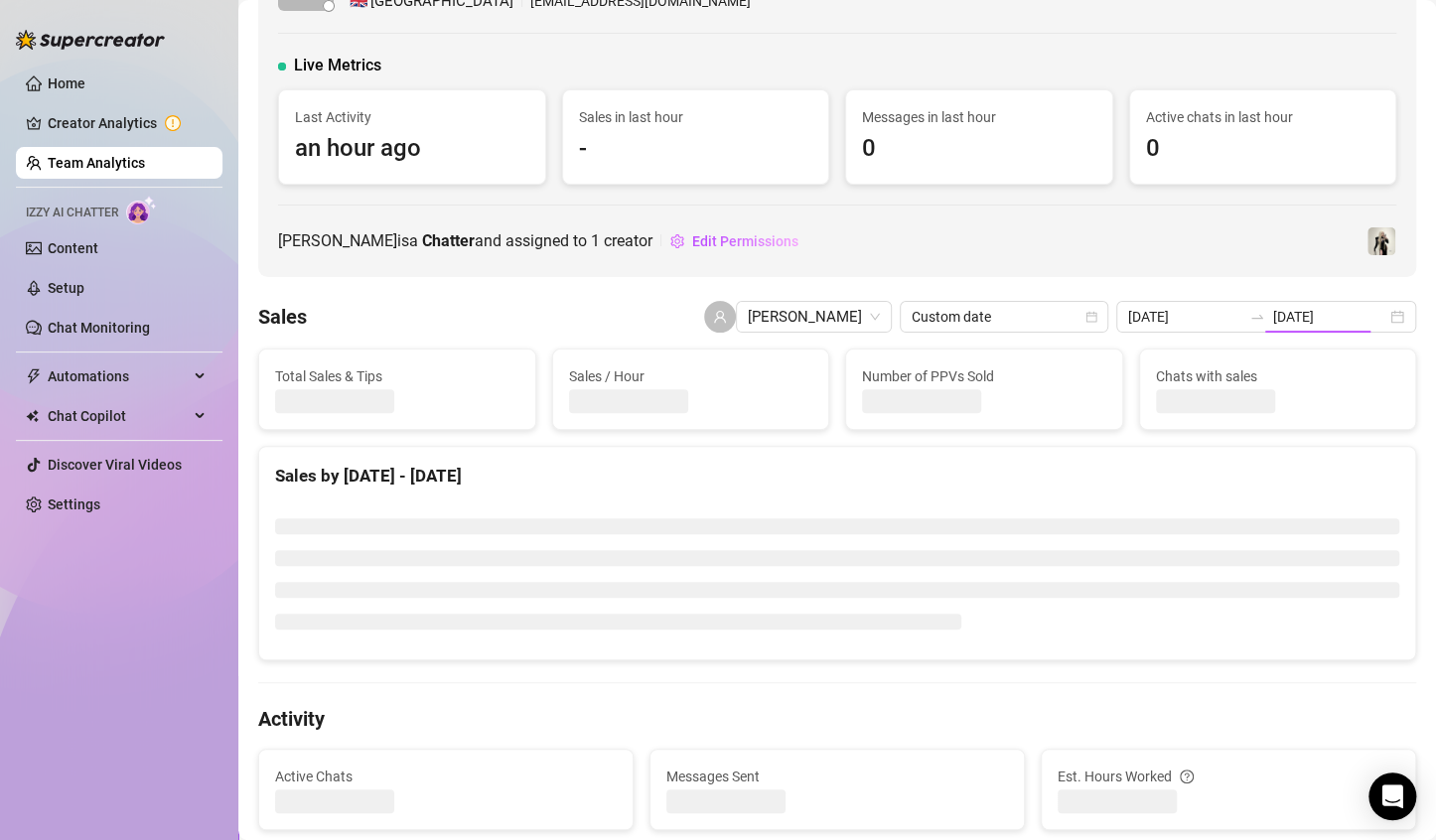 type on "[DATE]" 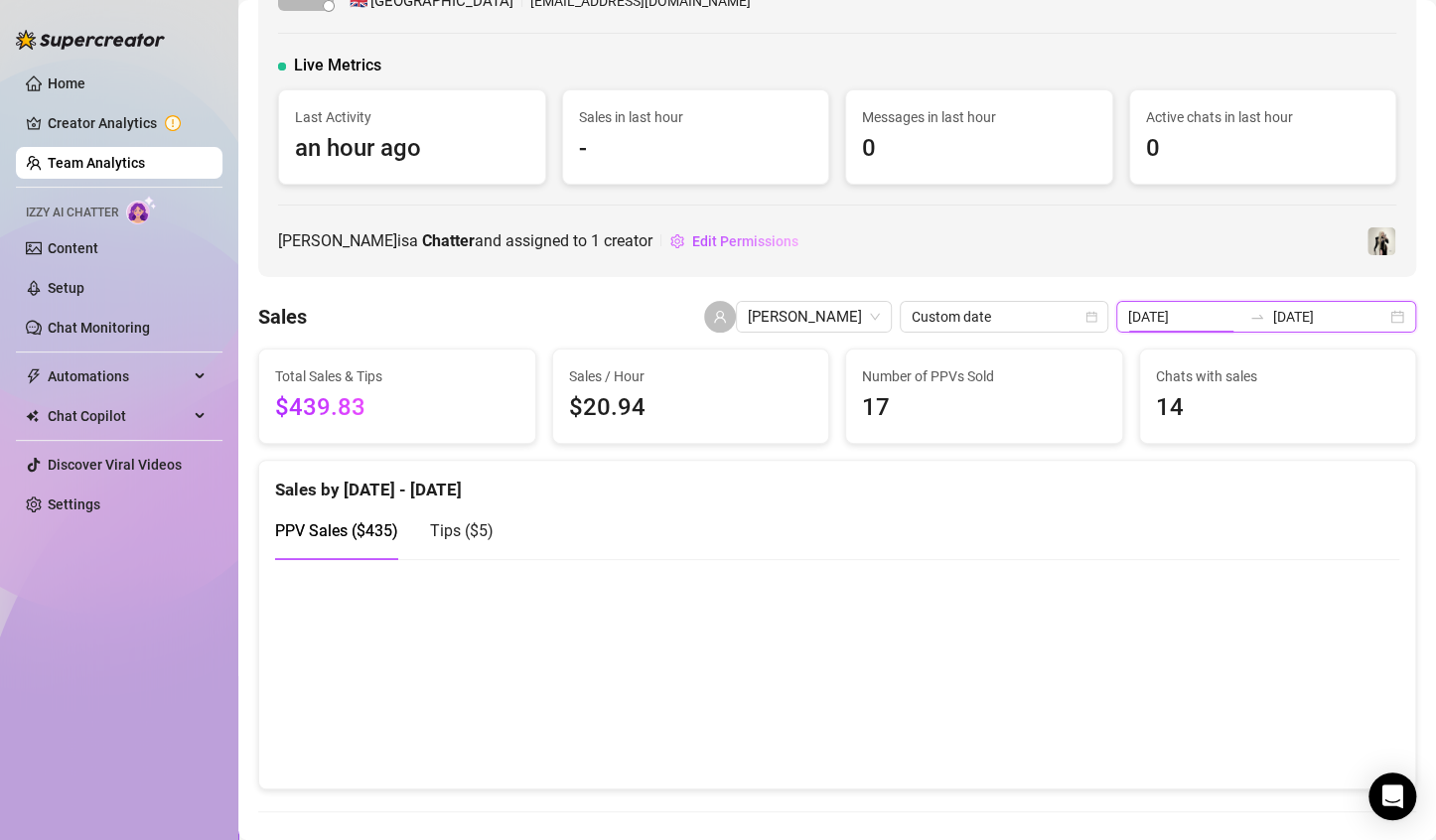 click on "[DATE]" at bounding box center (1185, 317) 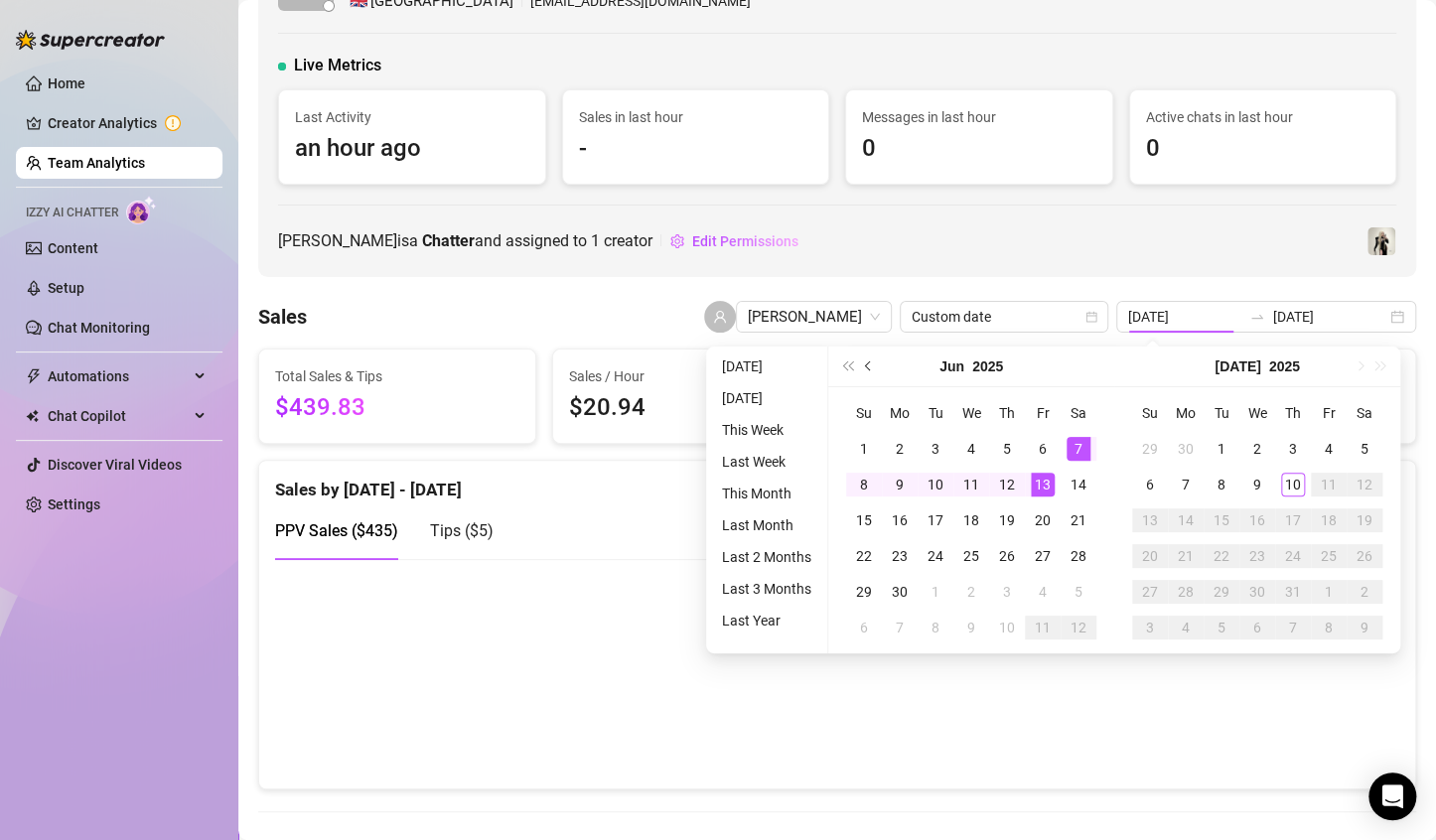 click at bounding box center [869, 366] 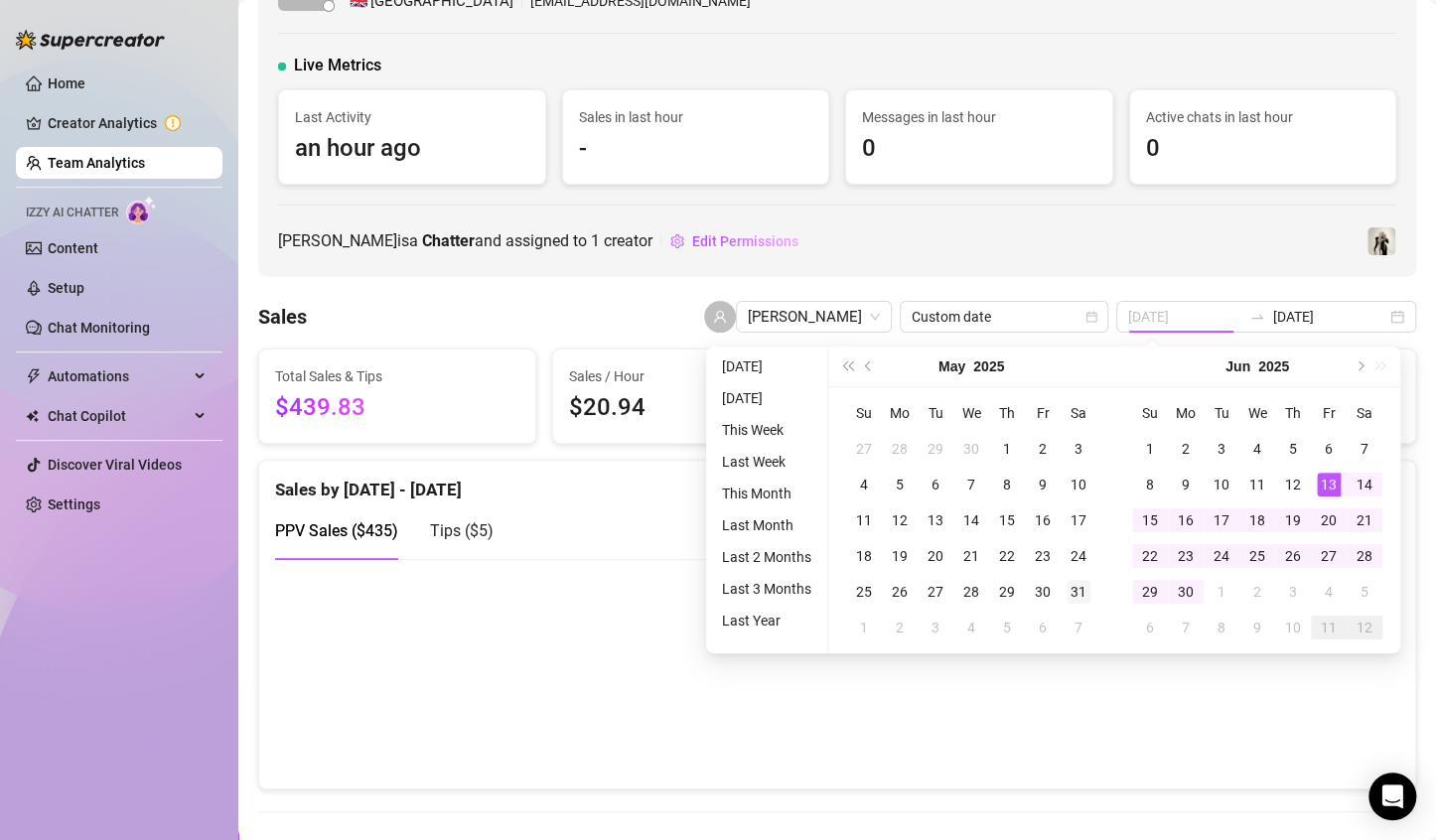 type on "[DATE]" 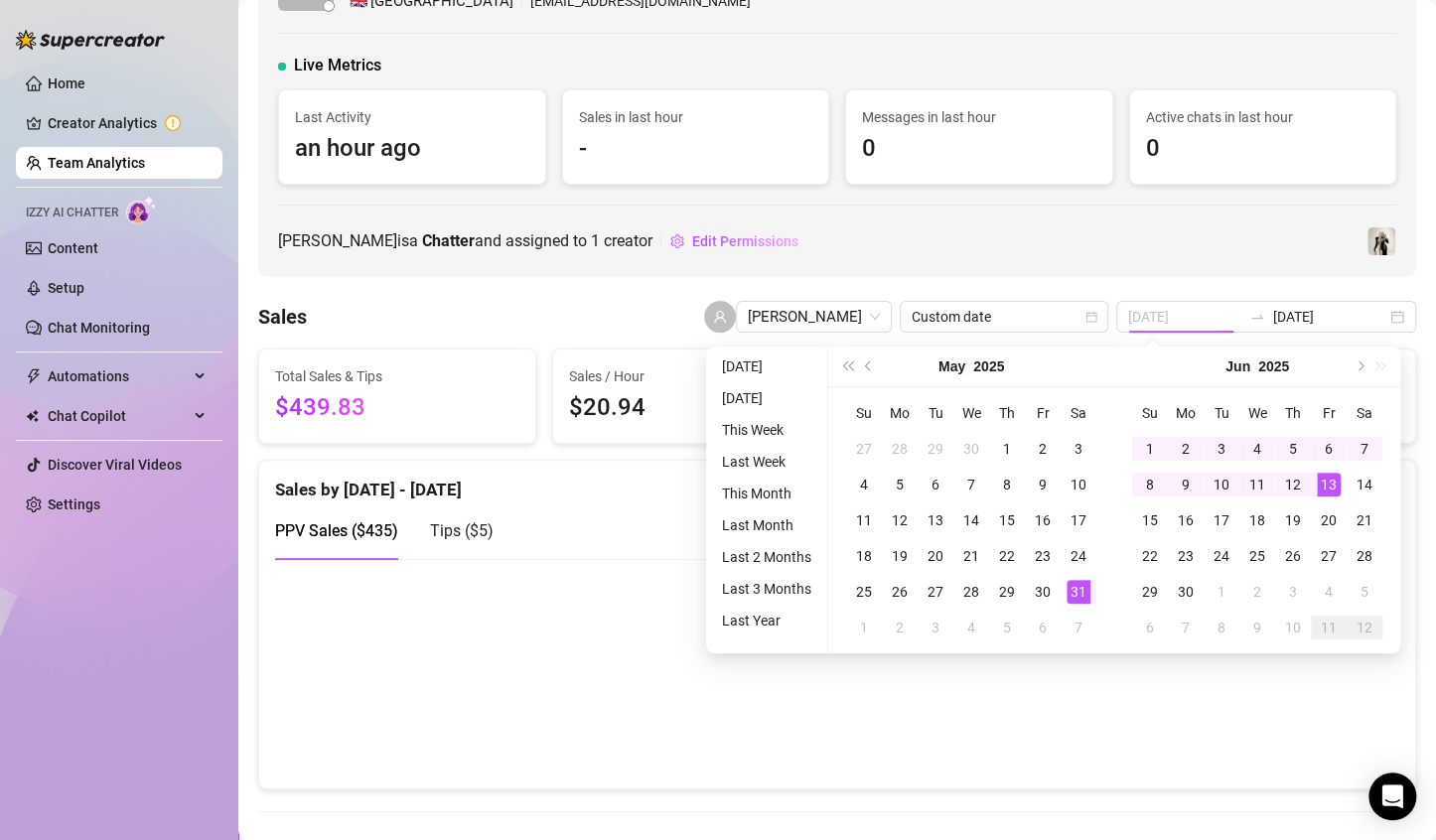 click on "31" at bounding box center [1078, 592] 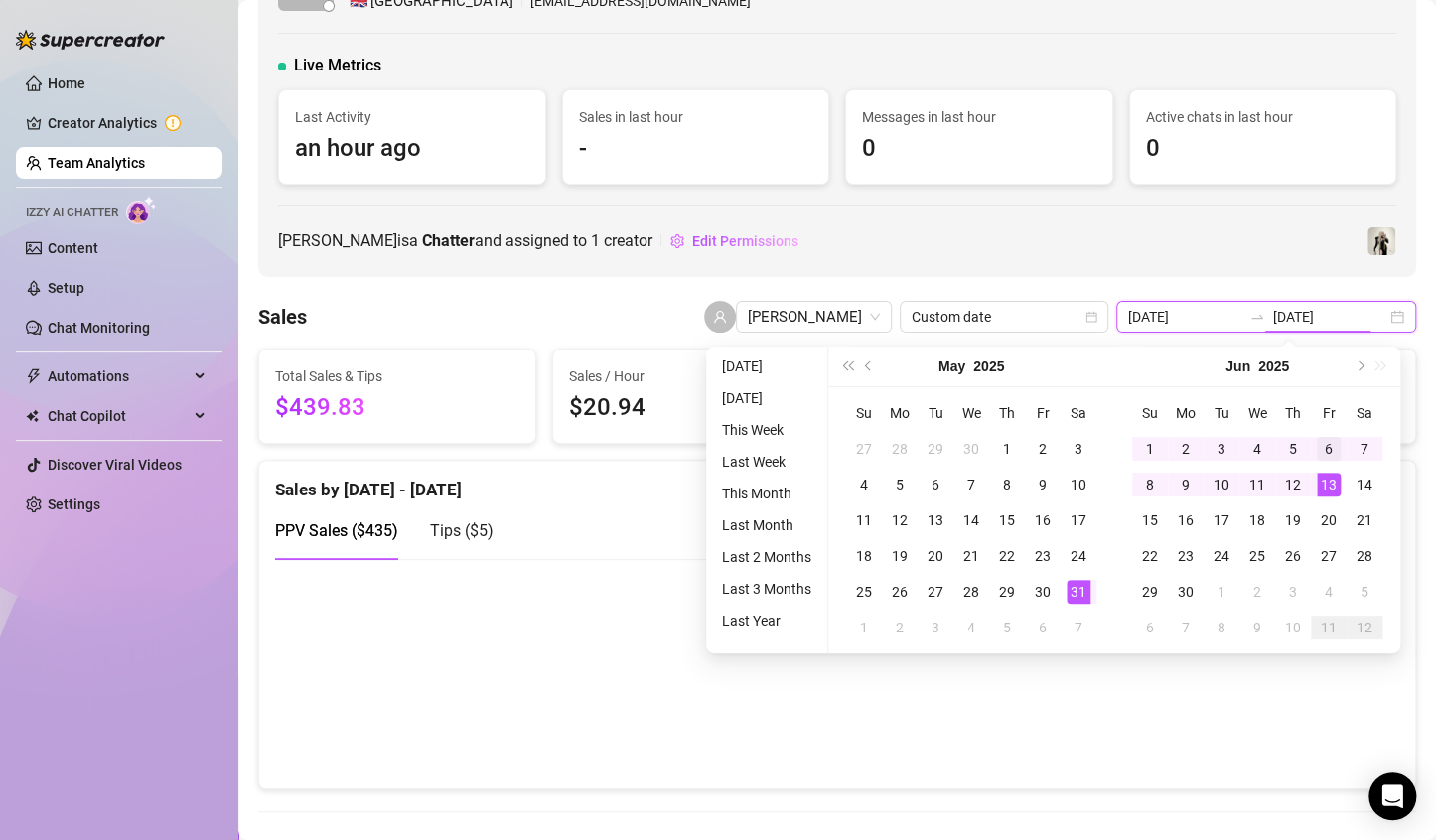 type on "[DATE]" 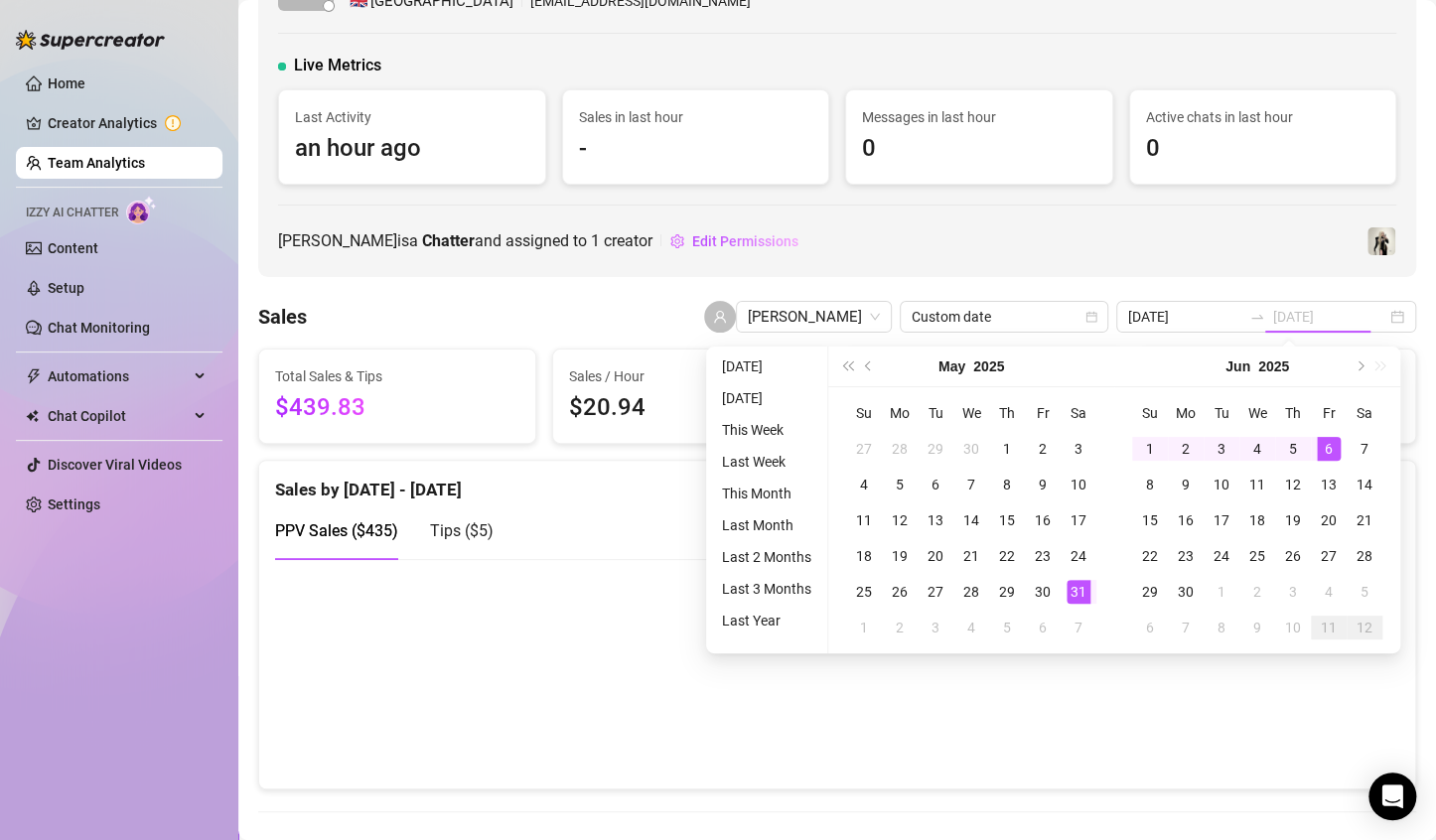 click on "6" at bounding box center [1329, 449] 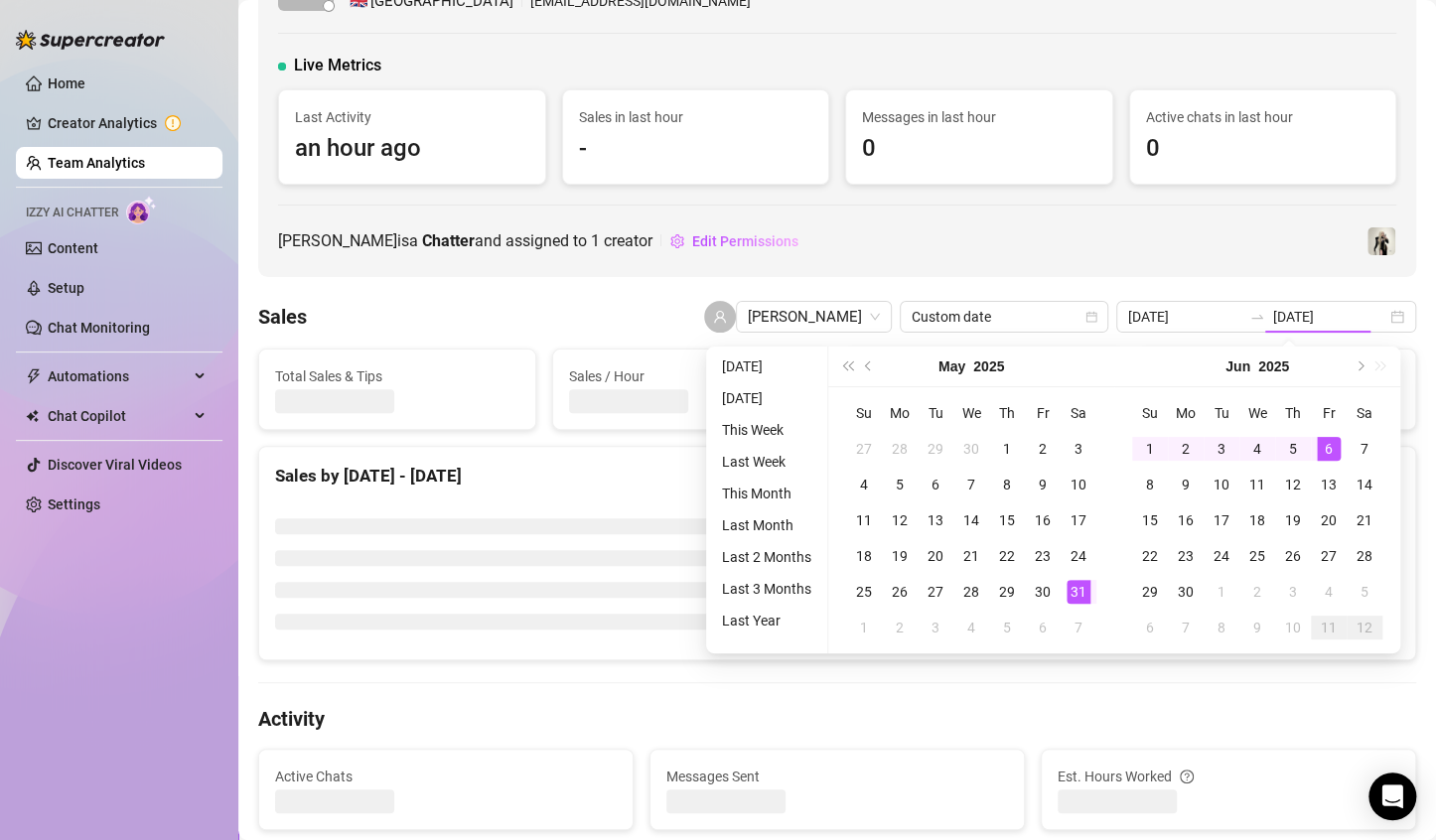 type on "[DATE]" 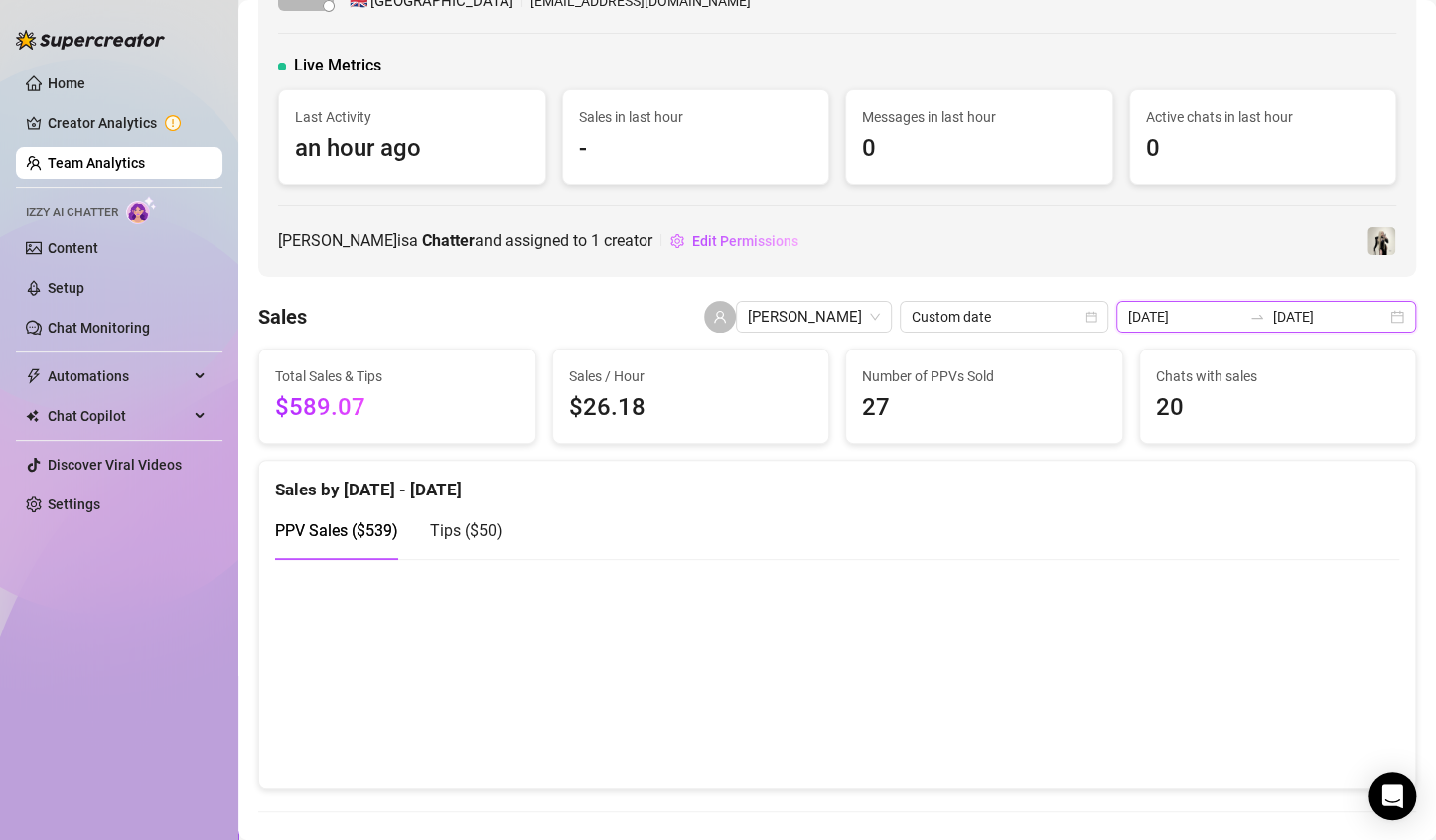 click on "[DATE]" at bounding box center [1185, 317] 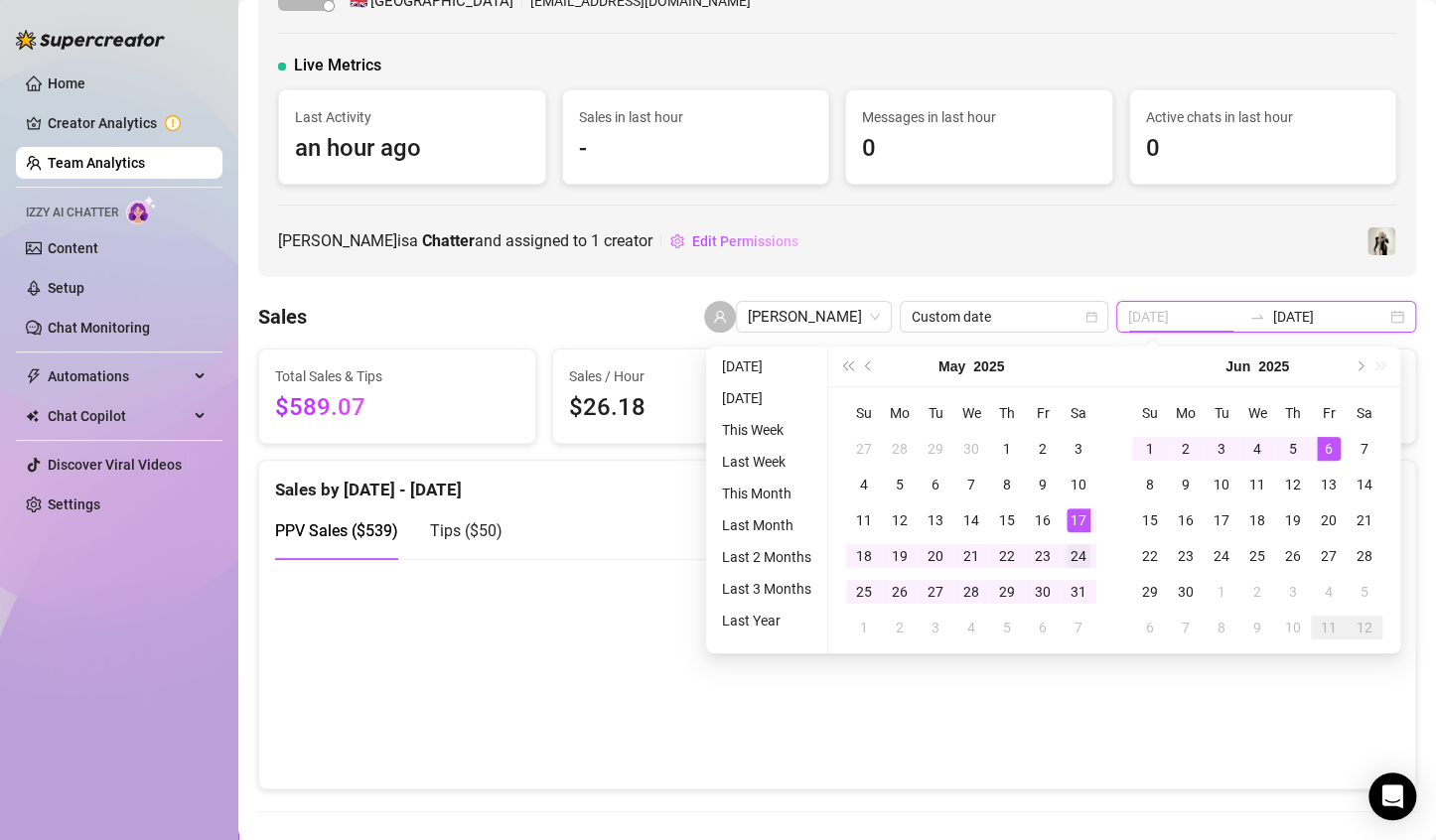 type on "[DATE]" 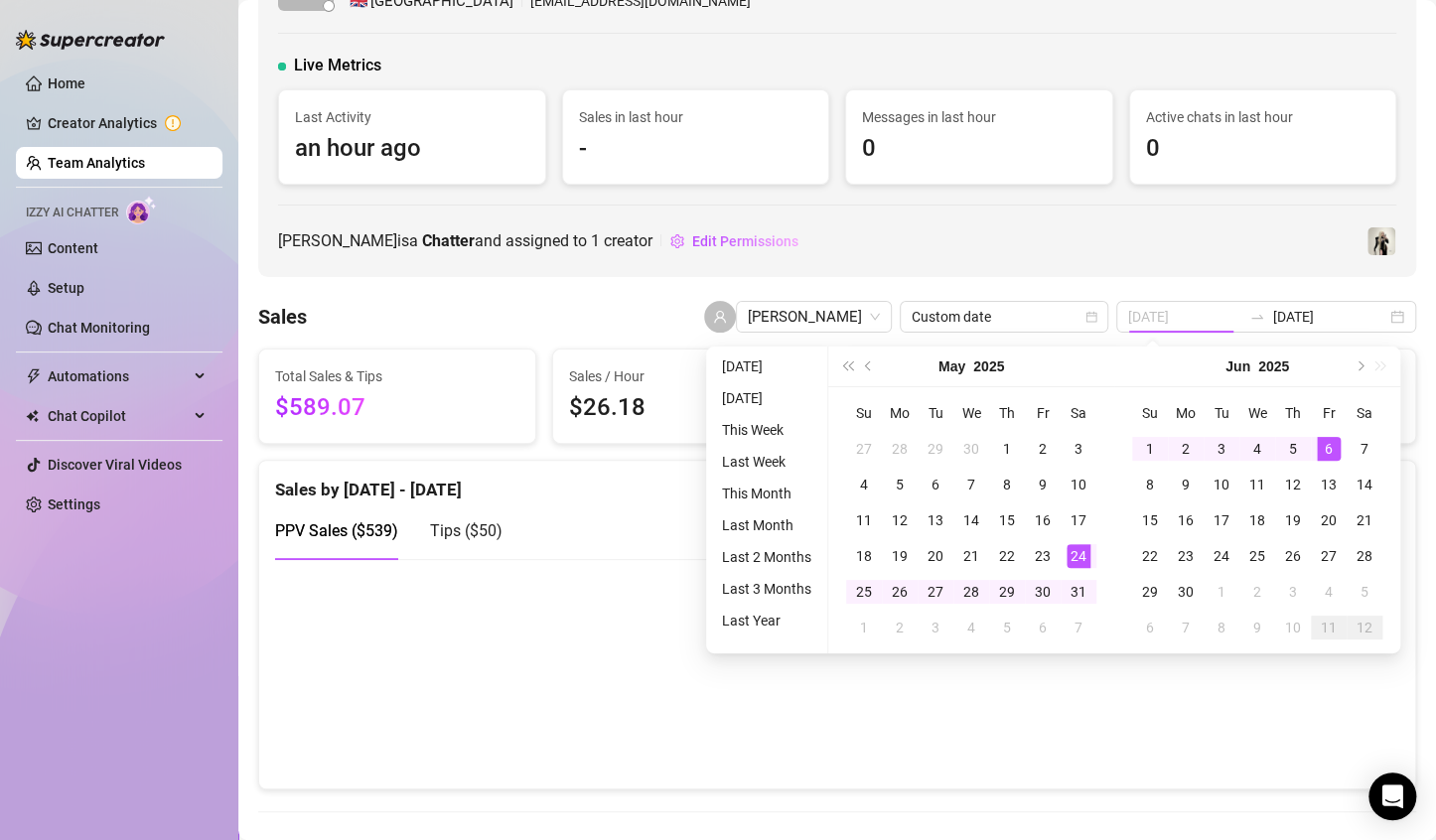 click on "24" at bounding box center [1078, 556] 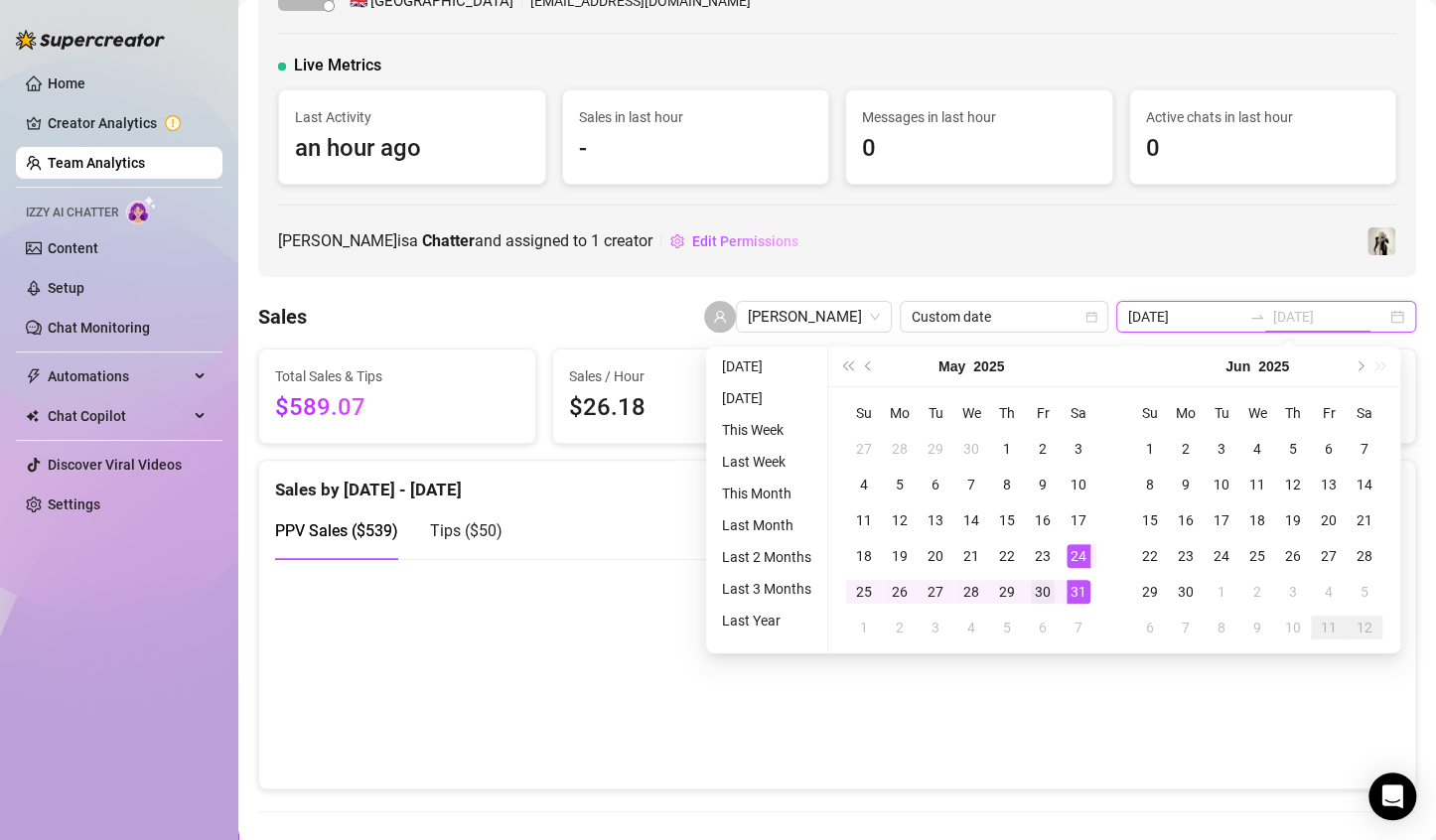 type on "[DATE]" 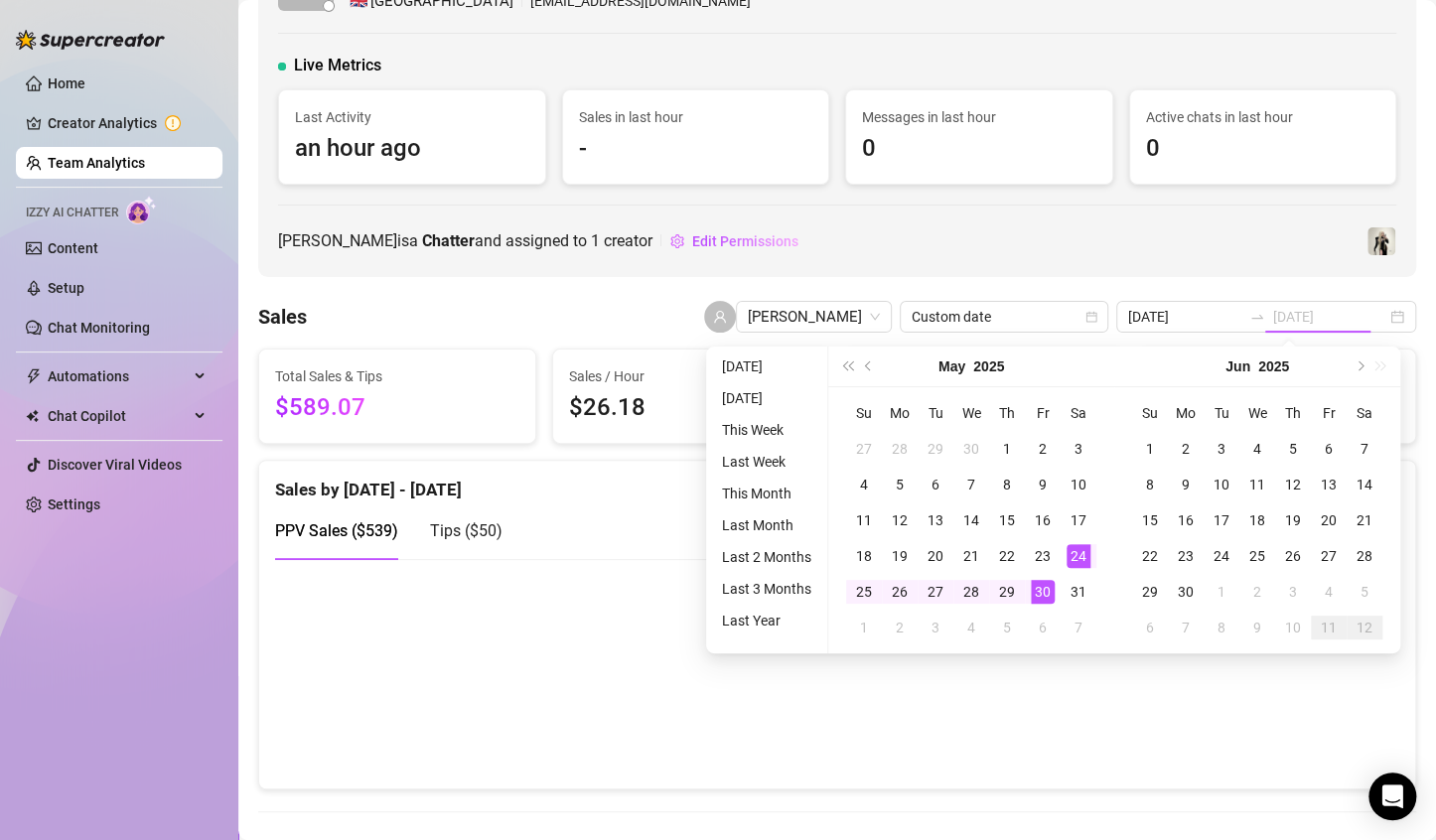 click on "30" at bounding box center (1043, 592) 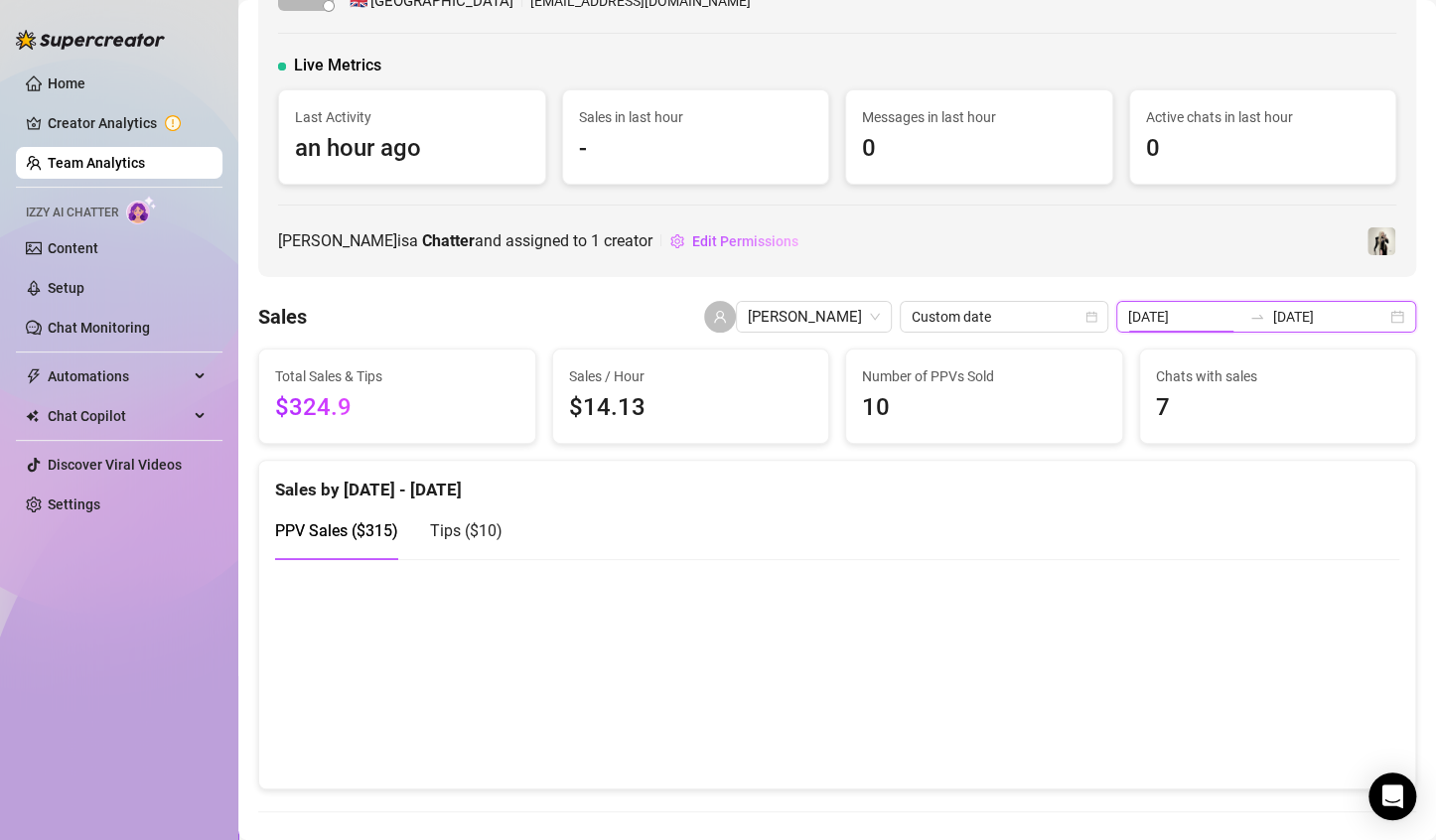 click on "[DATE]" at bounding box center [1185, 317] 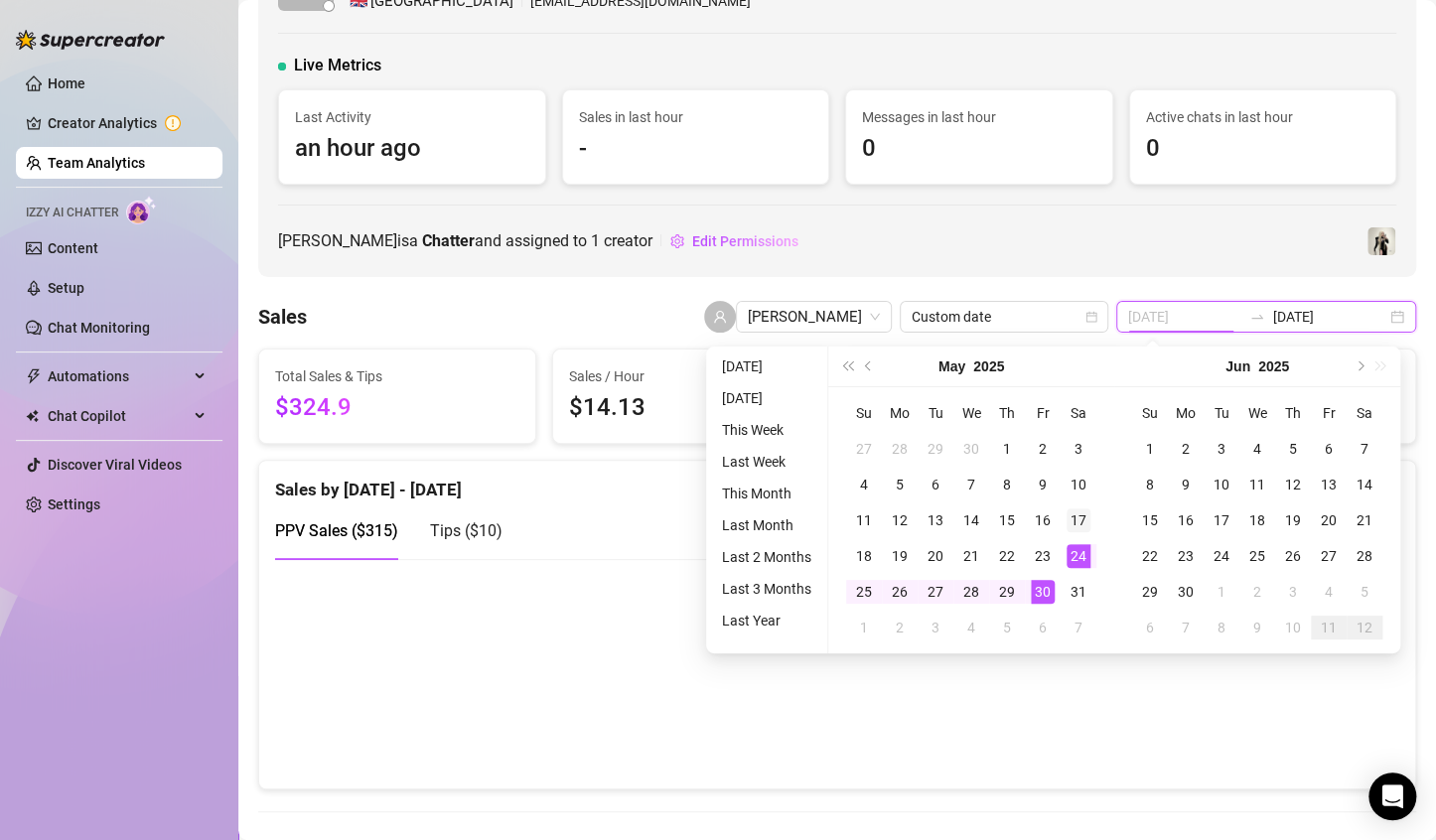 type on "[DATE]" 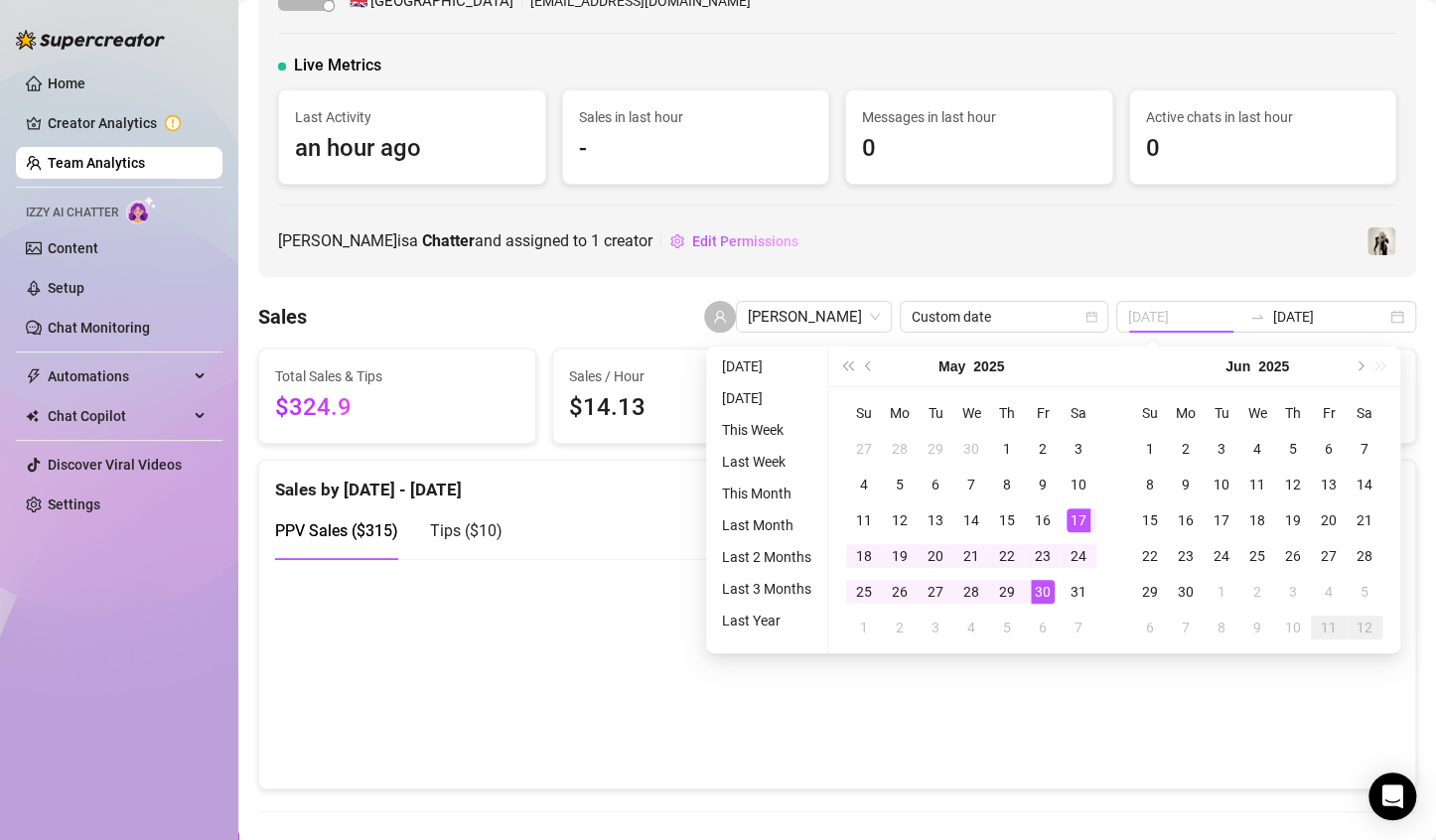 click on "17" at bounding box center [1078, 520] 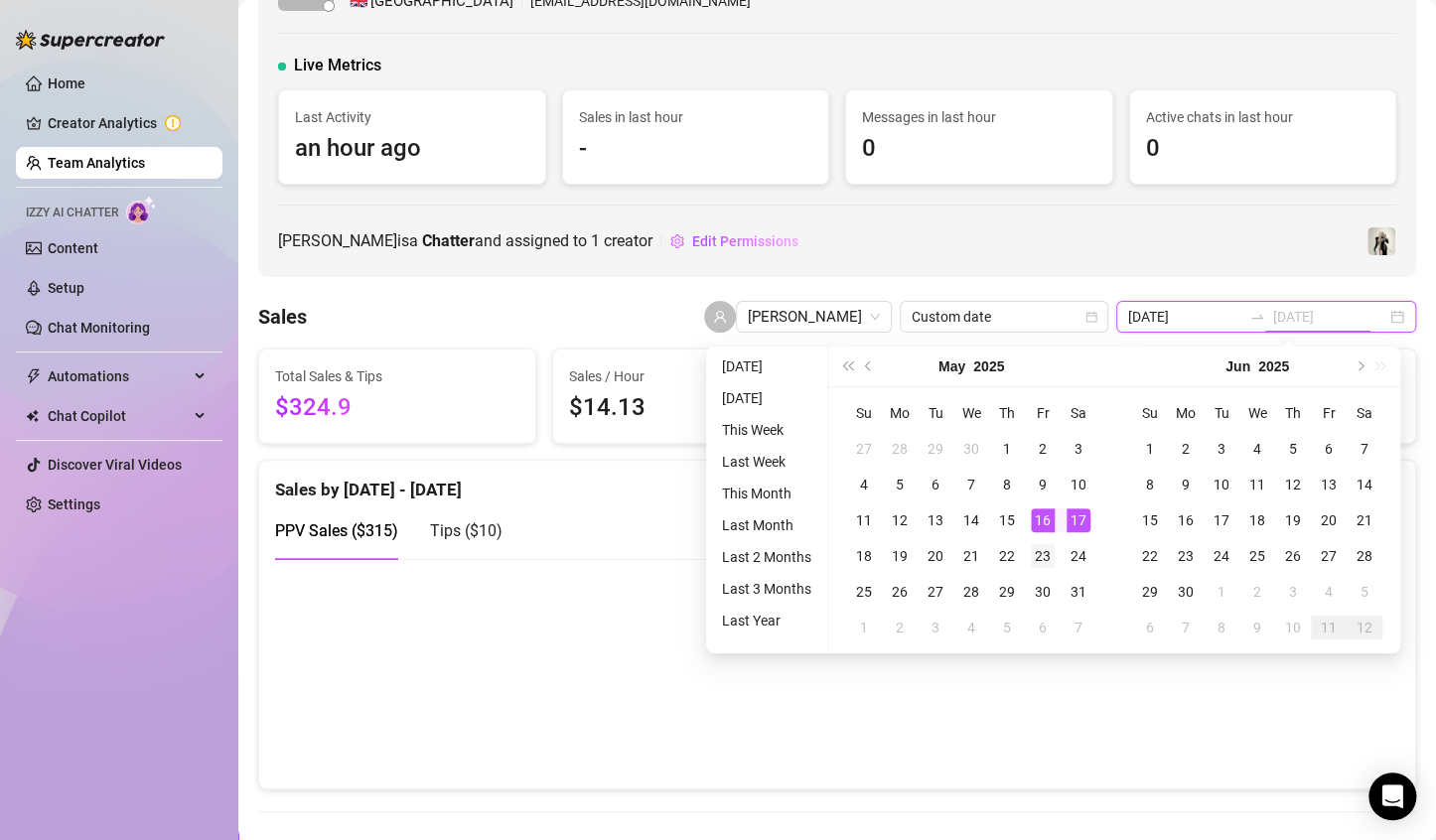 type on "[DATE]" 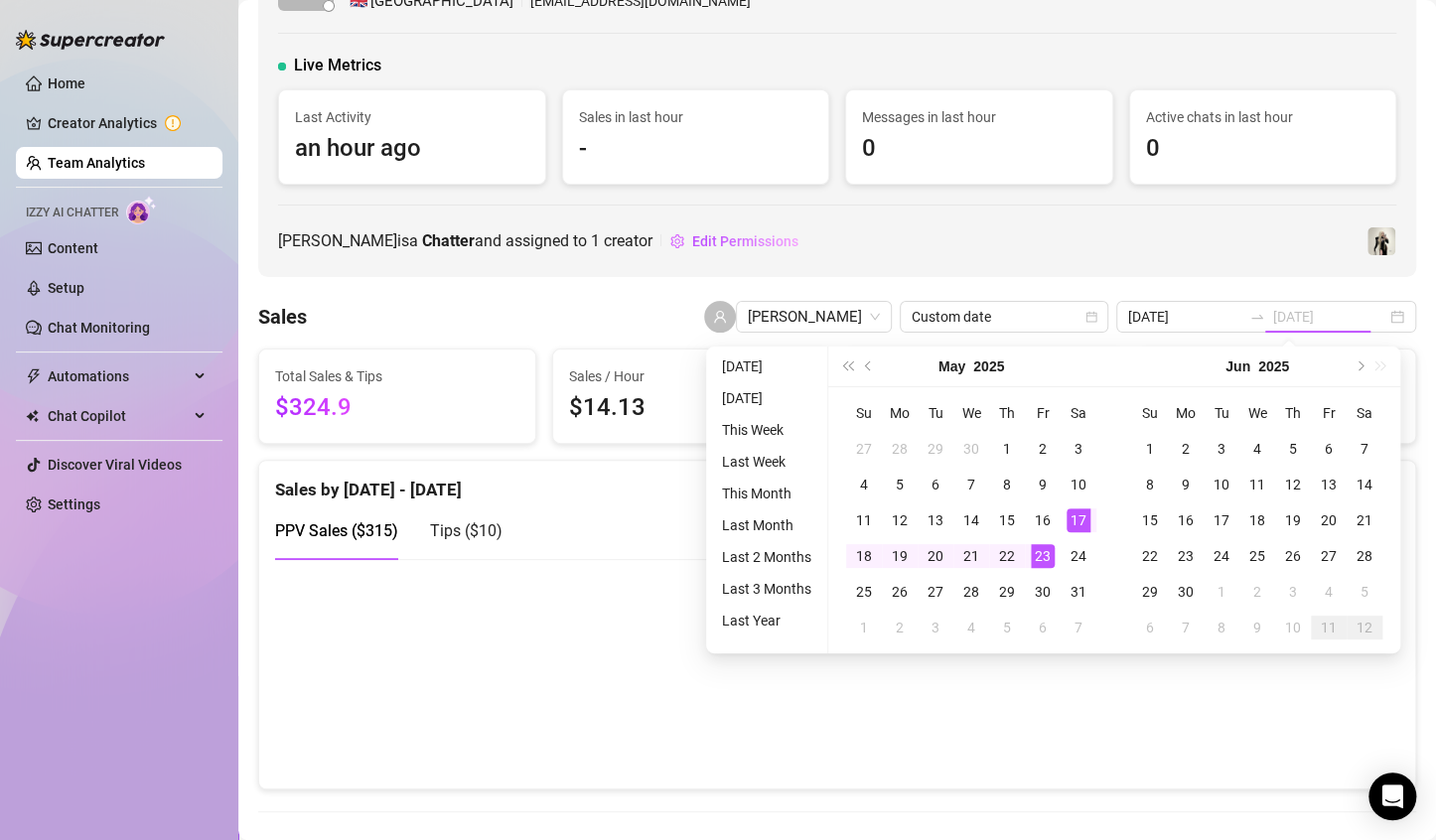 click on "23" at bounding box center [1043, 556] 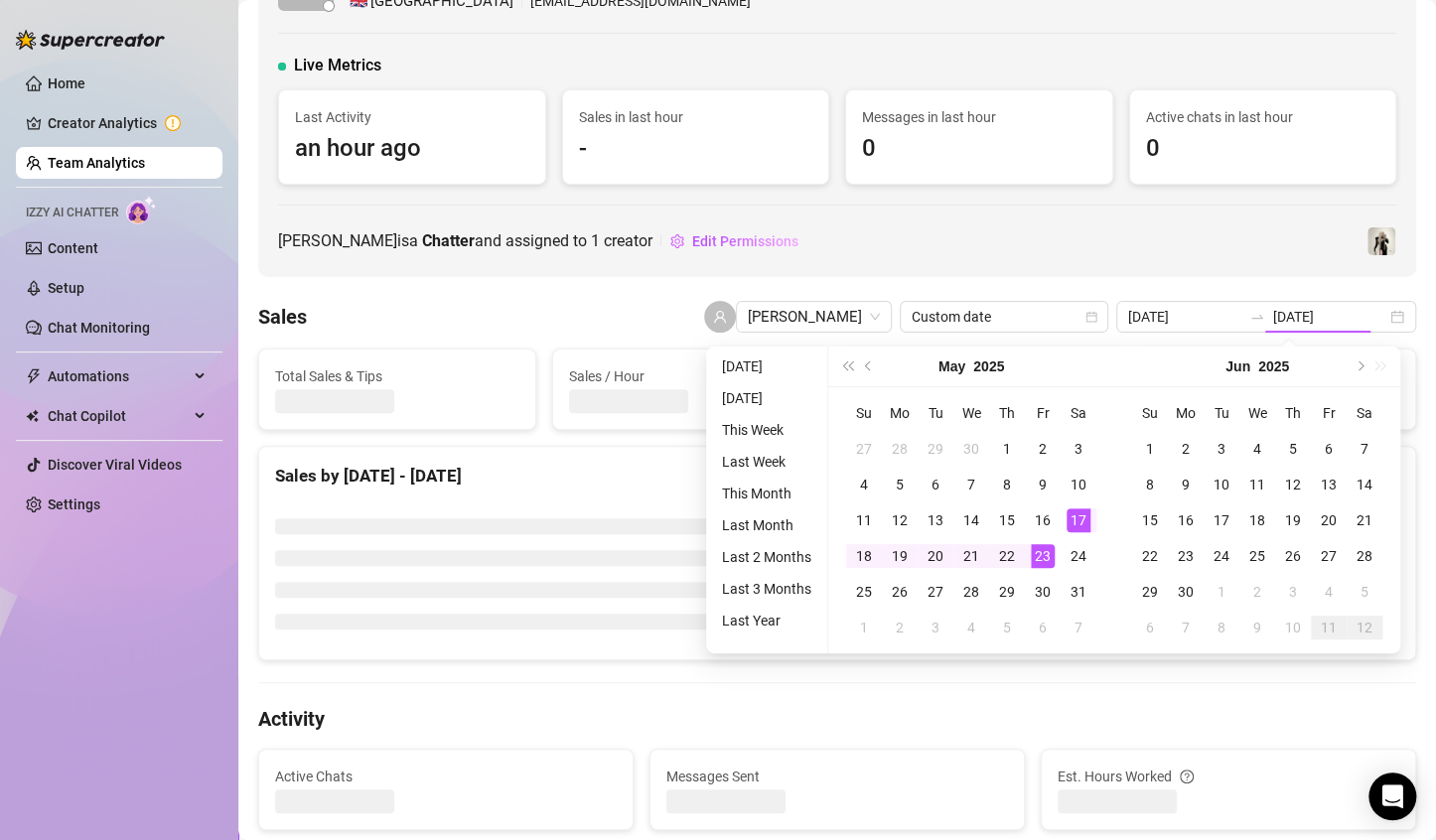 type on "[DATE]" 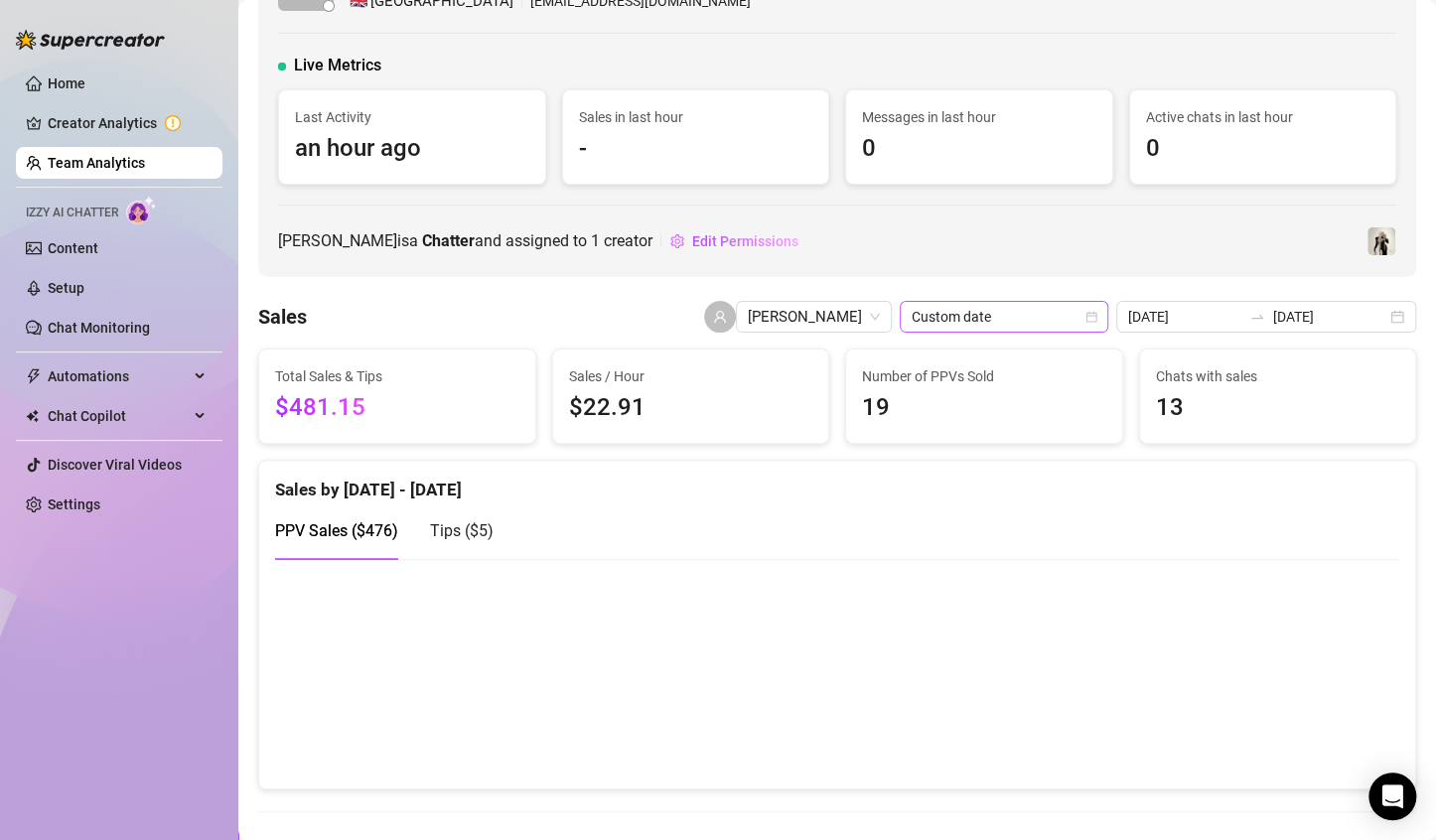 click 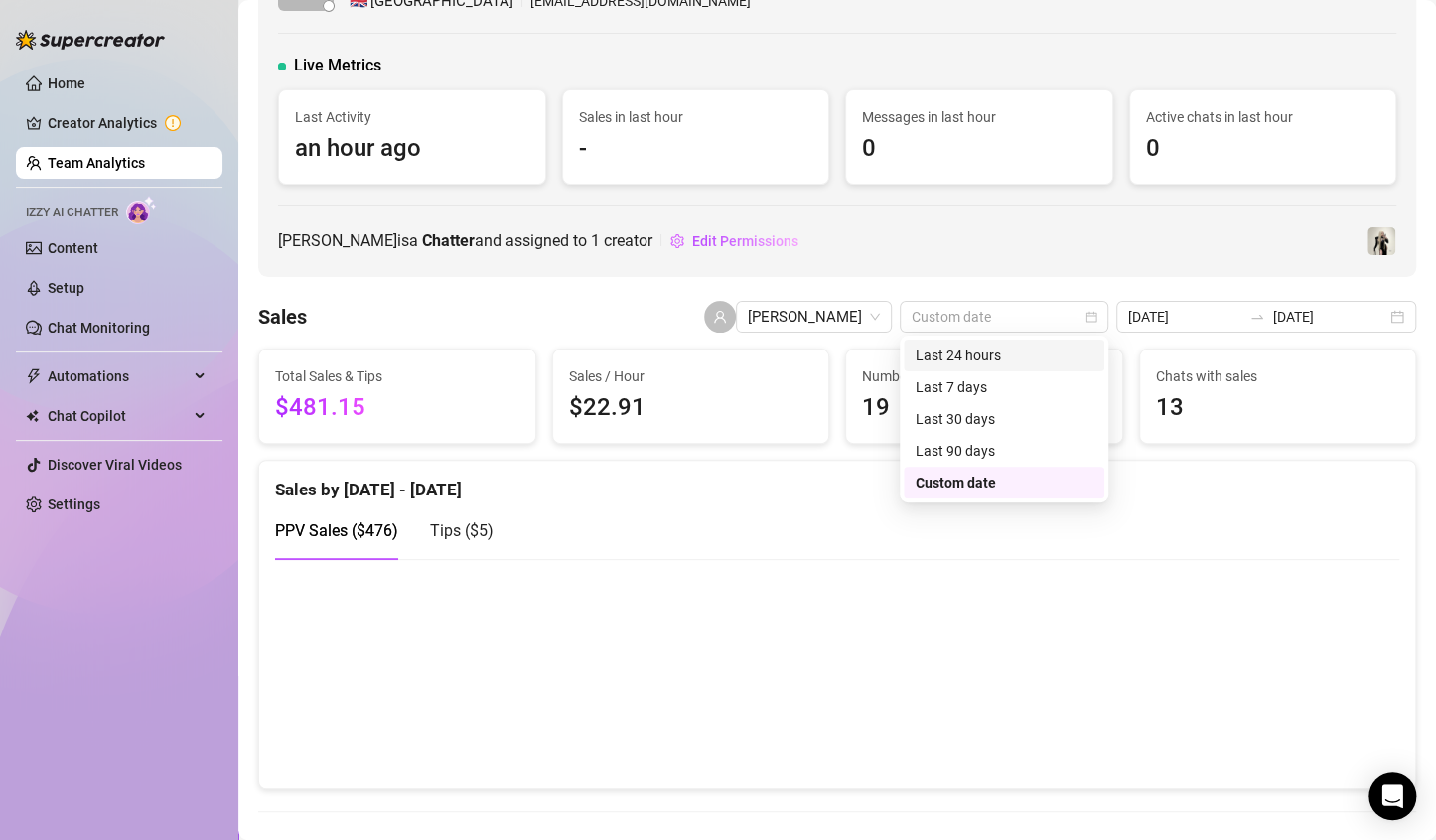 click on "[PERSON_NAME] 🇬🇧 [GEOGRAPHIC_DATA] [EMAIL_ADDRESS][DOMAIN_NAME] Live Metrics Last Activity an hour ago Sales in last hour - Messages in last hour 0 Active chats in last hour 0 [PERSON_NAME]  is  a   Chatter  and assigned to   1   creator Edit Permissions Sales [PERSON_NAME] Custom date [DATE] [DATE] Total Sales & Tips $481.15 Sales / Hour $22.91 Number of PPVs Sold 19 Chats with sales 13 Sales by [DATE] - [DATE] PPV Sales ( $476 ) Tips ( $5 ) Activity Active Chats 67 Messages Sent 614 Est. Hours Worked 21 Engagement by [DATE] - [DATE] Messages Sent Fans Engaged With Est. Hours Worked Messages Breakdown Last 24 hours Messages PPVs Account Message Media Price When Sent When Purchased Runa hahaha well now you're definitely not getting any clues Free [DATE] 01:49 PM — View Chat Runa i wanna take off my skin Free [DATE] 01:49 PM — View Chat Runa exactly Free [DATE] 01:48 PM — View Chat Runa how are you? Free [DATE] 01:48 PM — View Chat Runa i'm fine haha dw Free [DATE] 01:48 PM — View Chat Runa Free [DATE] 01:48 PM — Runa me" at bounding box center (837, 2013) 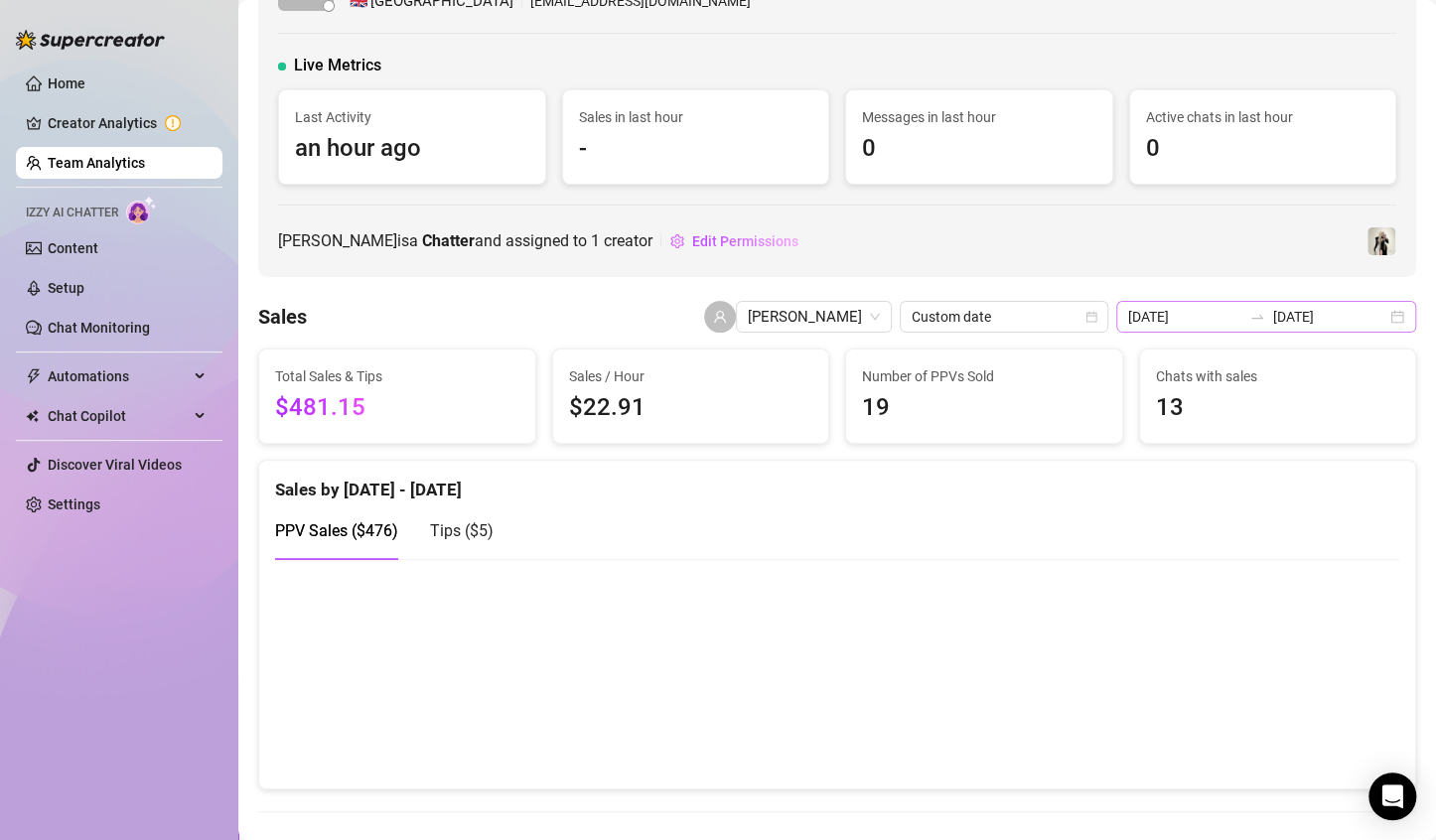 click on "[DATE] [DATE]" at bounding box center (1266, 317) 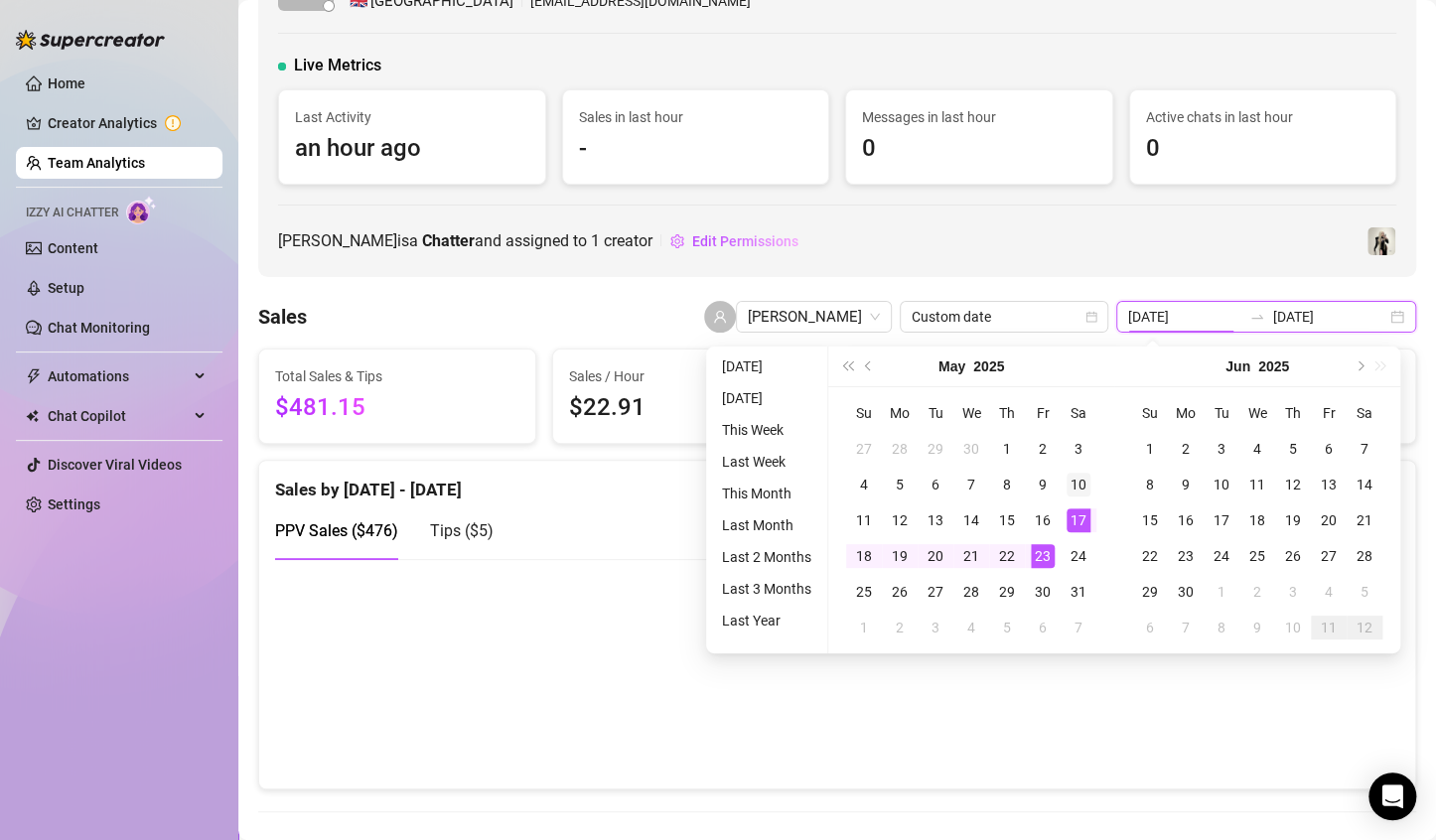 type on "[DATE]" 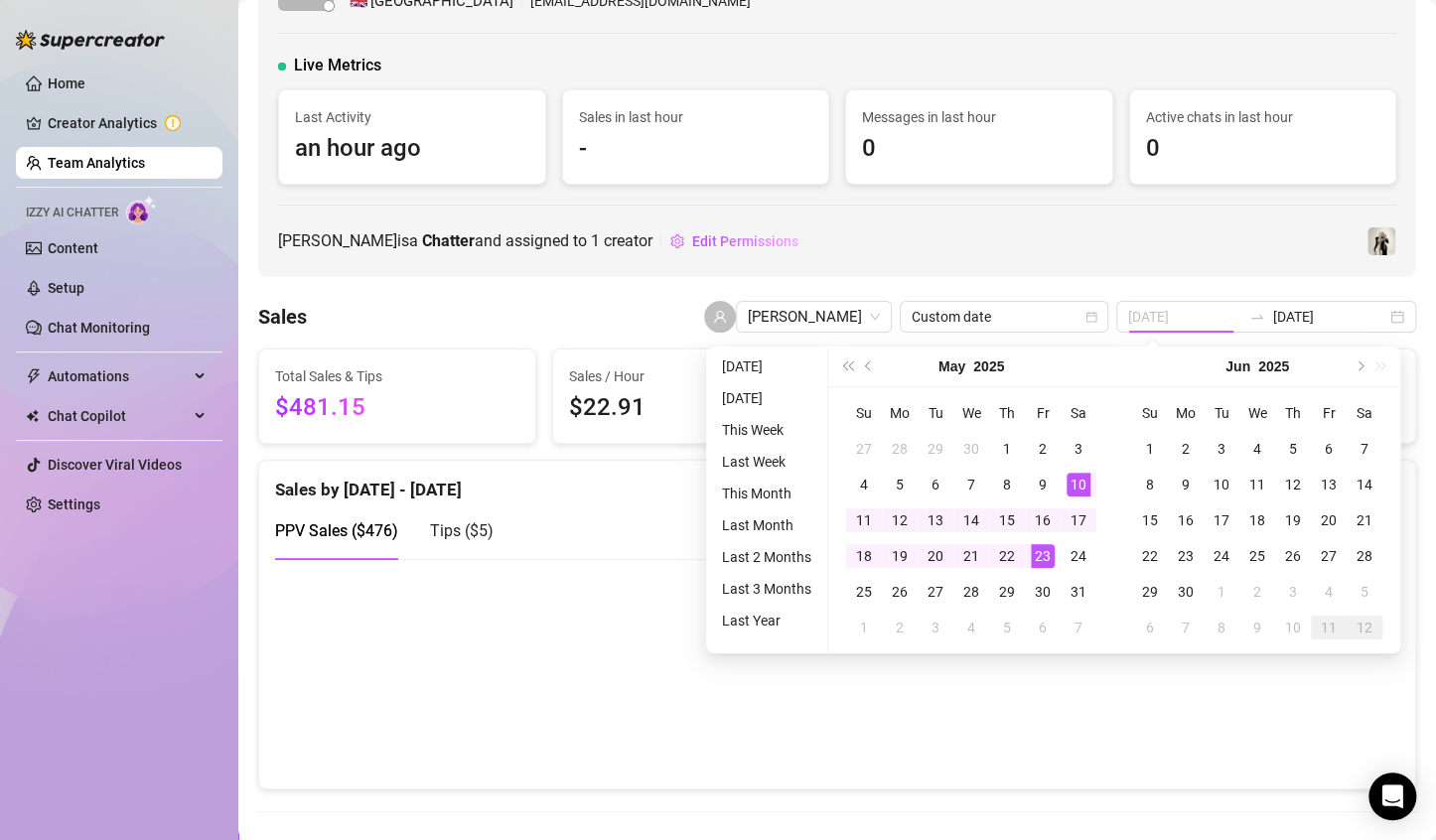 click on "10" at bounding box center [1078, 485] 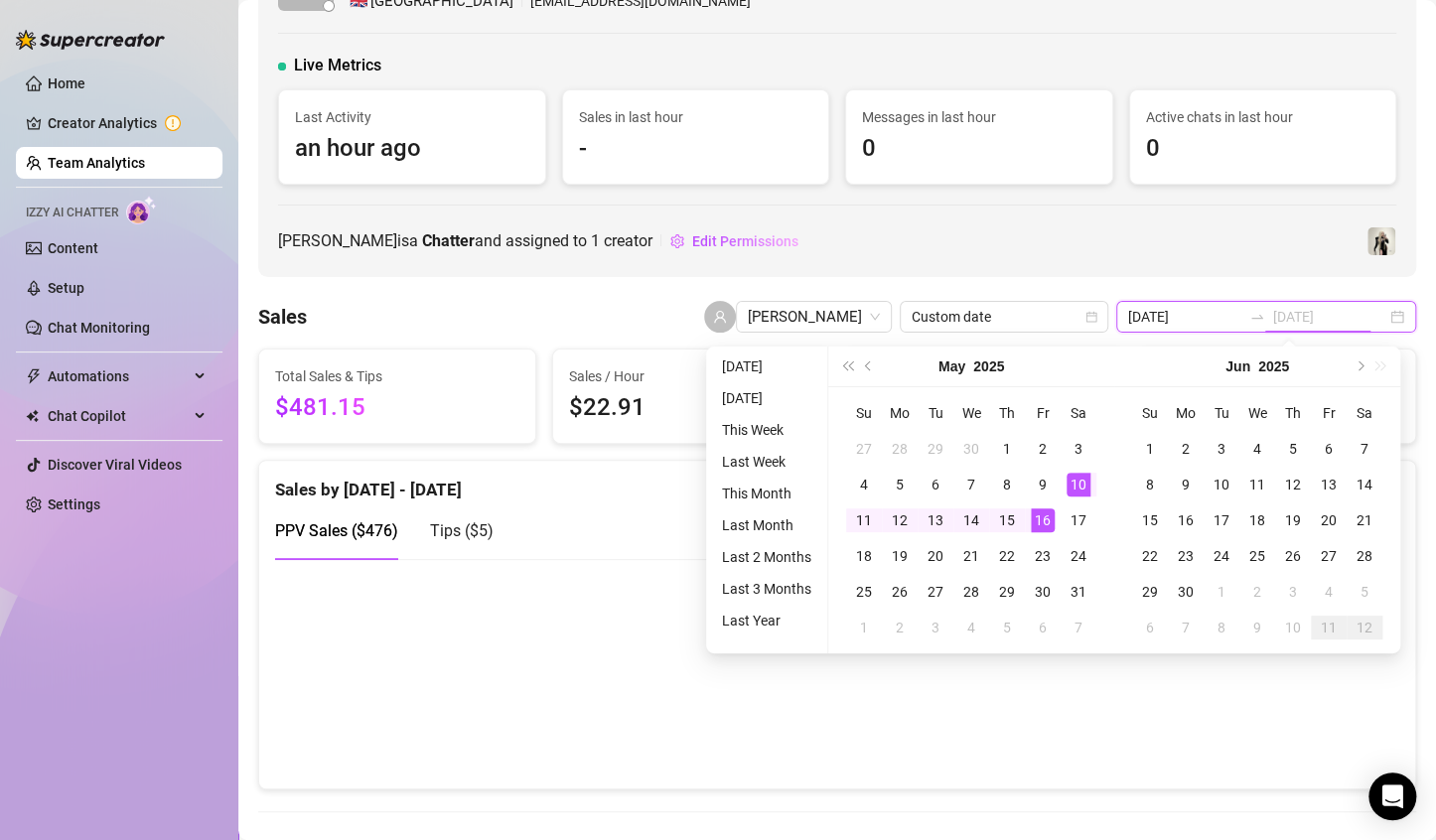 type on "[DATE]" 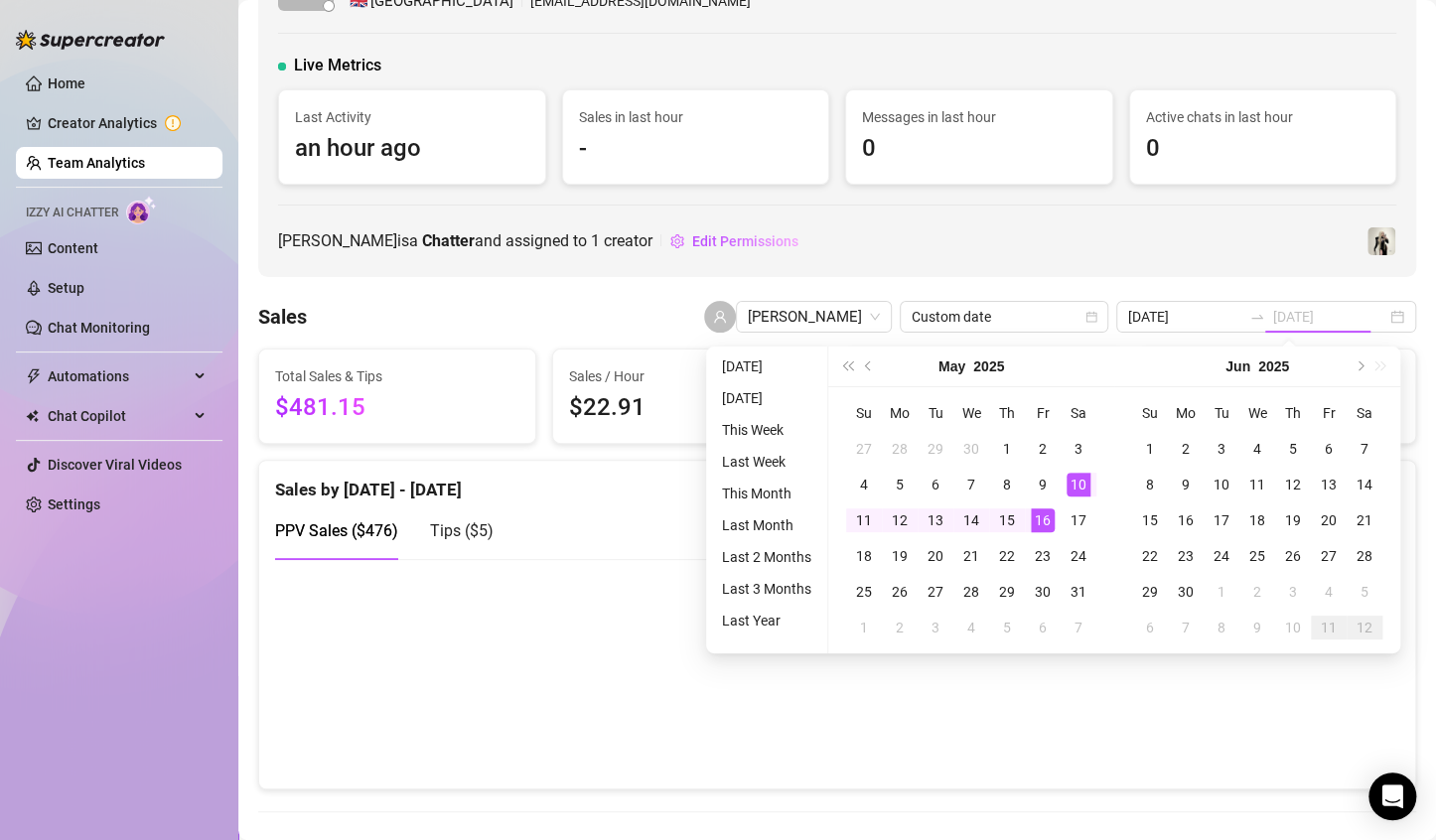 click on "16" at bounding box center (1043, 520) 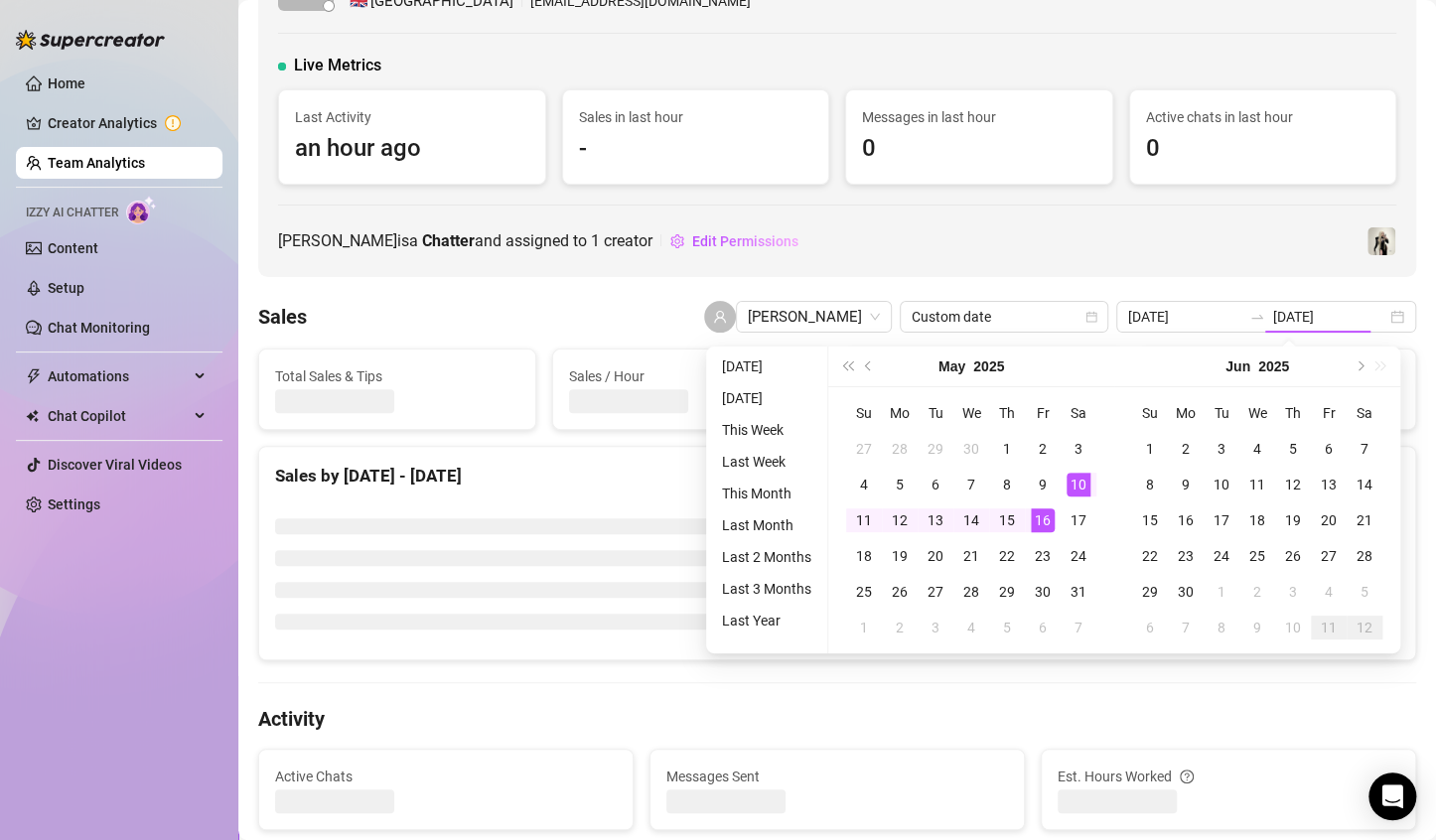 type on "[DATE]" 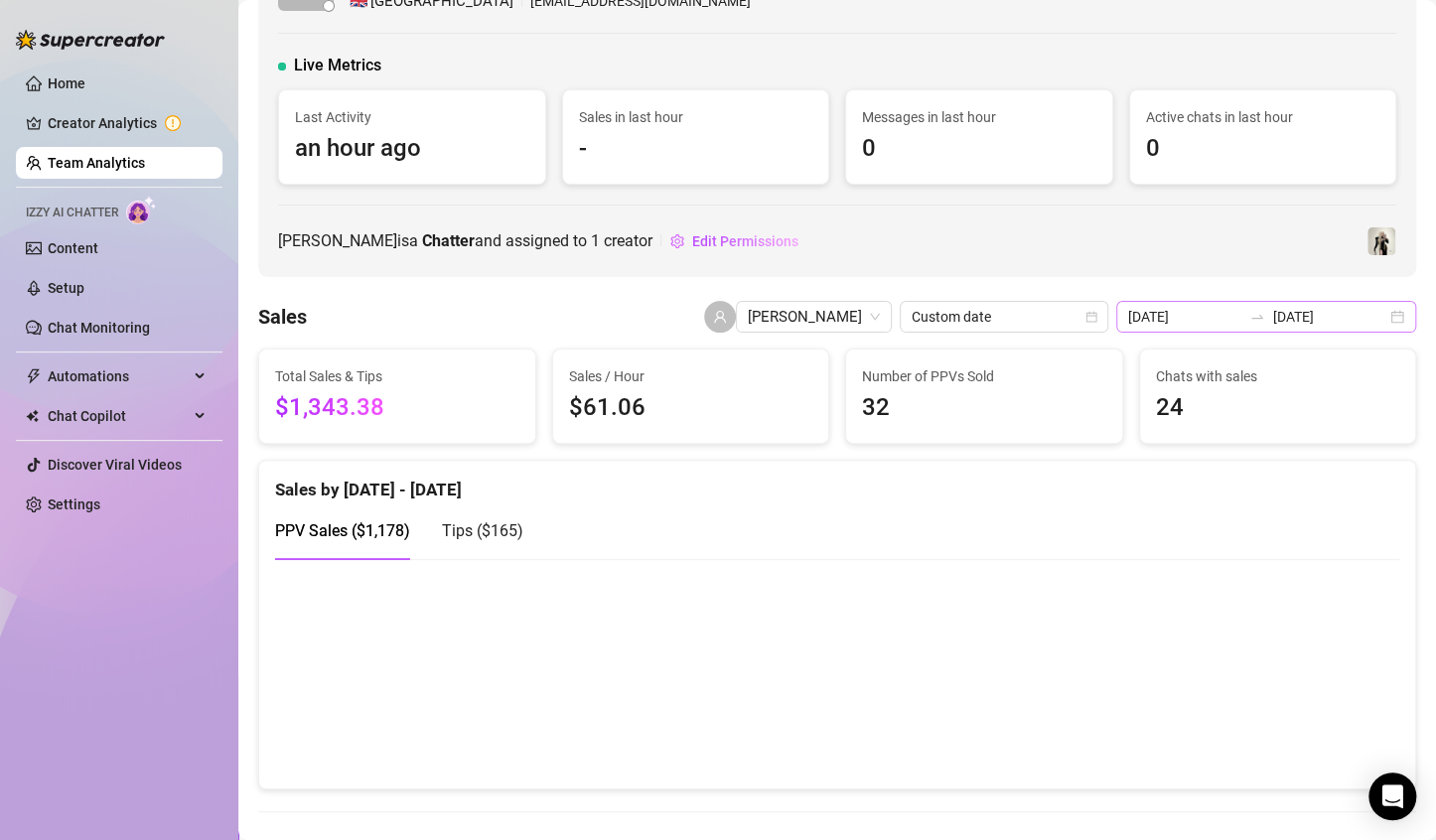 click on "[DATE] [DATE]" at bounding box center (1266, 317) 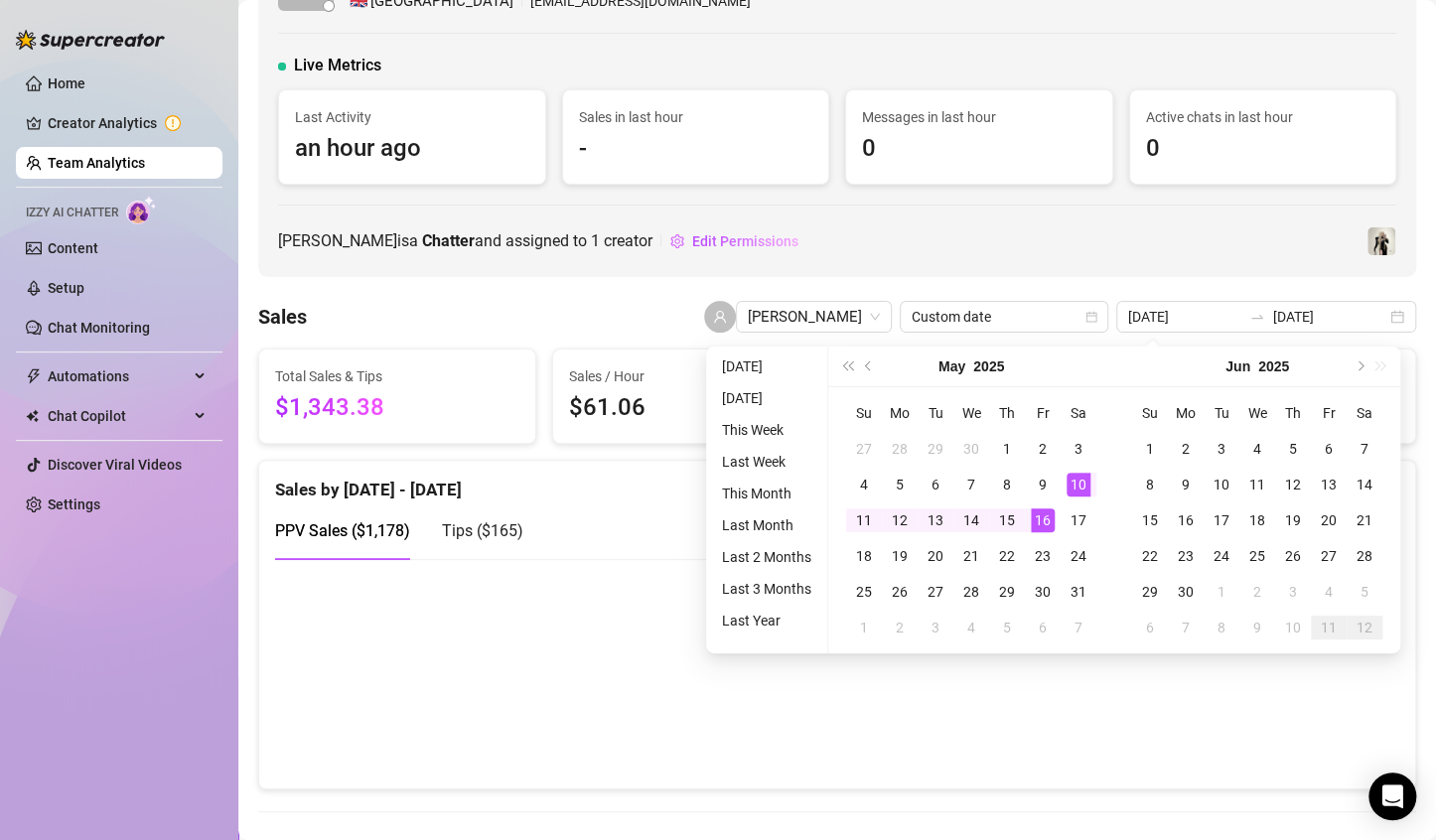 click on "[PERSON_NAME]  is  a   Chatter  and assigned to   1   creator Edit Permissions" at bounding box center (837, 241) 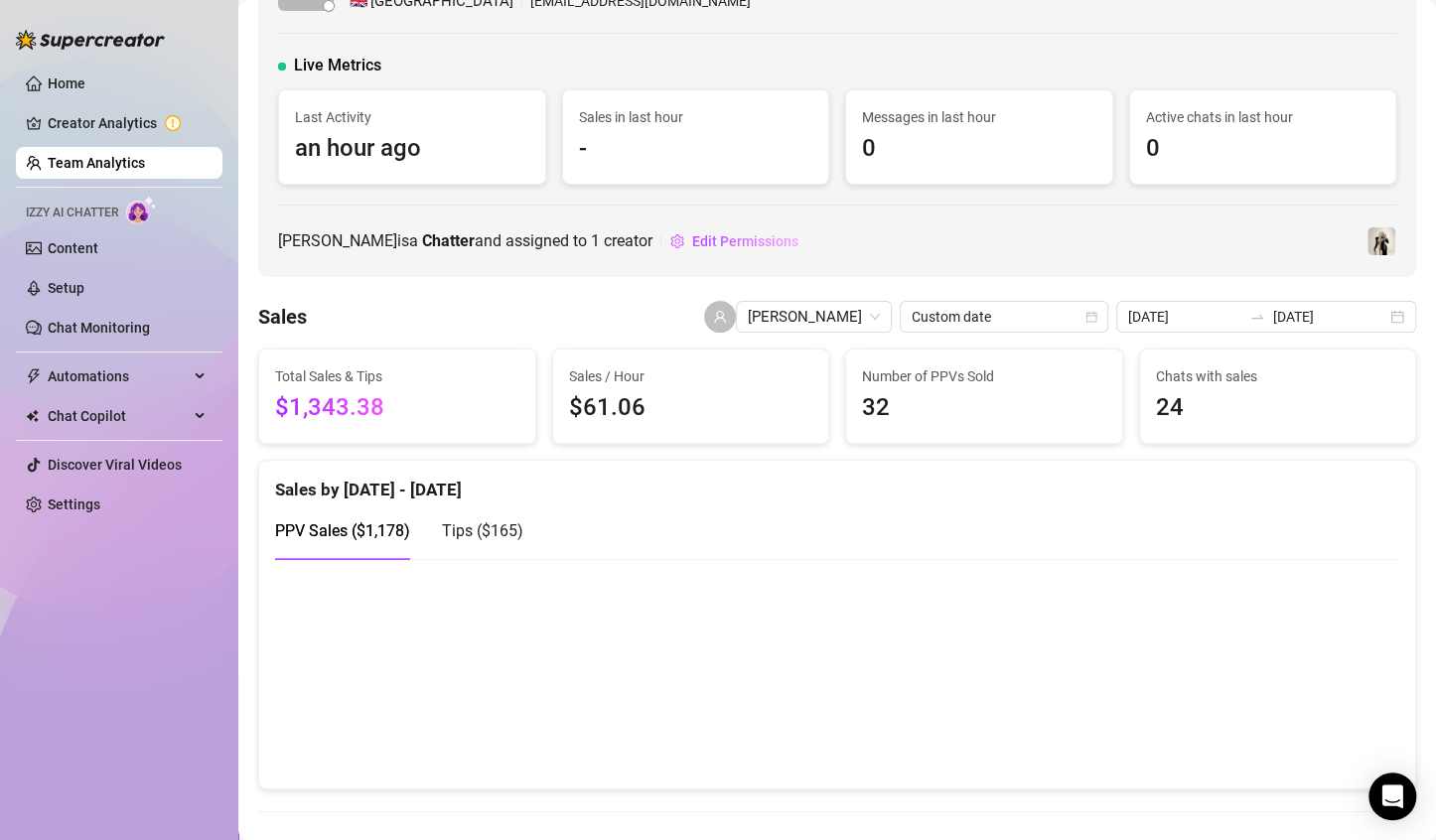 click at bounding box center (828, 673) 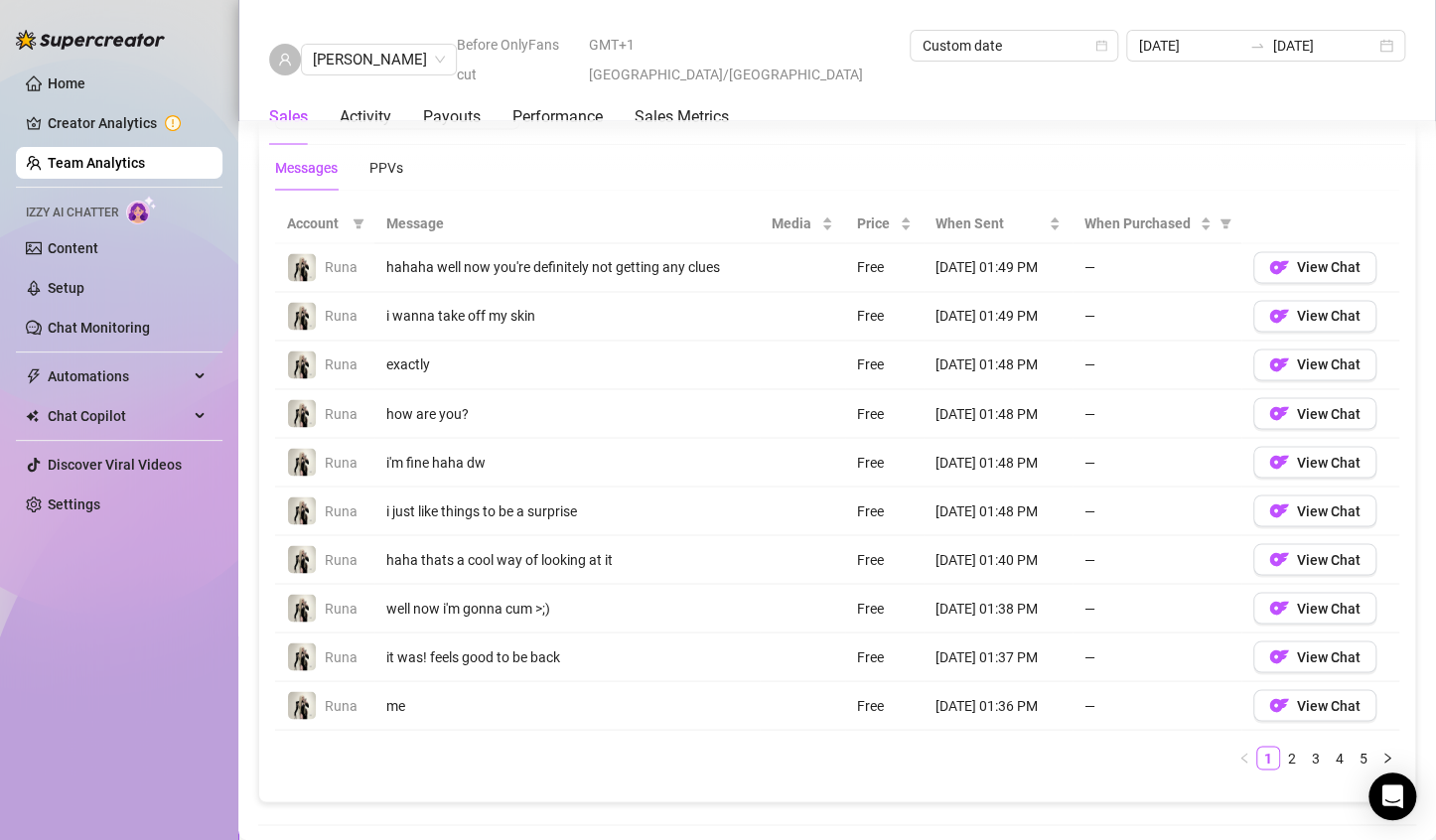 scroll, scrollTop: 1128, scrollLeft: 0, axis: vertical 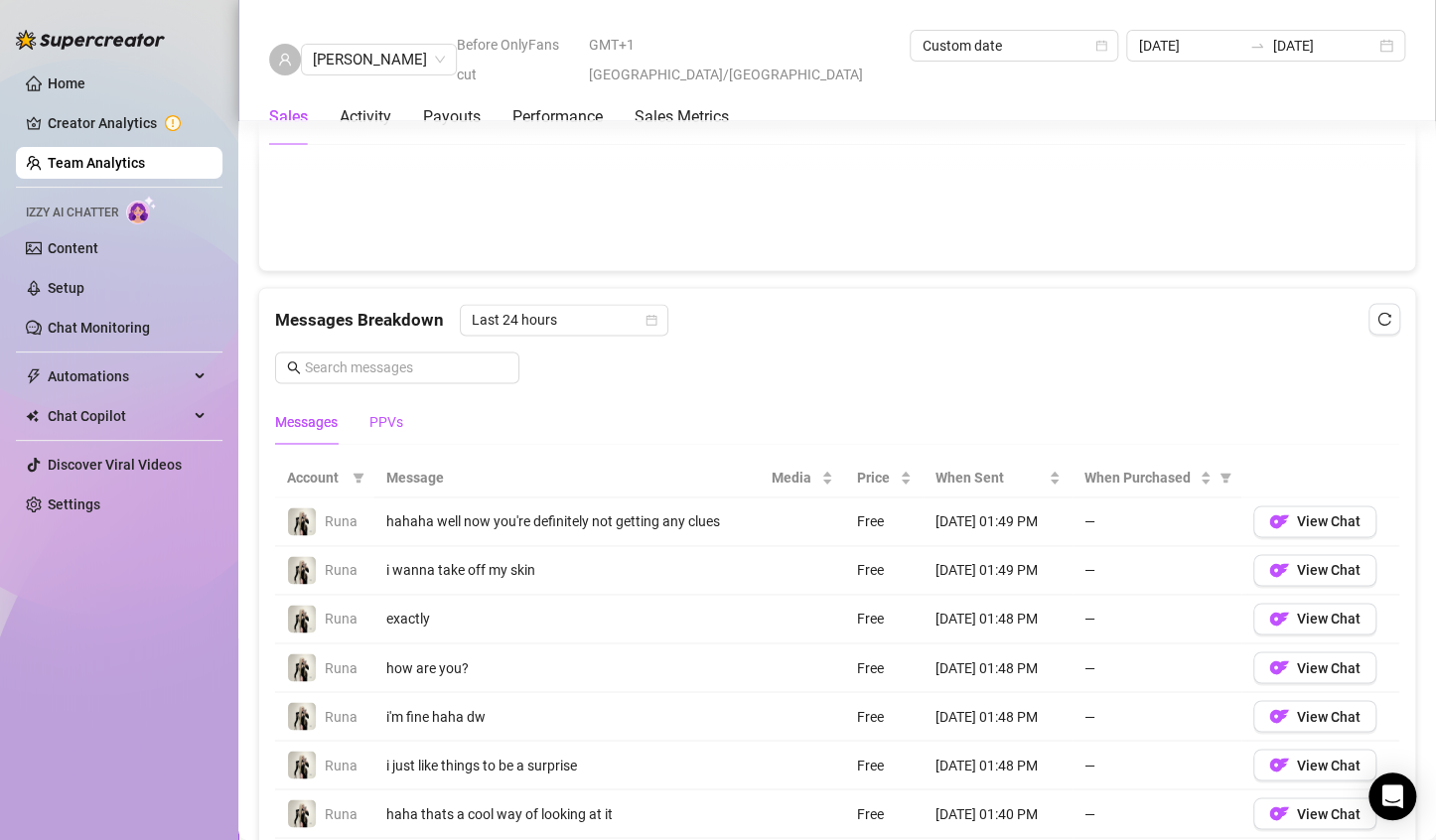click on "PPVs" at bounding box center [386, 422] 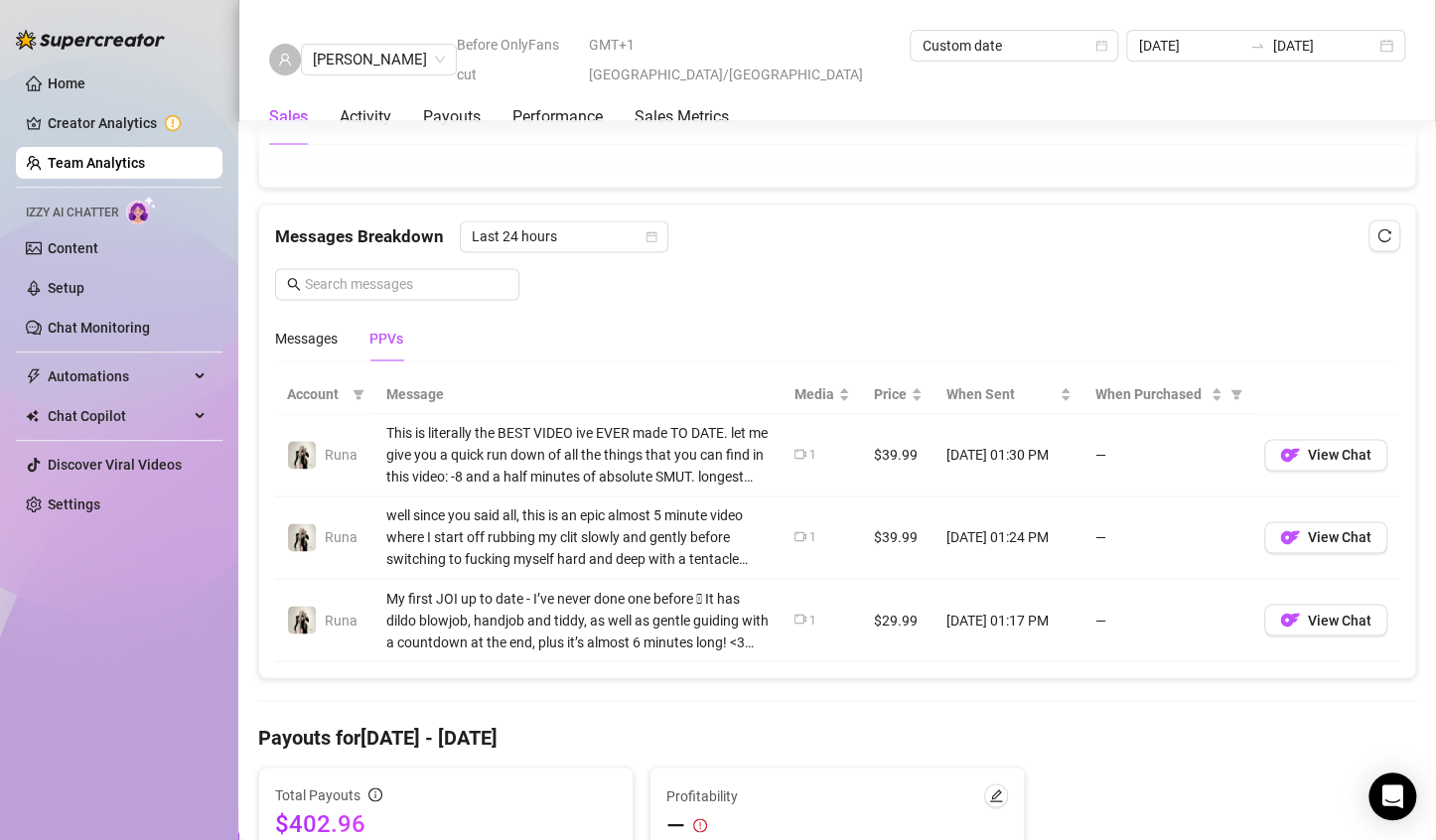scroll, scrollTop: 1214, scrollLeft: 0, axis: vertical 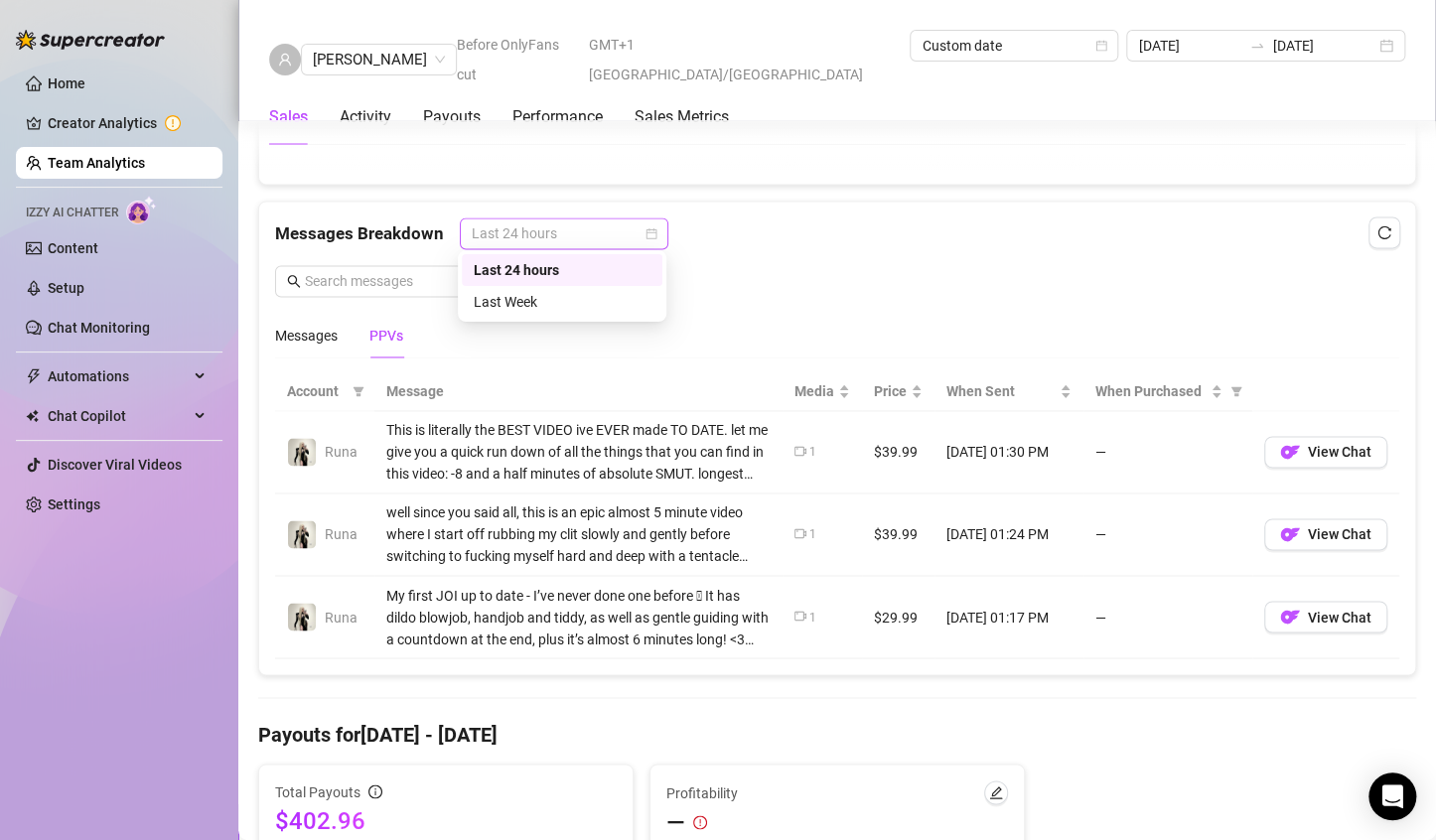 click on "Last 24 hours" at bounding box center (564, 233) 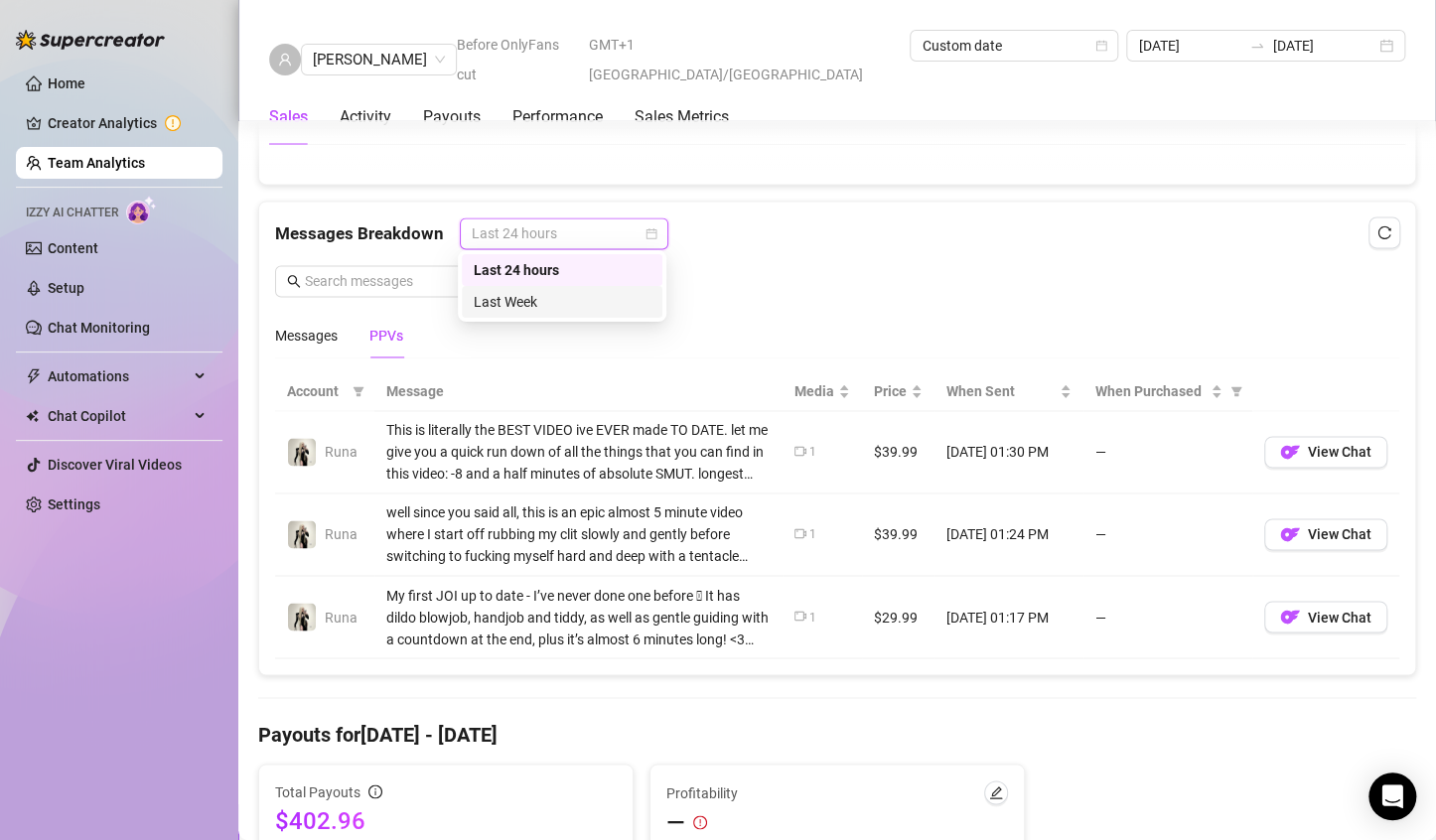 click on "Messages Breakdown Last 24 hours Messages PPVs" at bounding box center (837, 287) 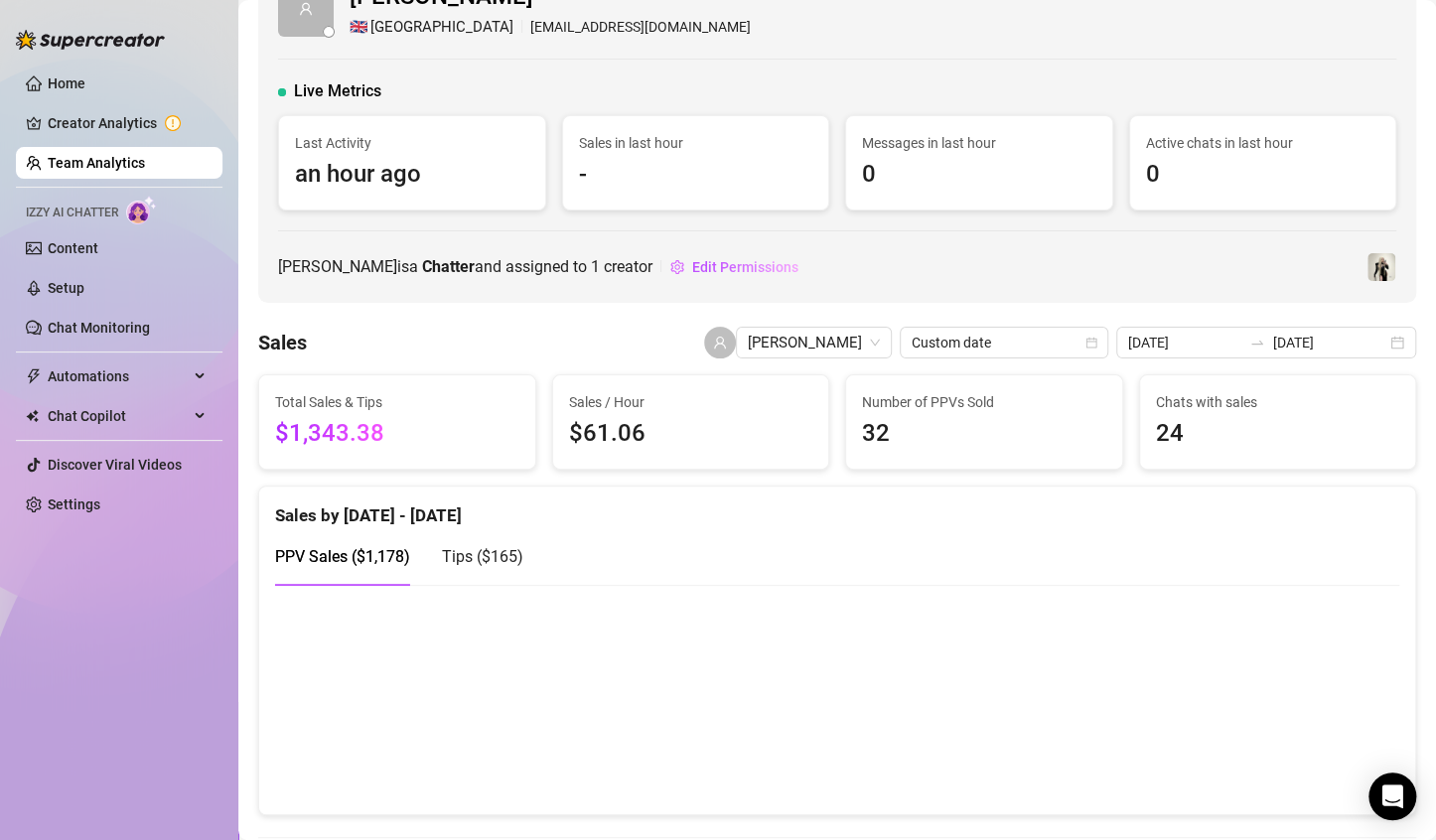 scroll, scrollTop: 0, scrollLeft: 0, axis: both 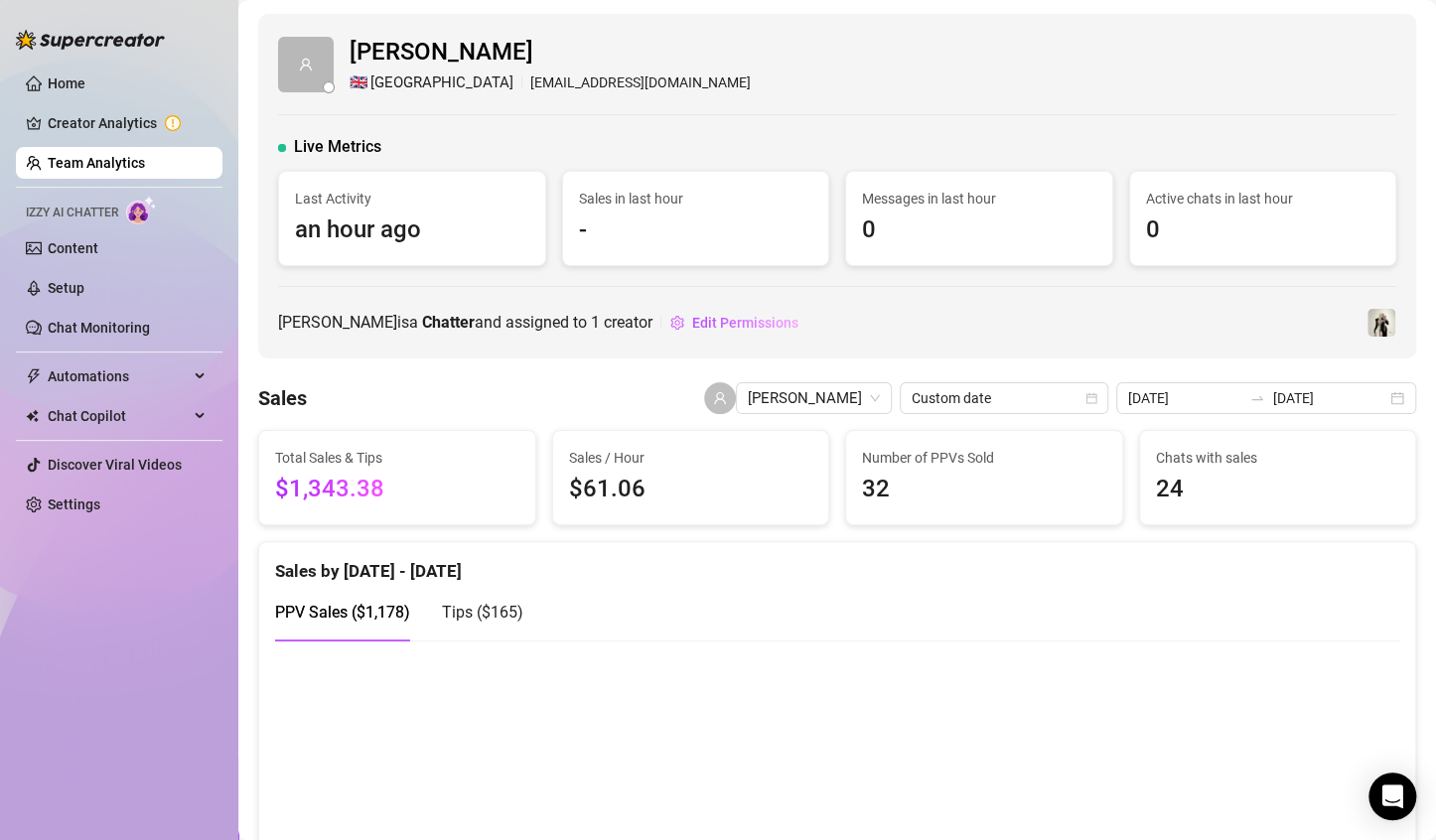 click on "PPV Sales ( $1,178 ) Tips ( $165 )" at bounding box center (837, 612) 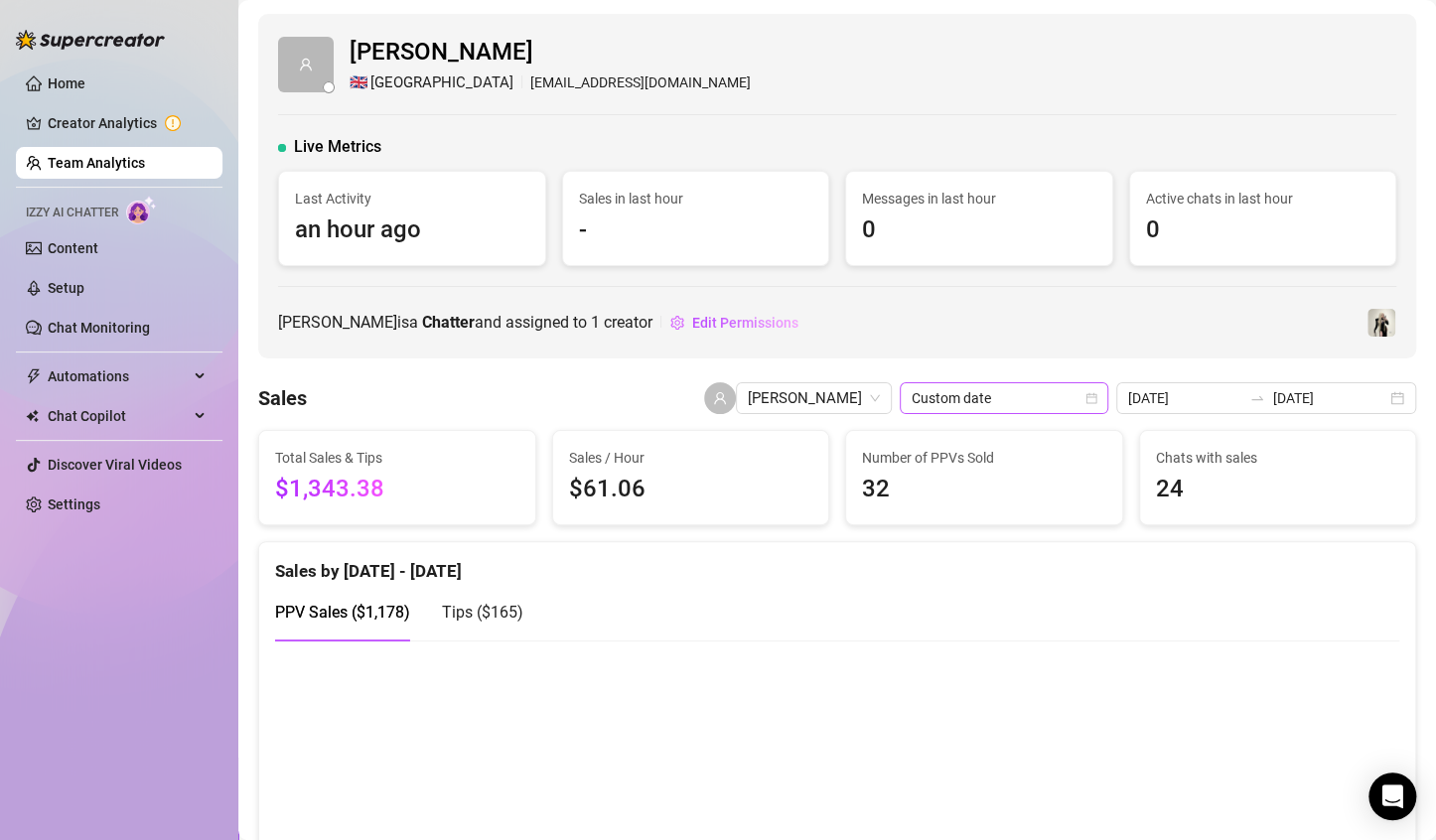 click on "Custom date" at bounding box center (1004, 398) 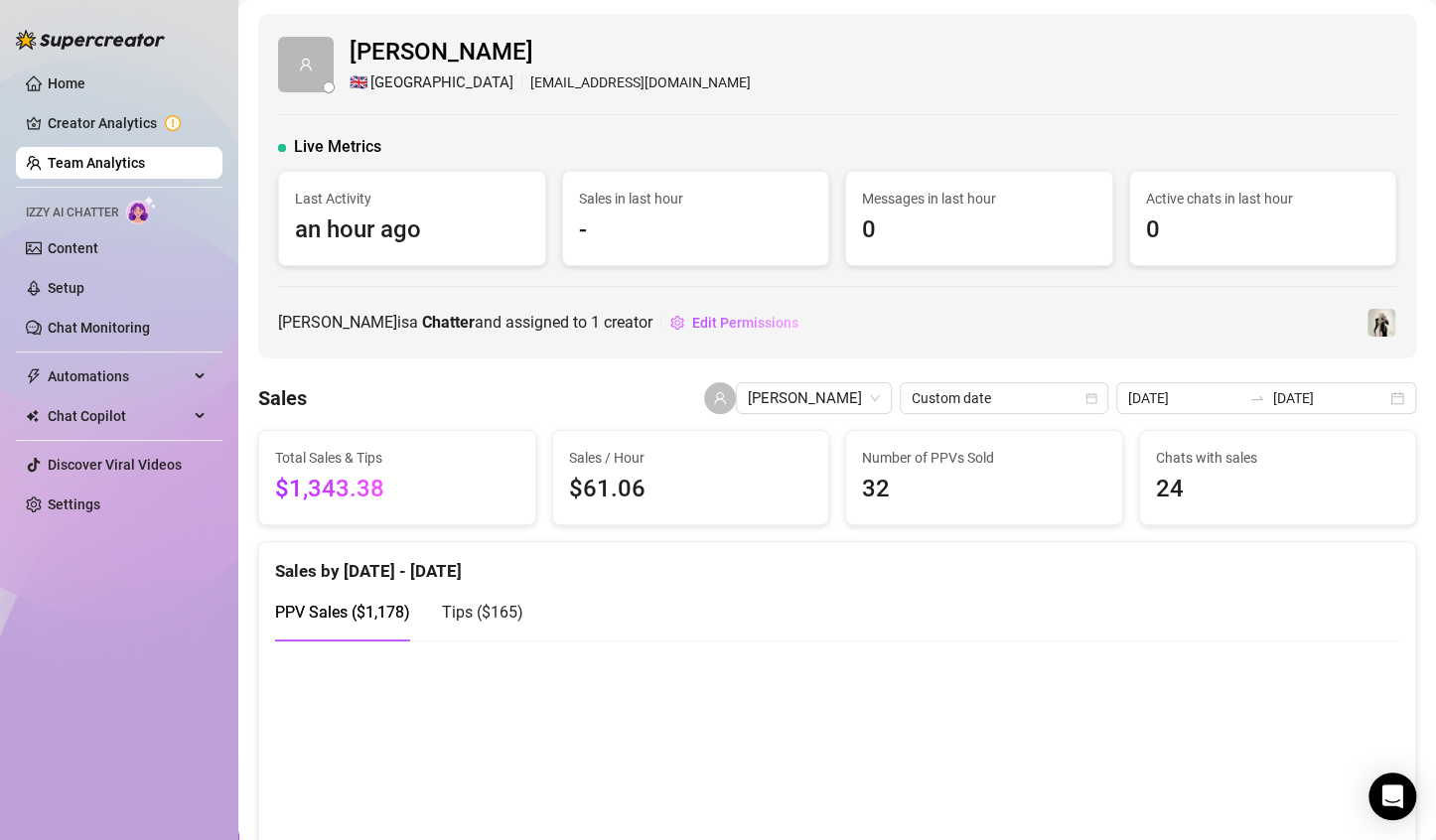 click on "[PERSON_NAME]  is  a   Chatter  and assigned to   1   creator Edit Permissions" at bounding box center [837, 323] 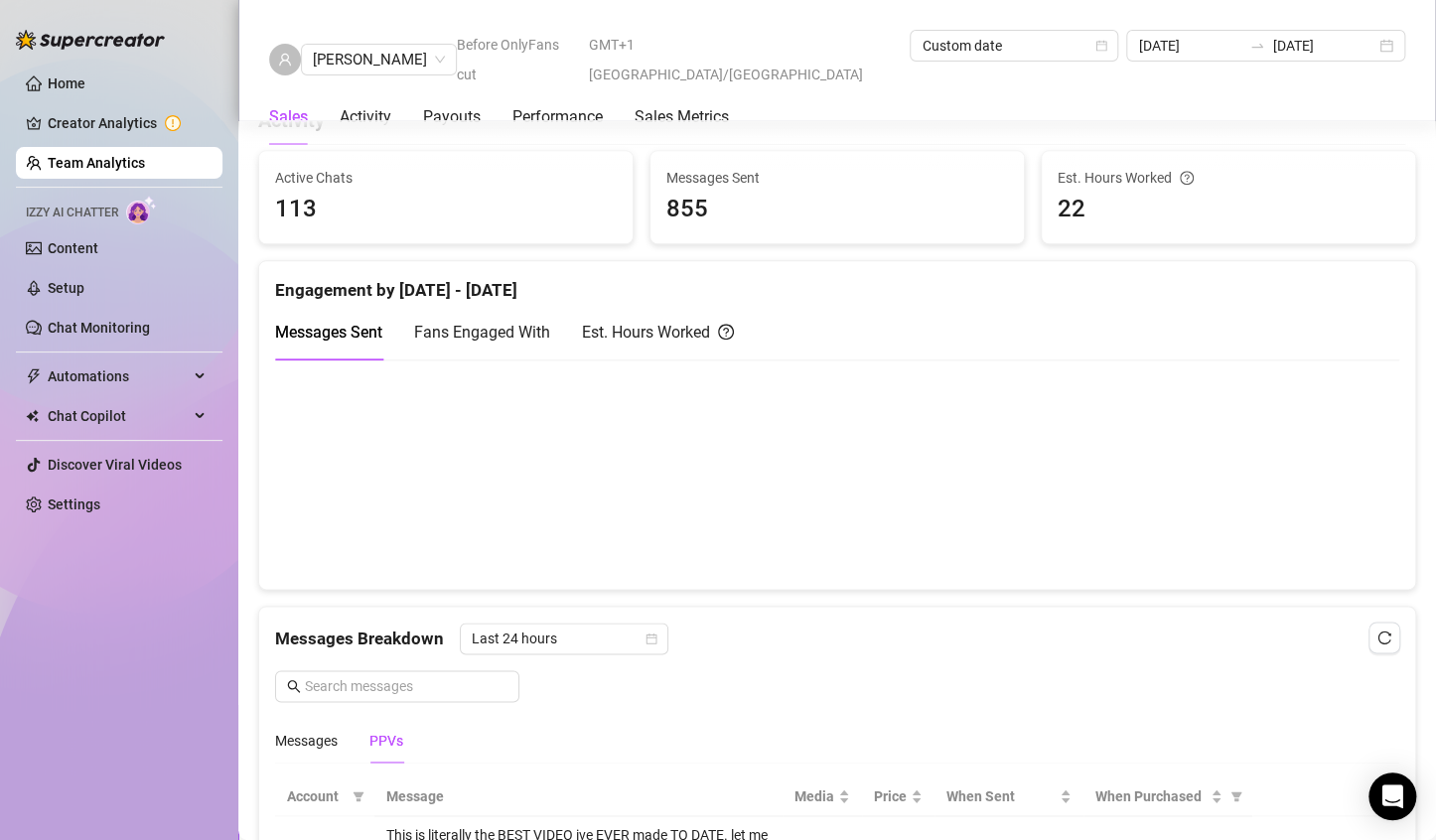 scroll, scrollTop: 810, scrollLeft: 0, axis: vertical 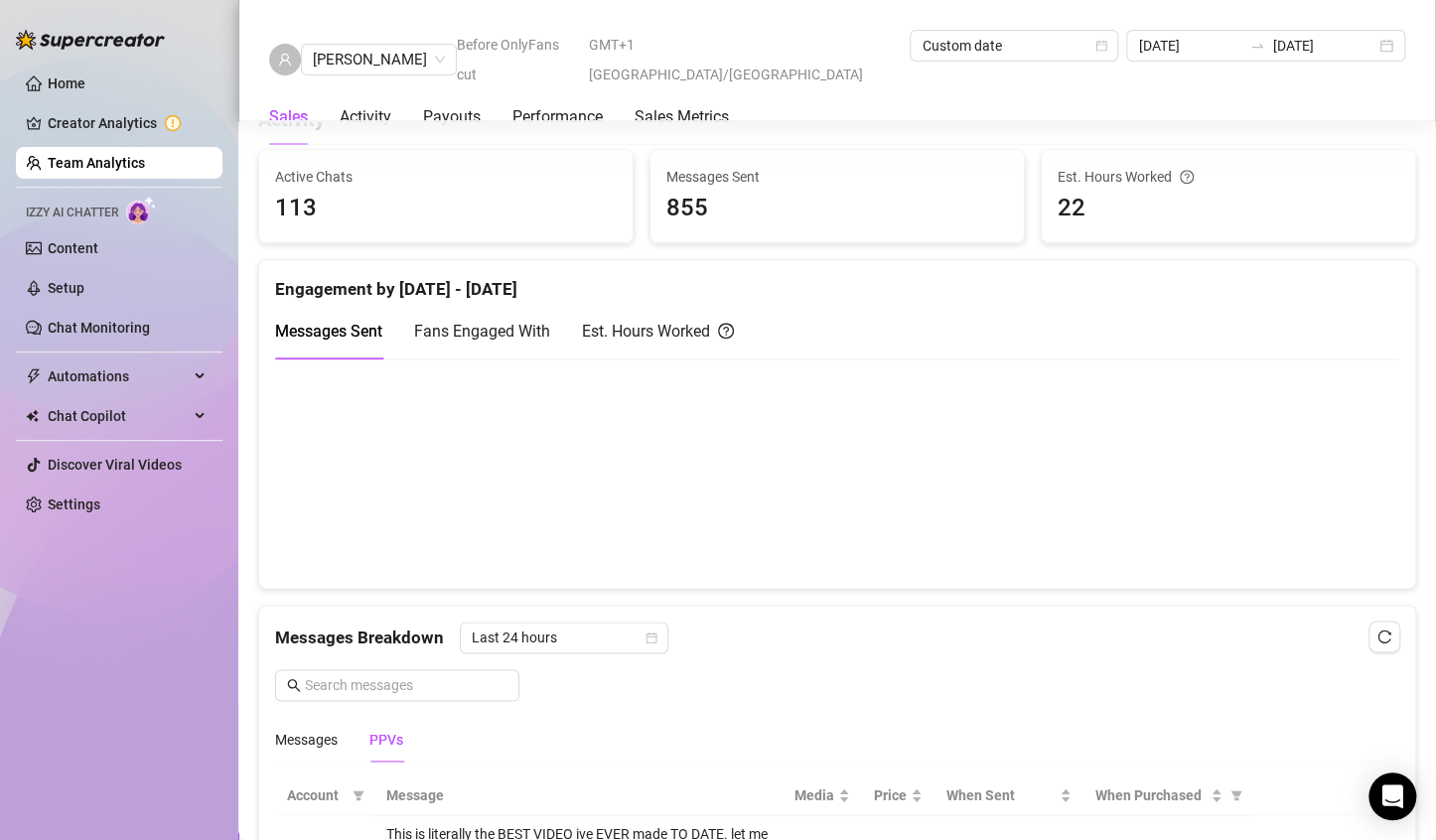 click on "Fans Engaged With" at bounding box center [482, 331] 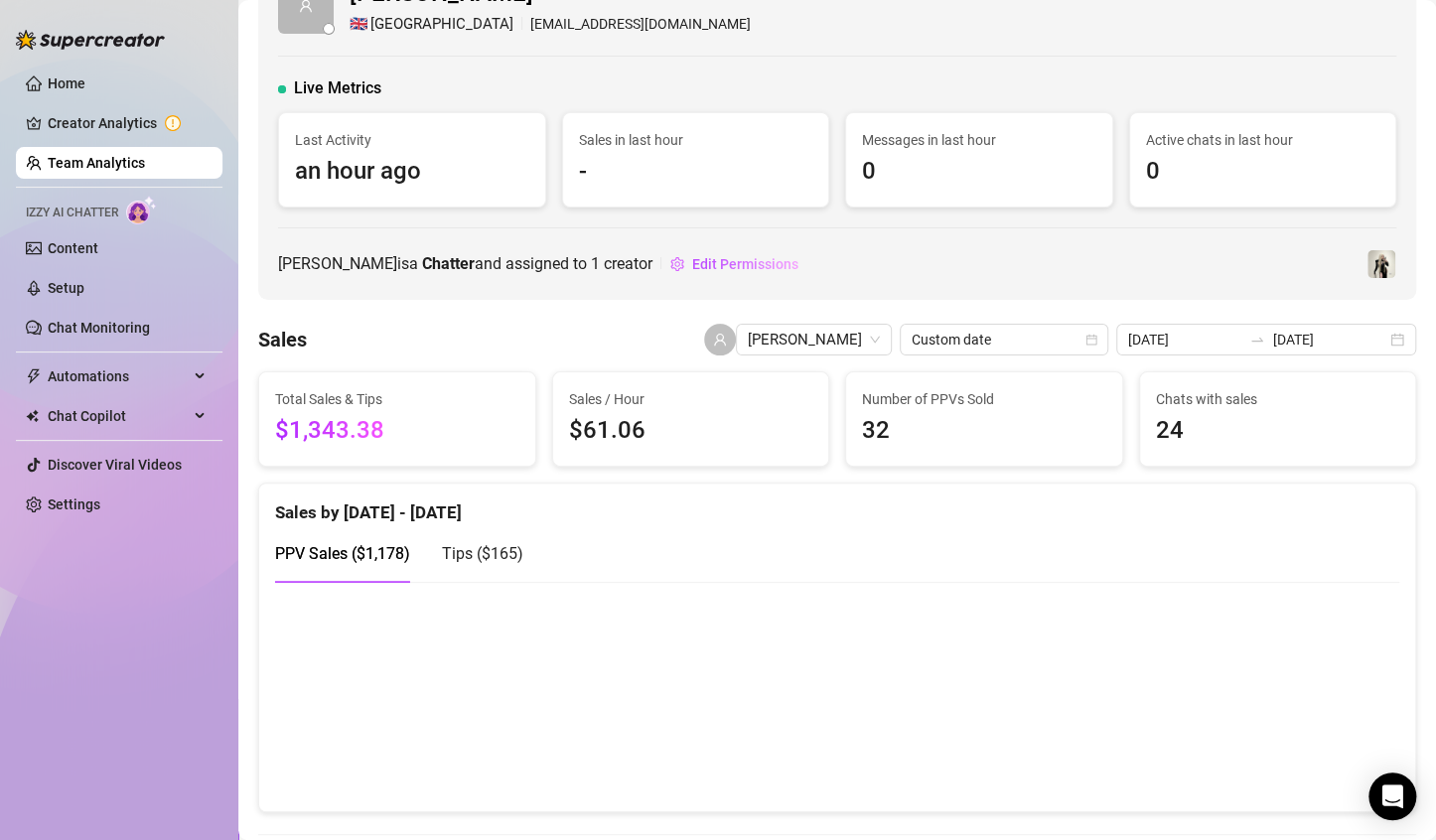 scroll, scrollTop: 35, scrollLeft: 0, axis: vertical 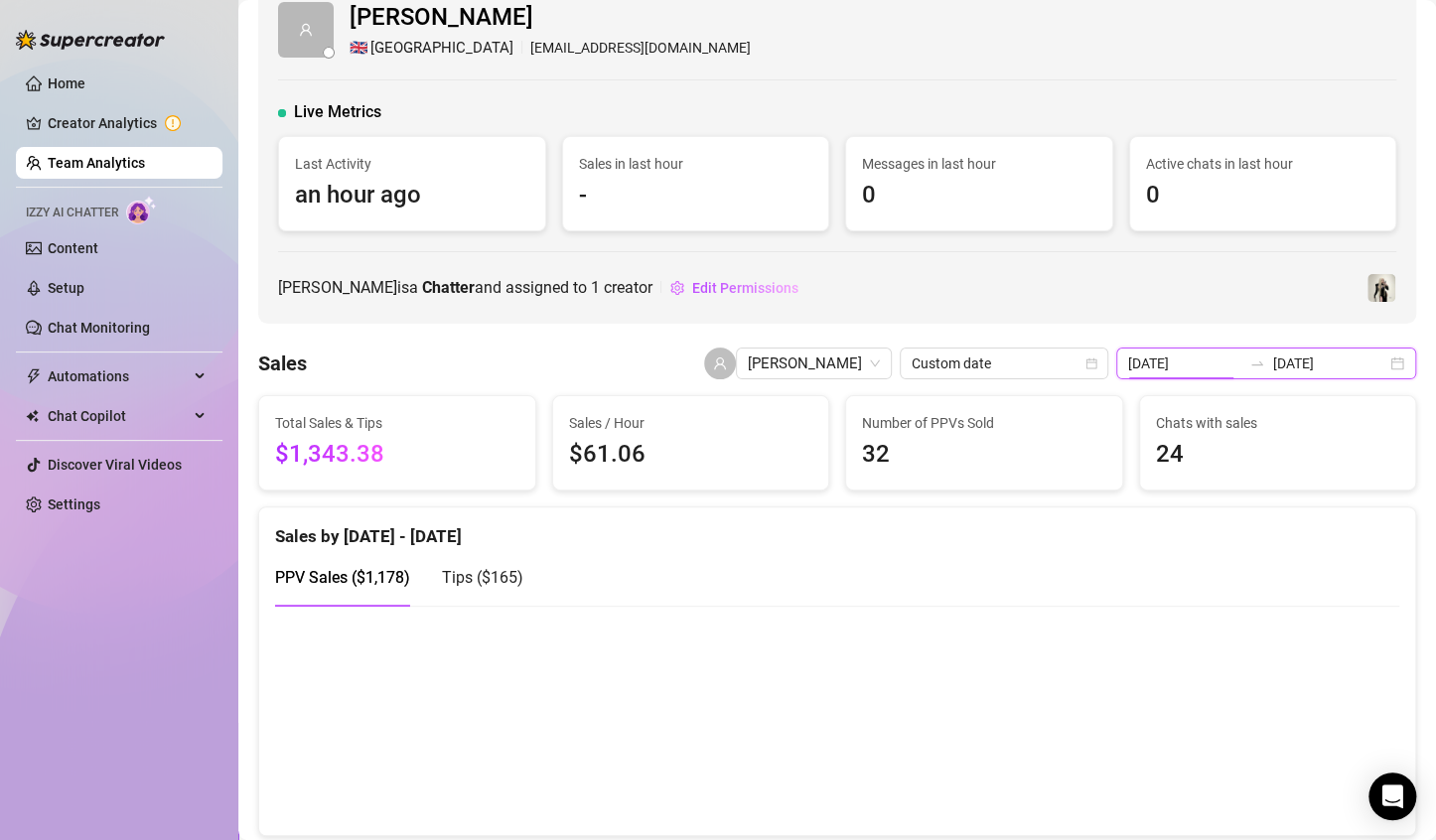 click on "[DATE]" at bounding box center (1185, 363) 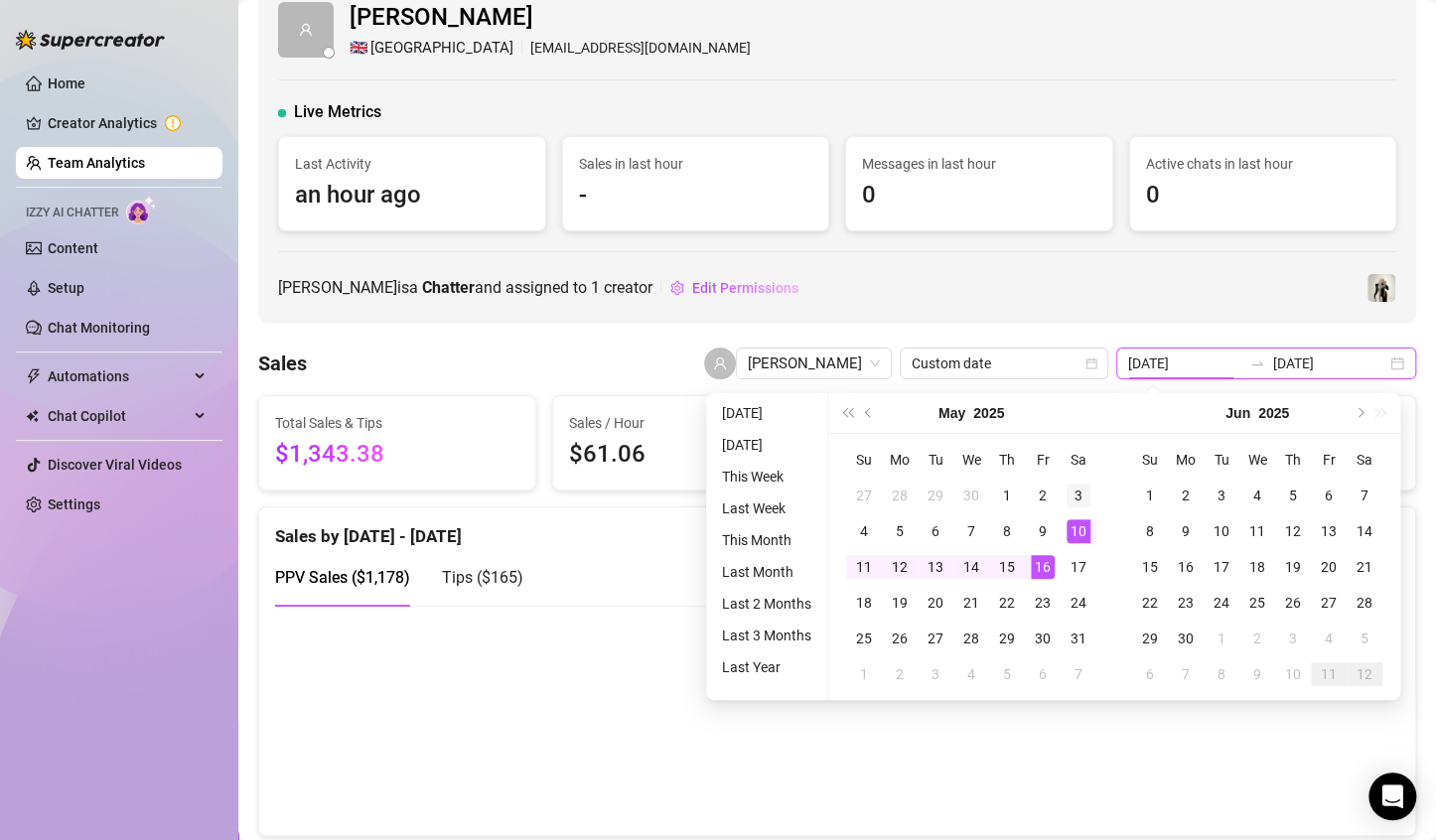 type on "[DATE]" 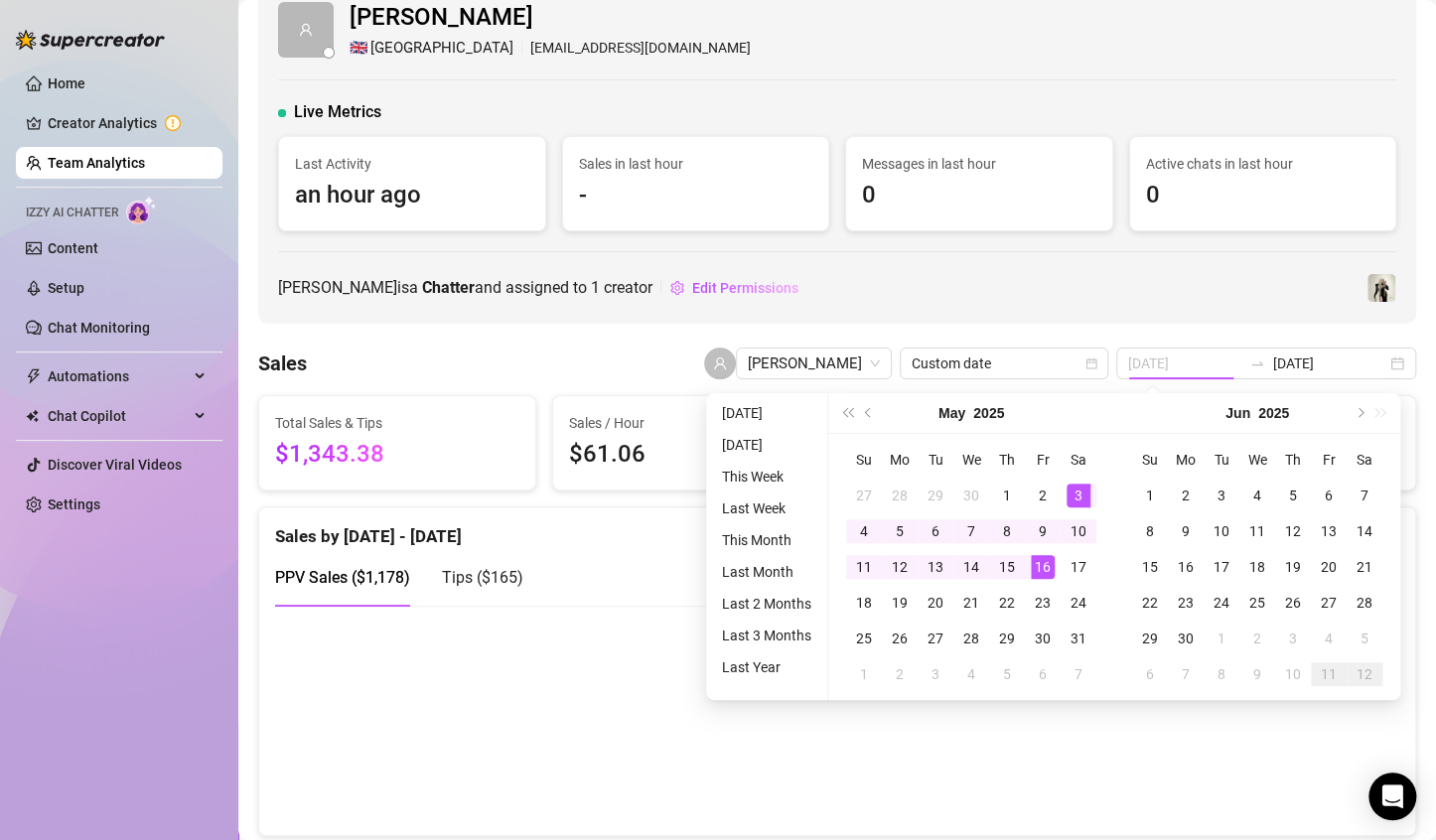 click on "3" at bounding box center [1078, 495] 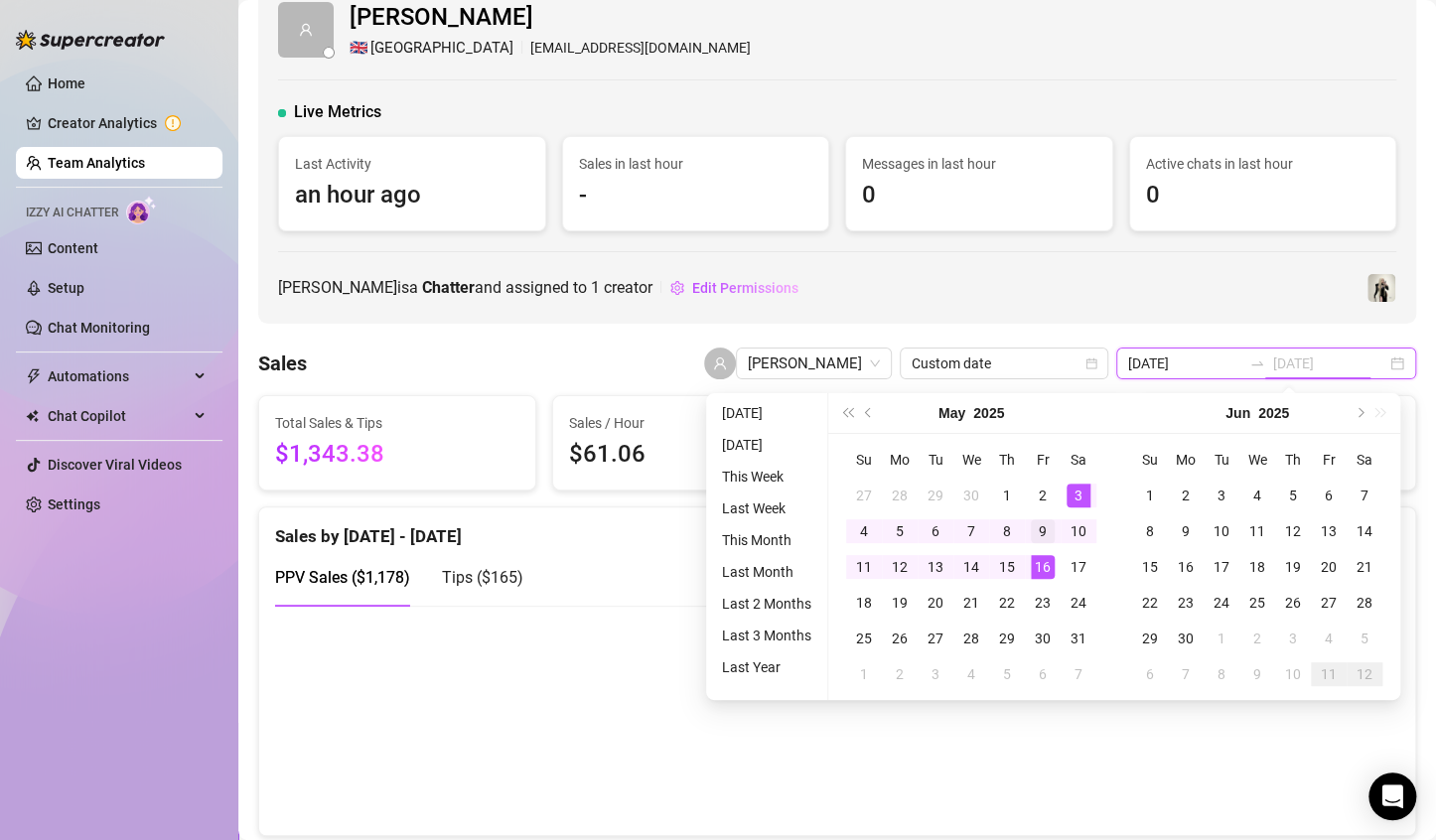 type on "[DATE]" 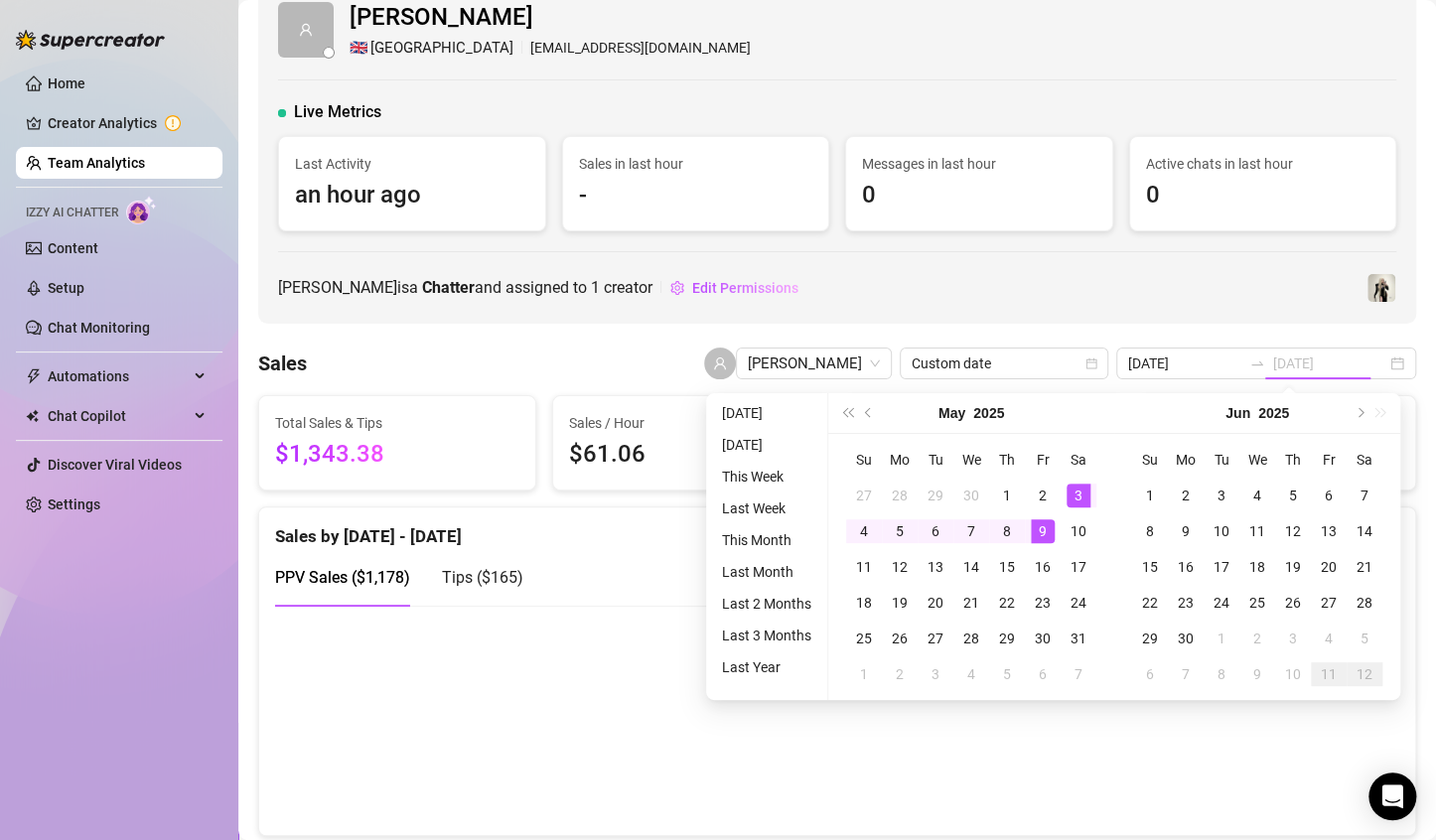 click on "9" at bounding box center (1043, 531) 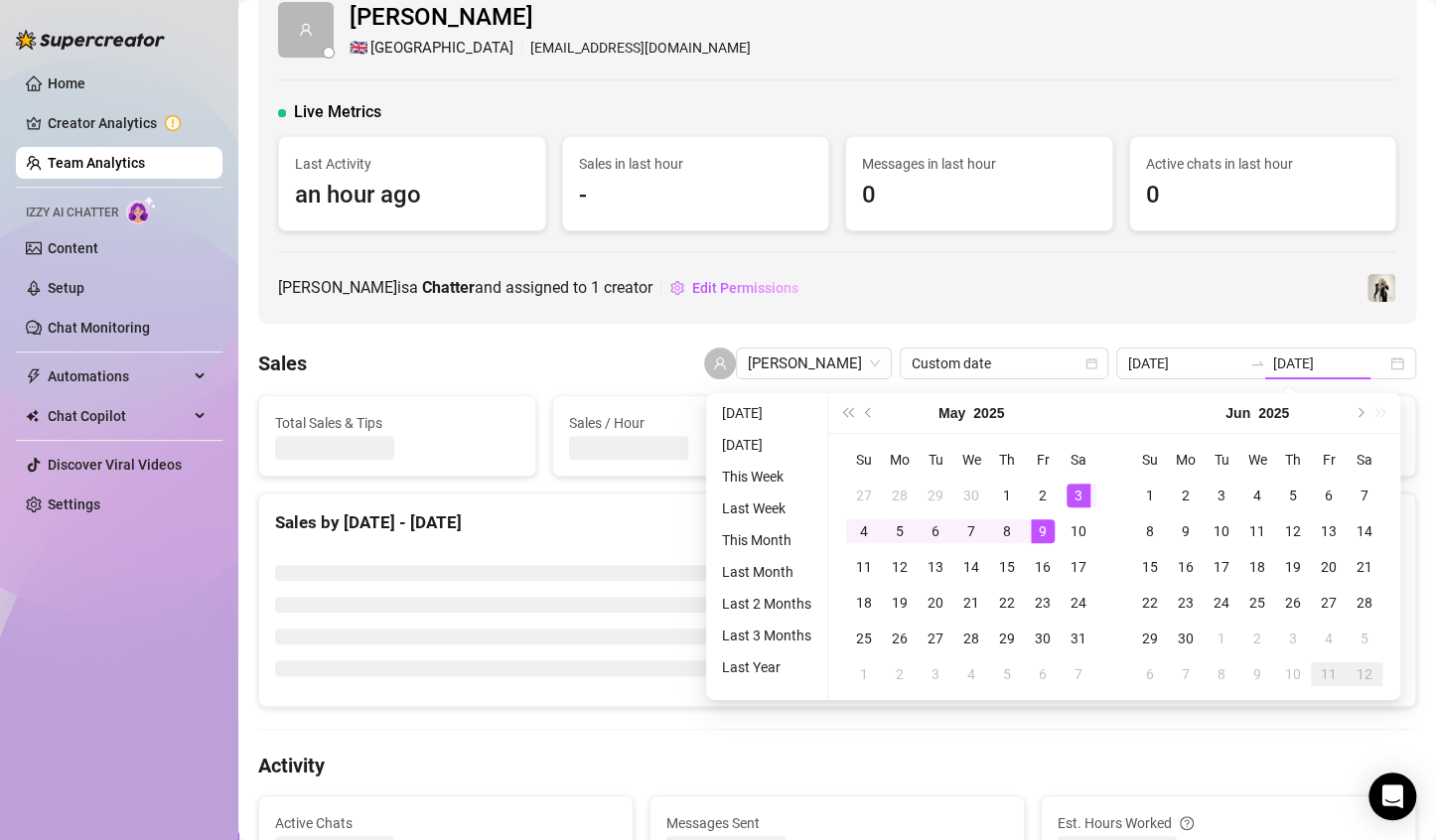 type on "[DATE]" 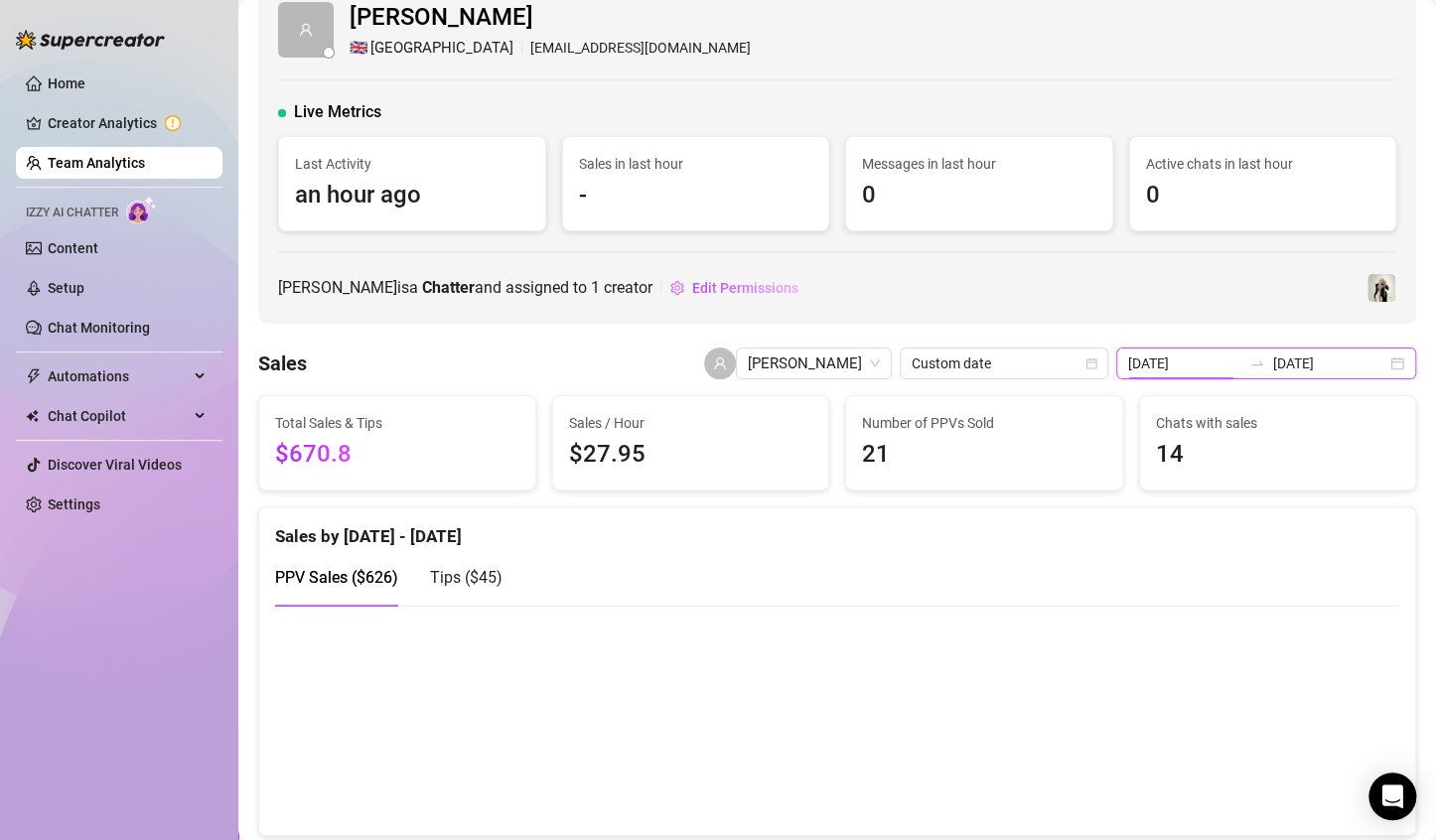 click on "[DATE]" at bounding box center (1185, 363) 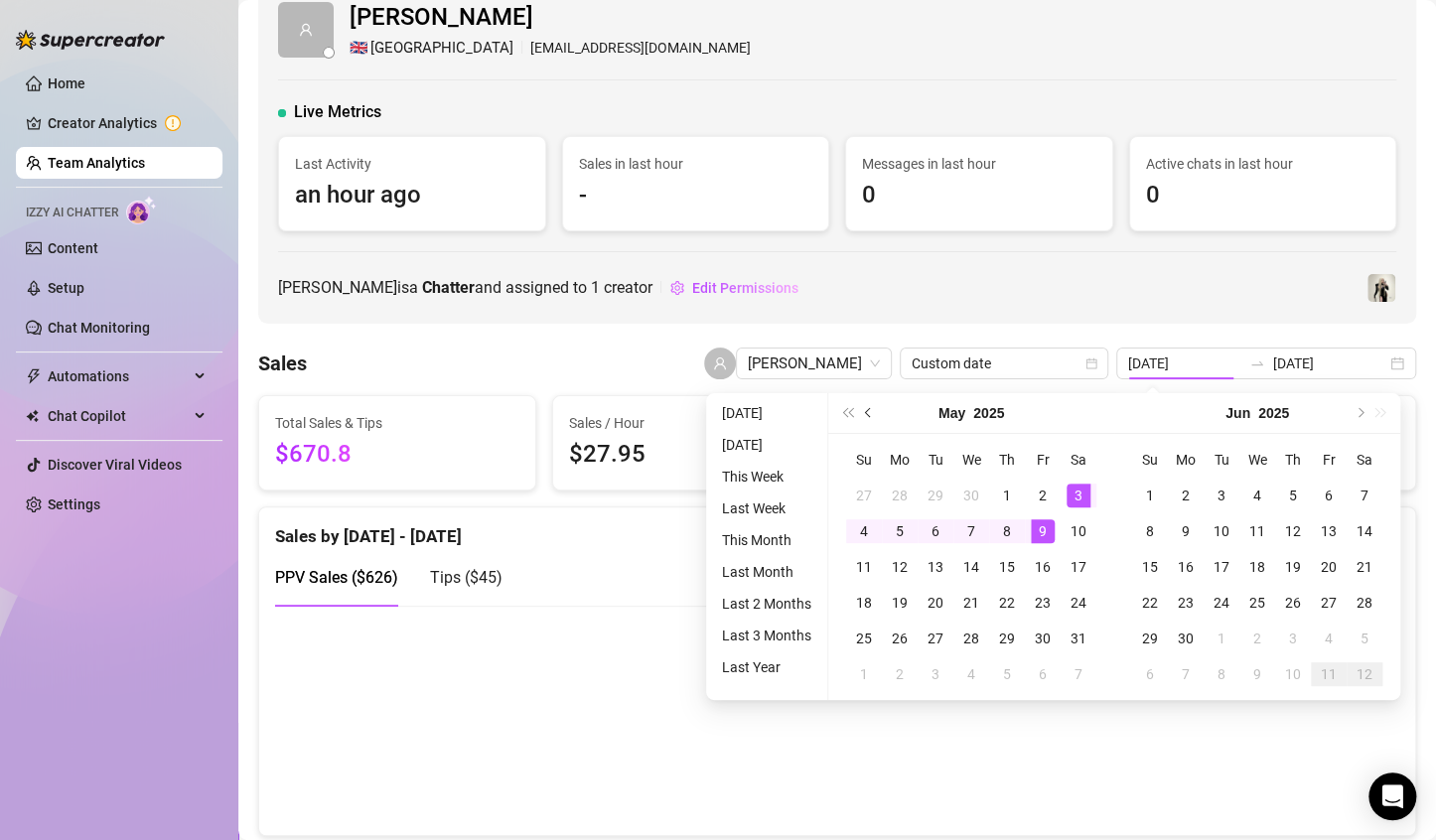click at bounding box center (869, 413) 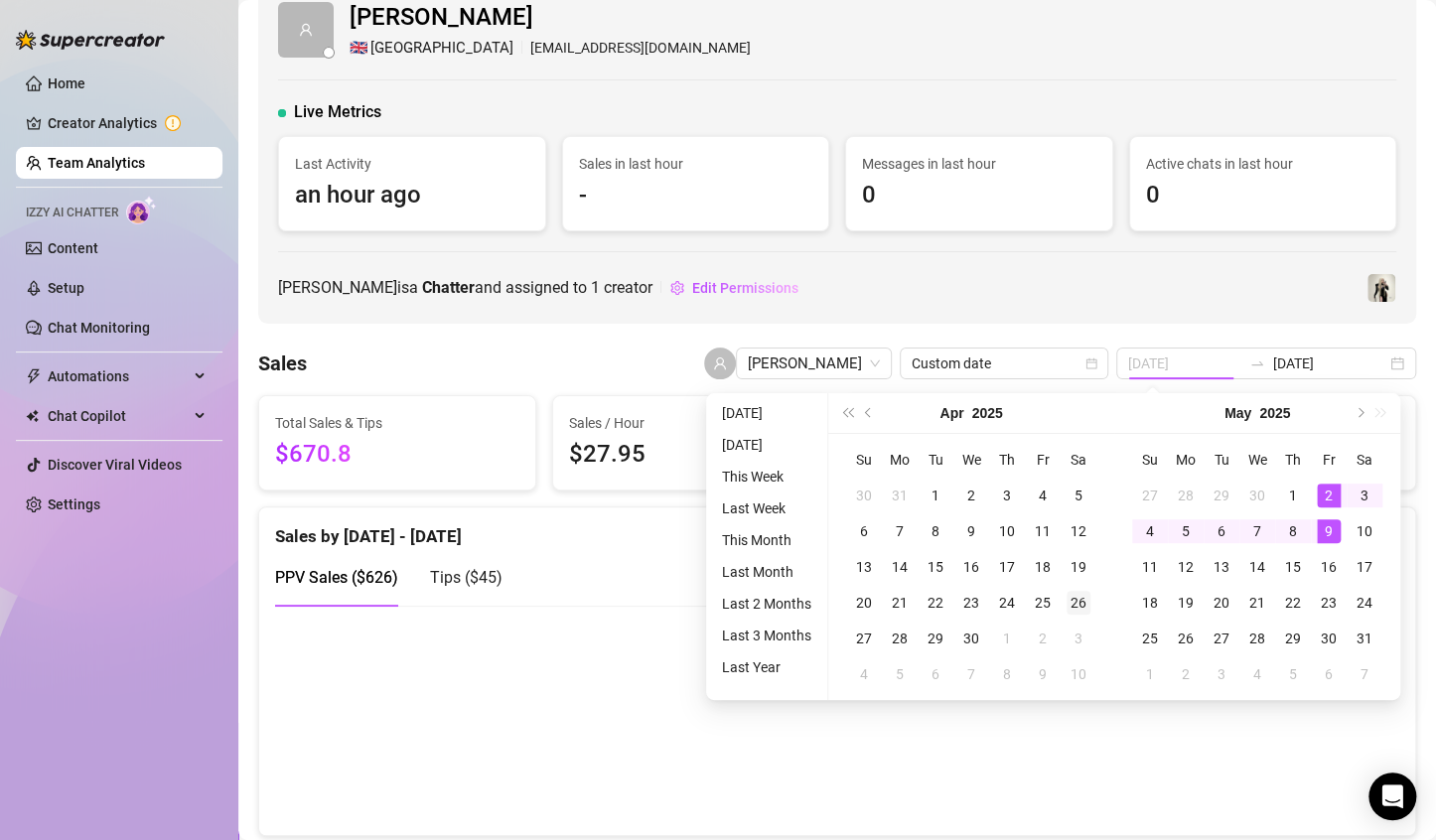 type on "[DATE]" 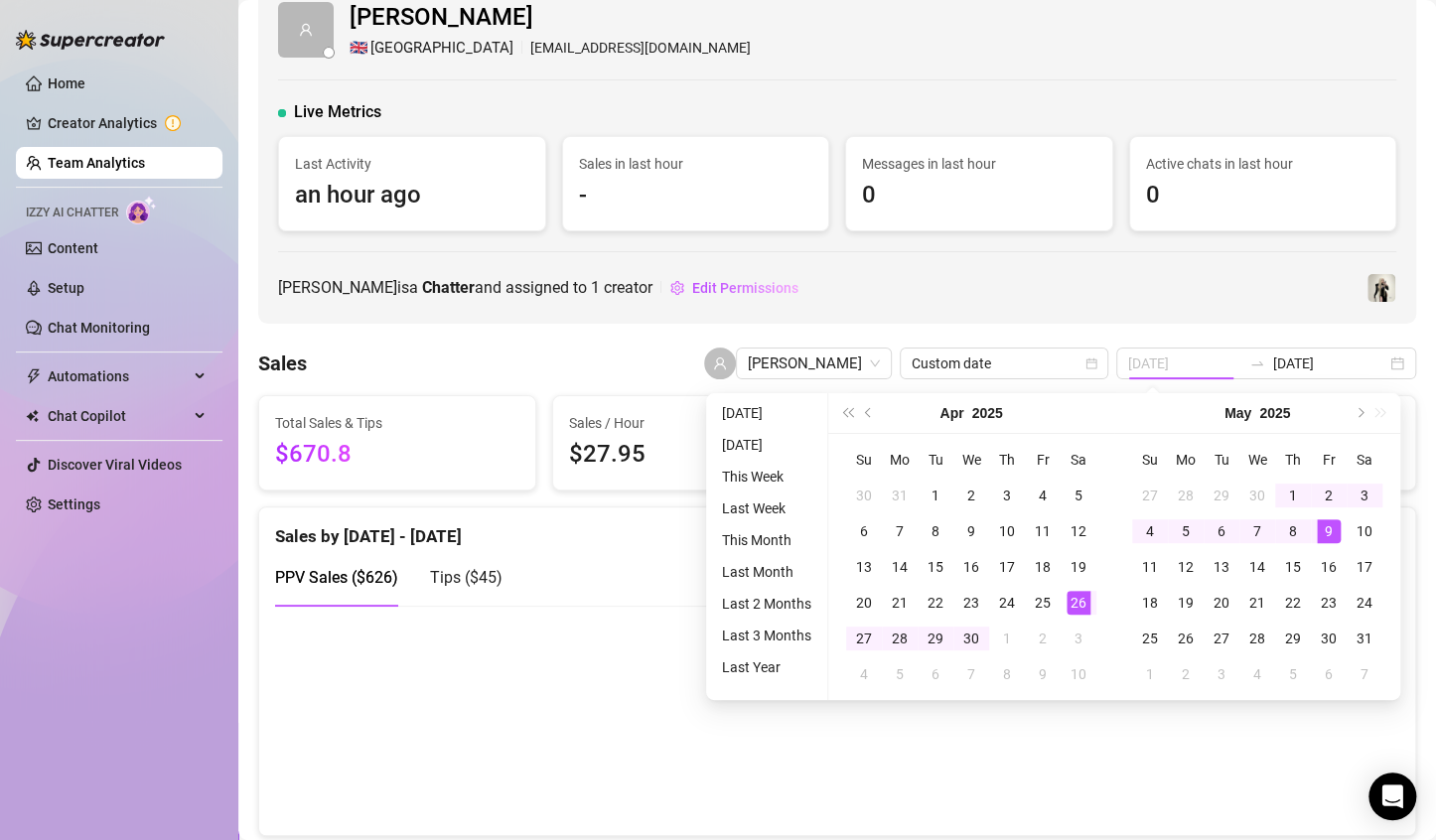 click on "26" at bounding box center (1078, 603) 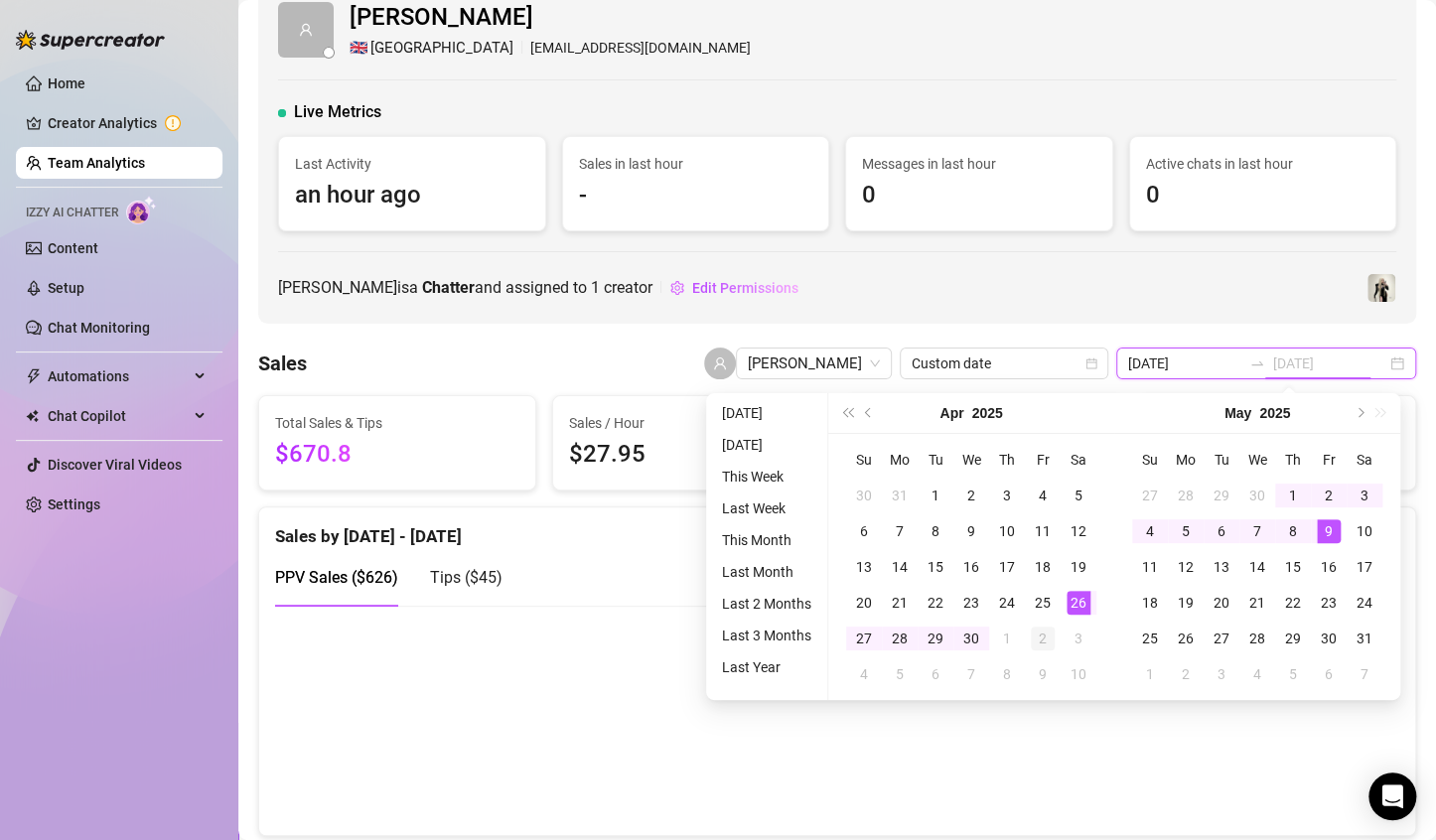 type on "[DATE]" 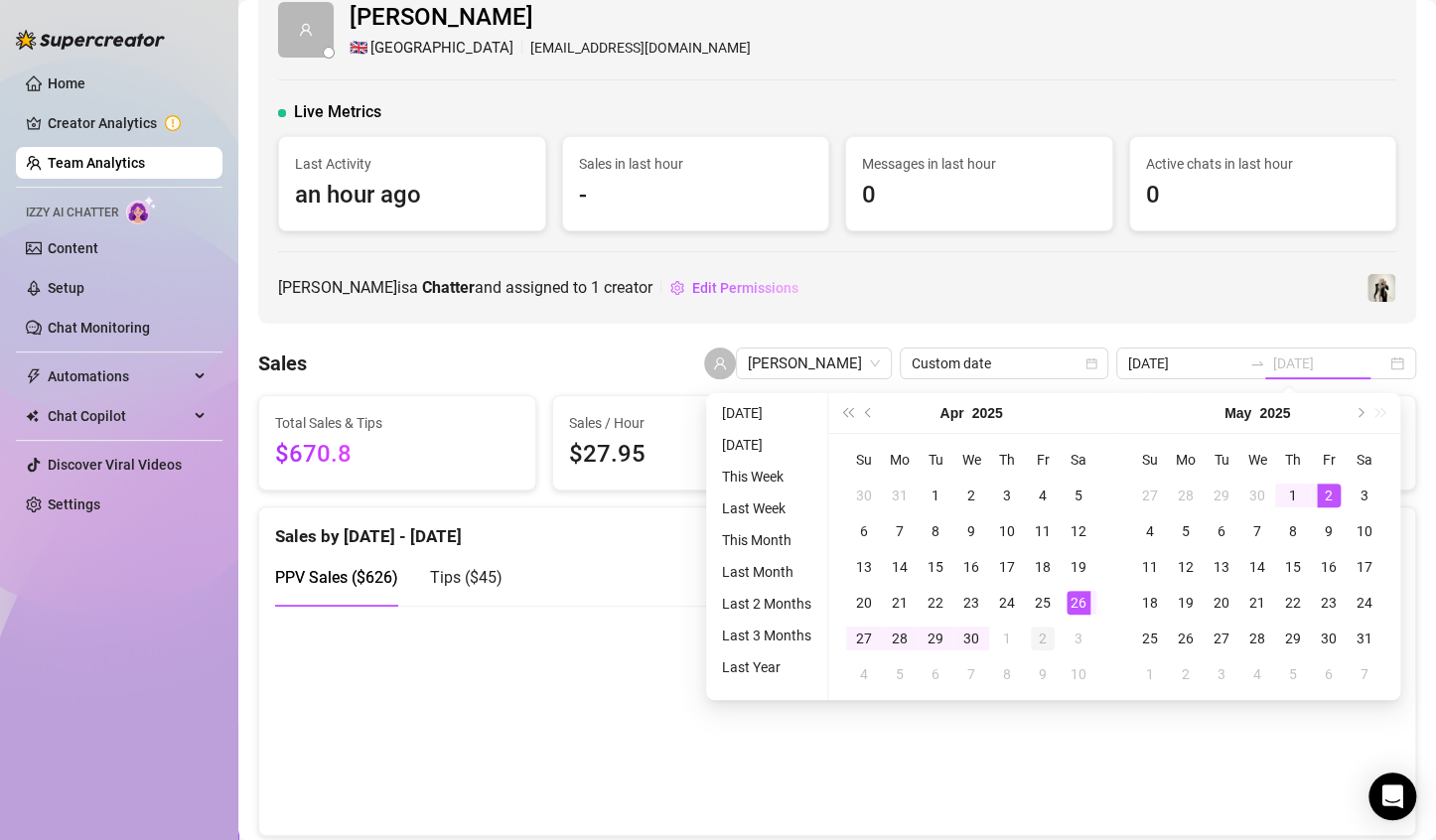 click on "2" at bounding box center (1043, 638) 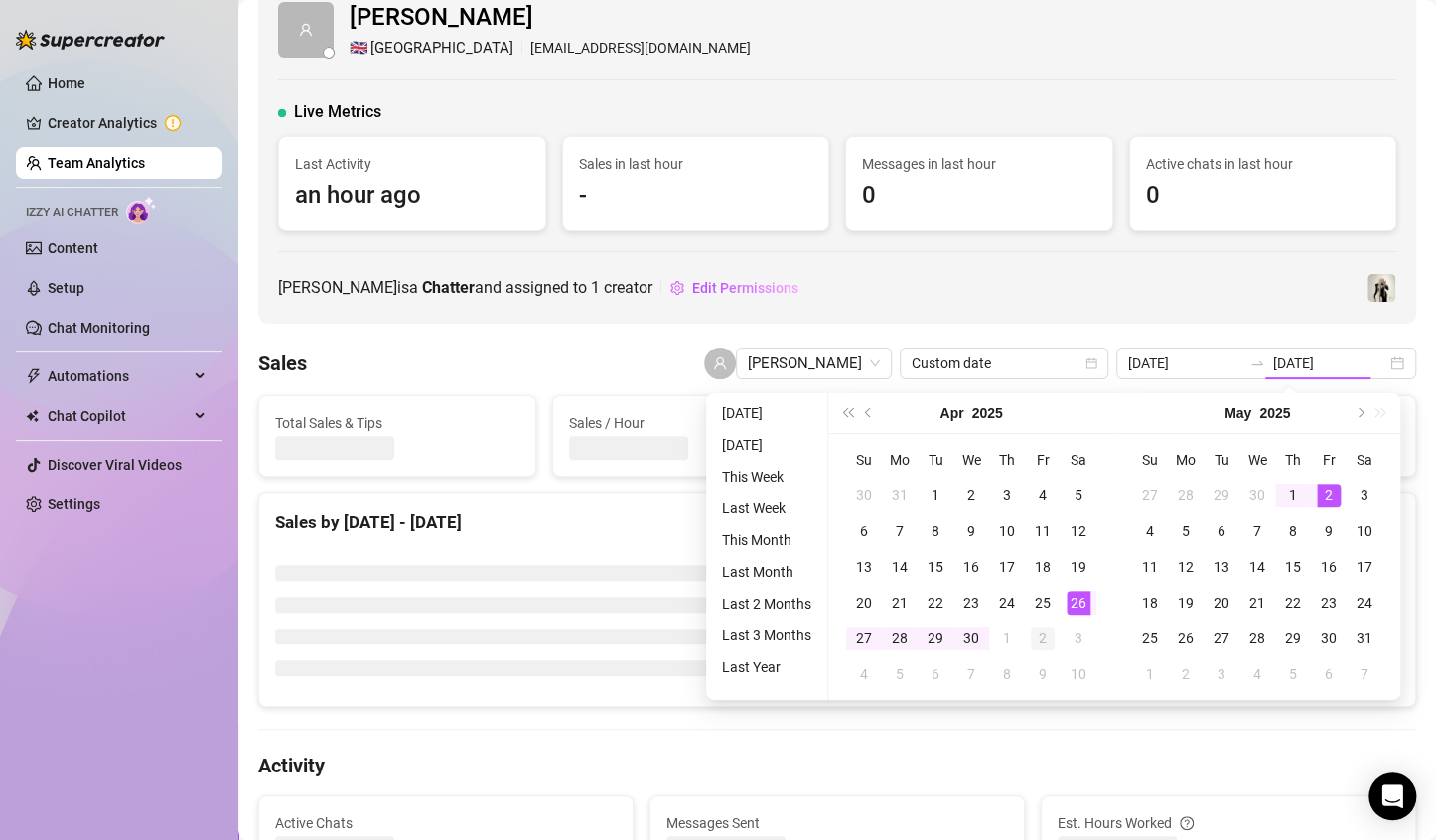 type on "[DATE]" 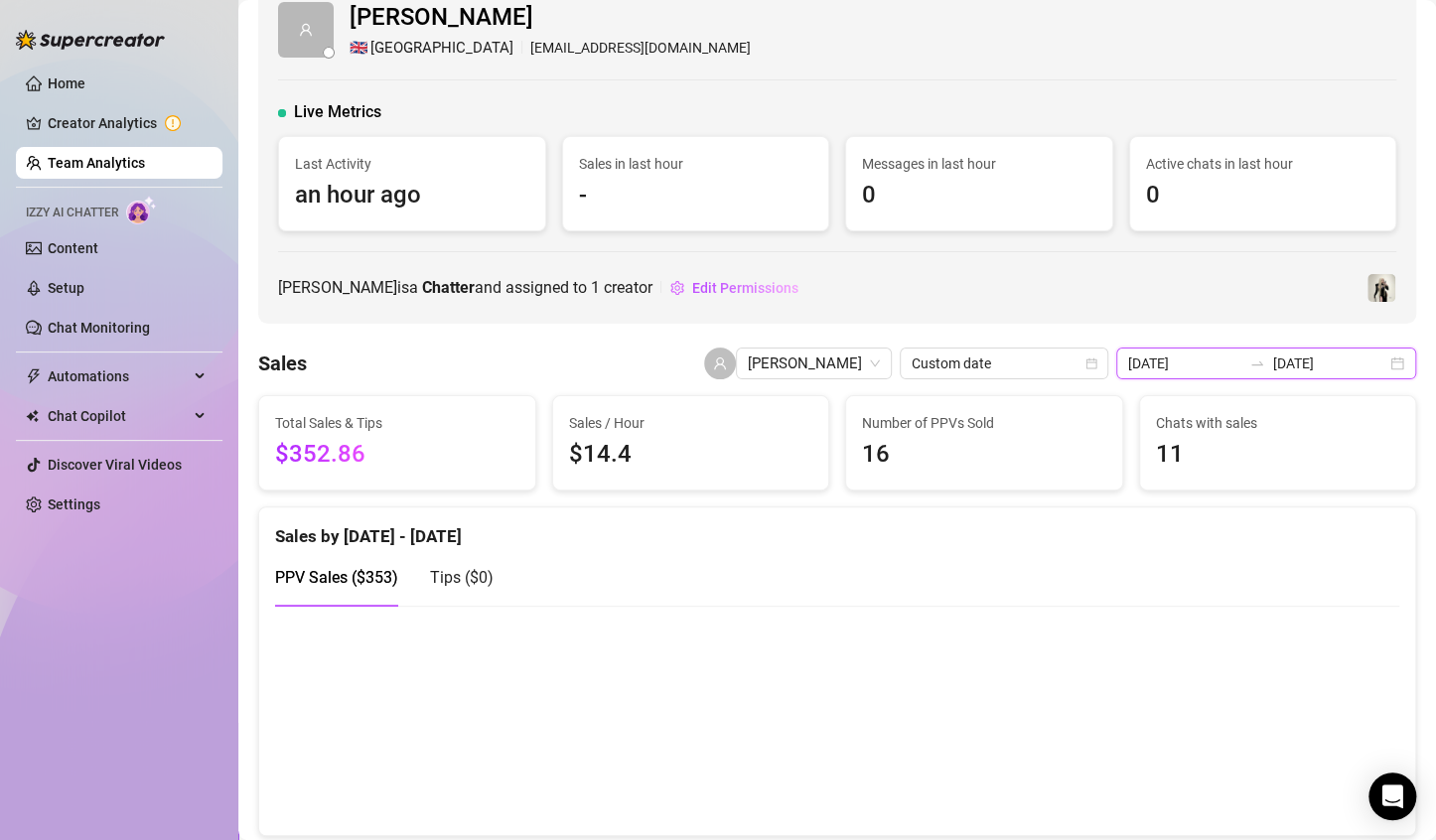 click on "[DATE]" at bounding box center (1185, 363) 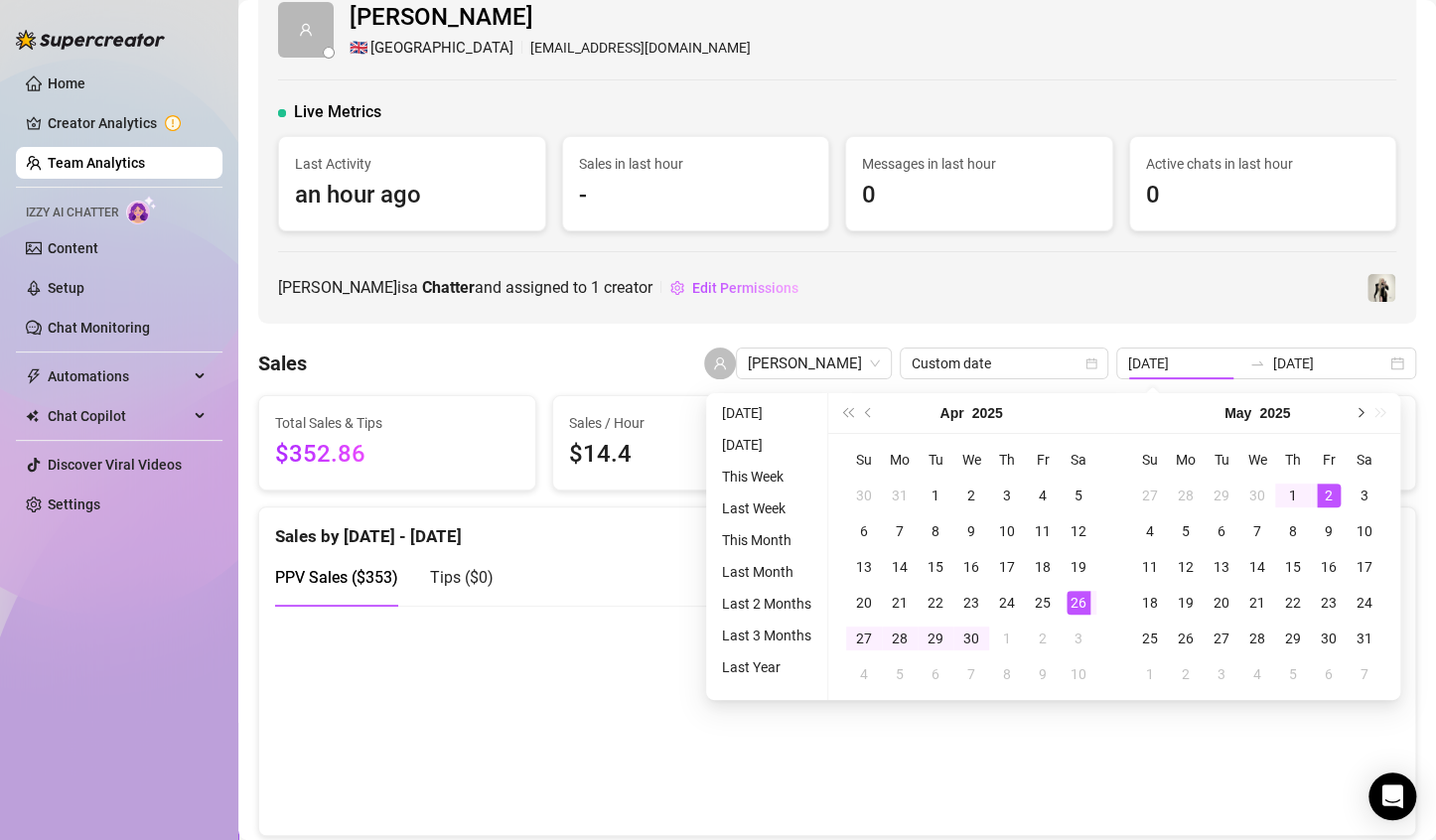 click at bounding box center (1359, 413) 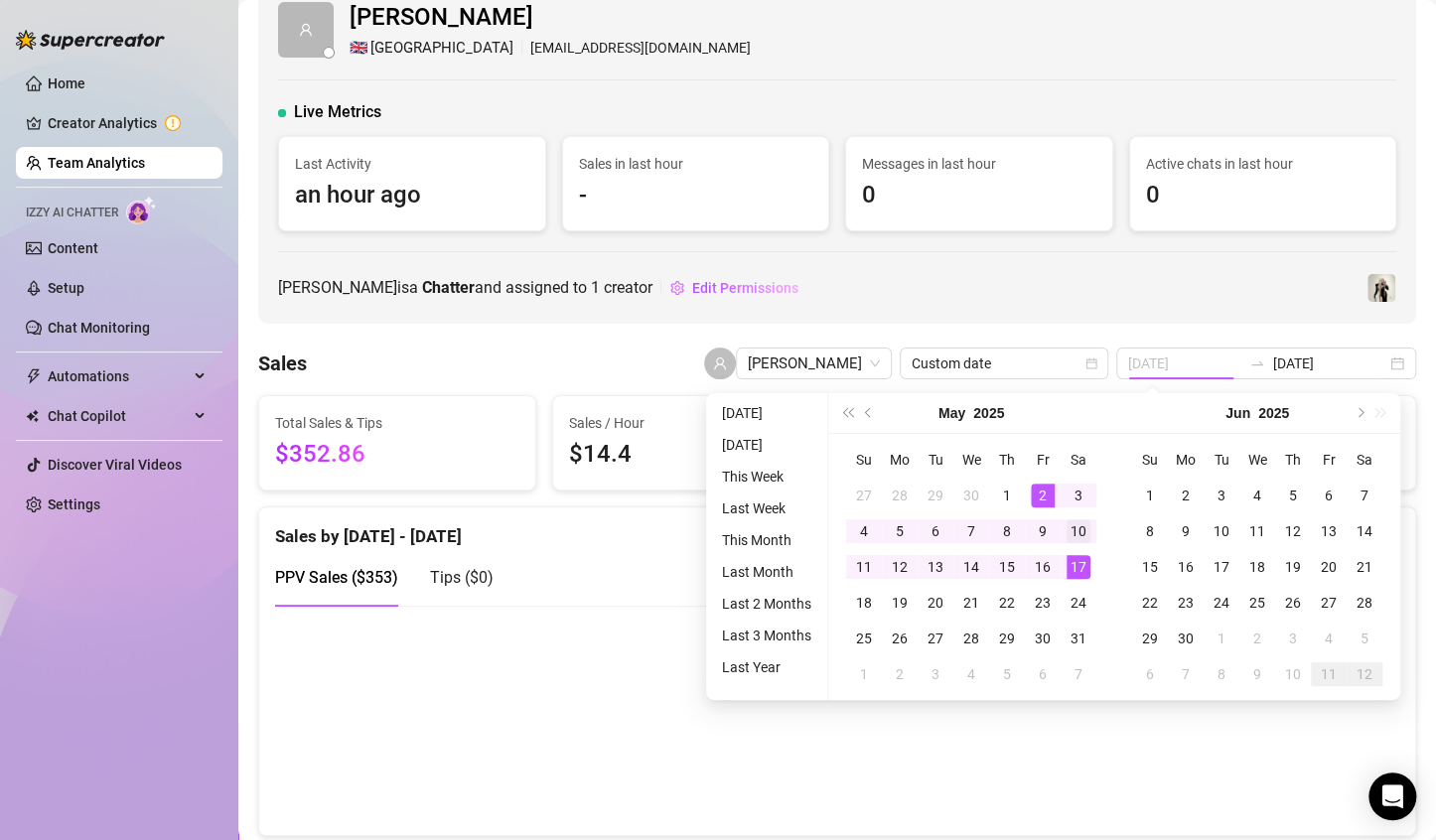 type on "[DATE]" 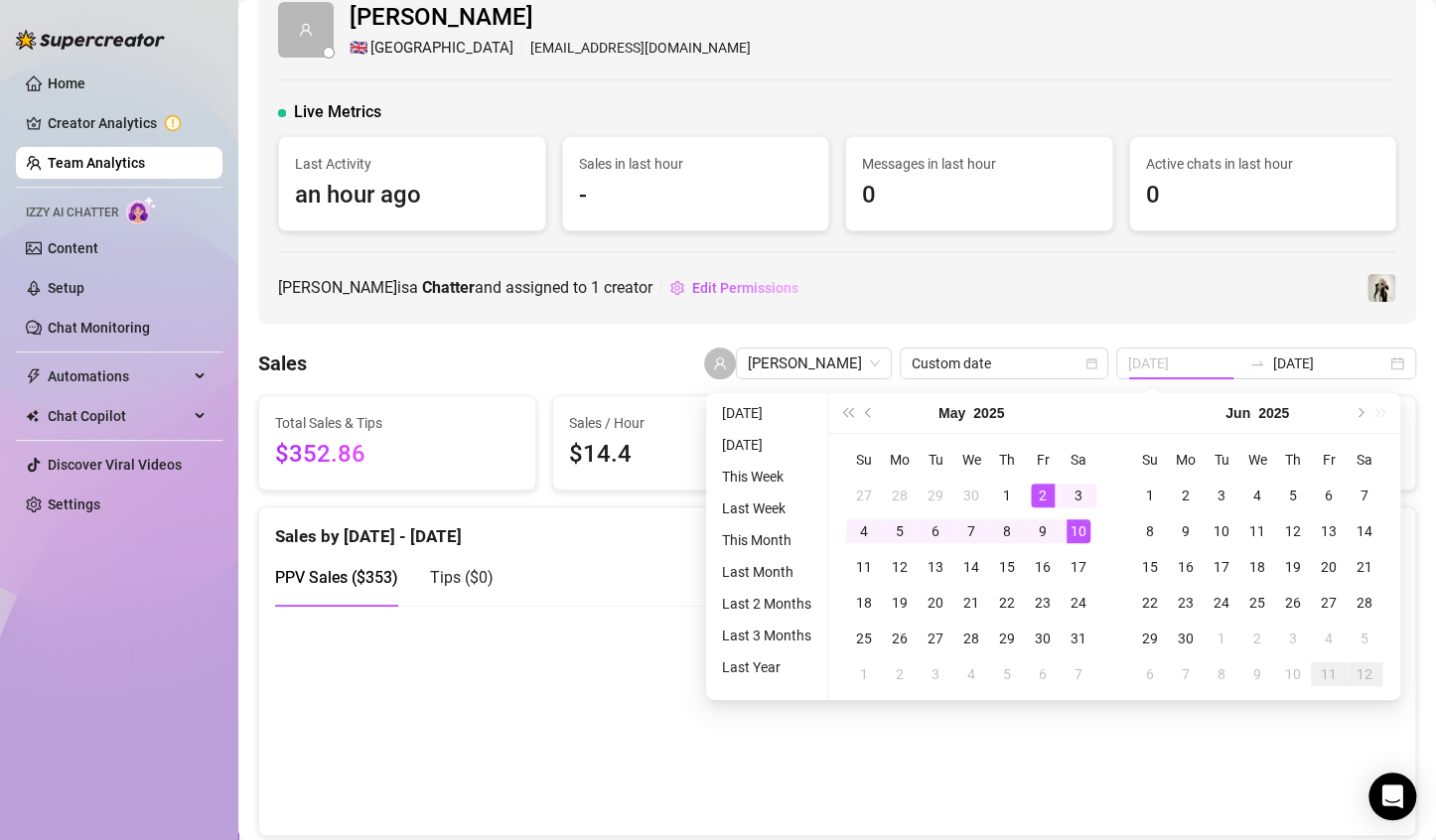 click on "10" at bounding box center [1078, 531] 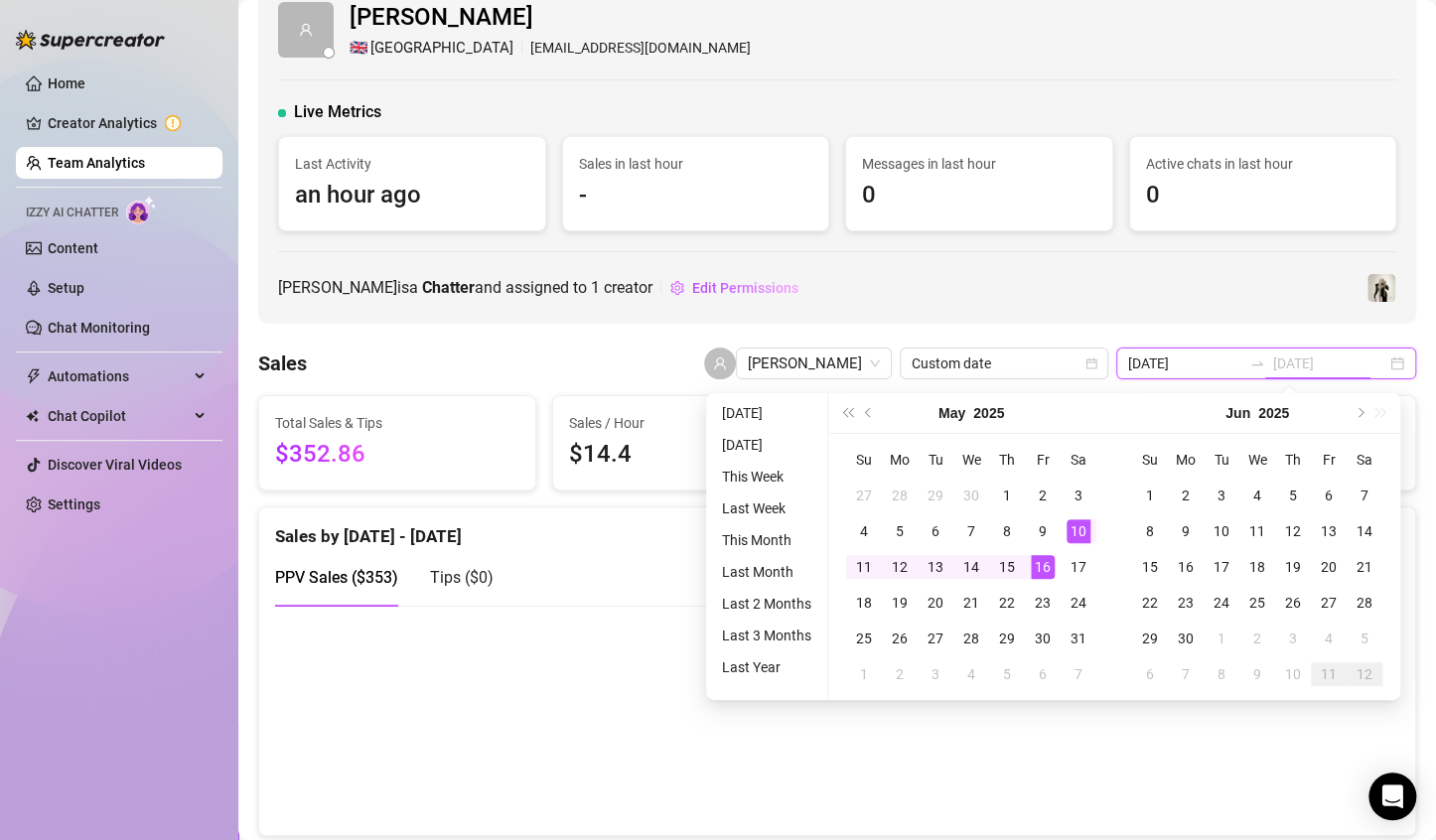 type on "[DATE]" 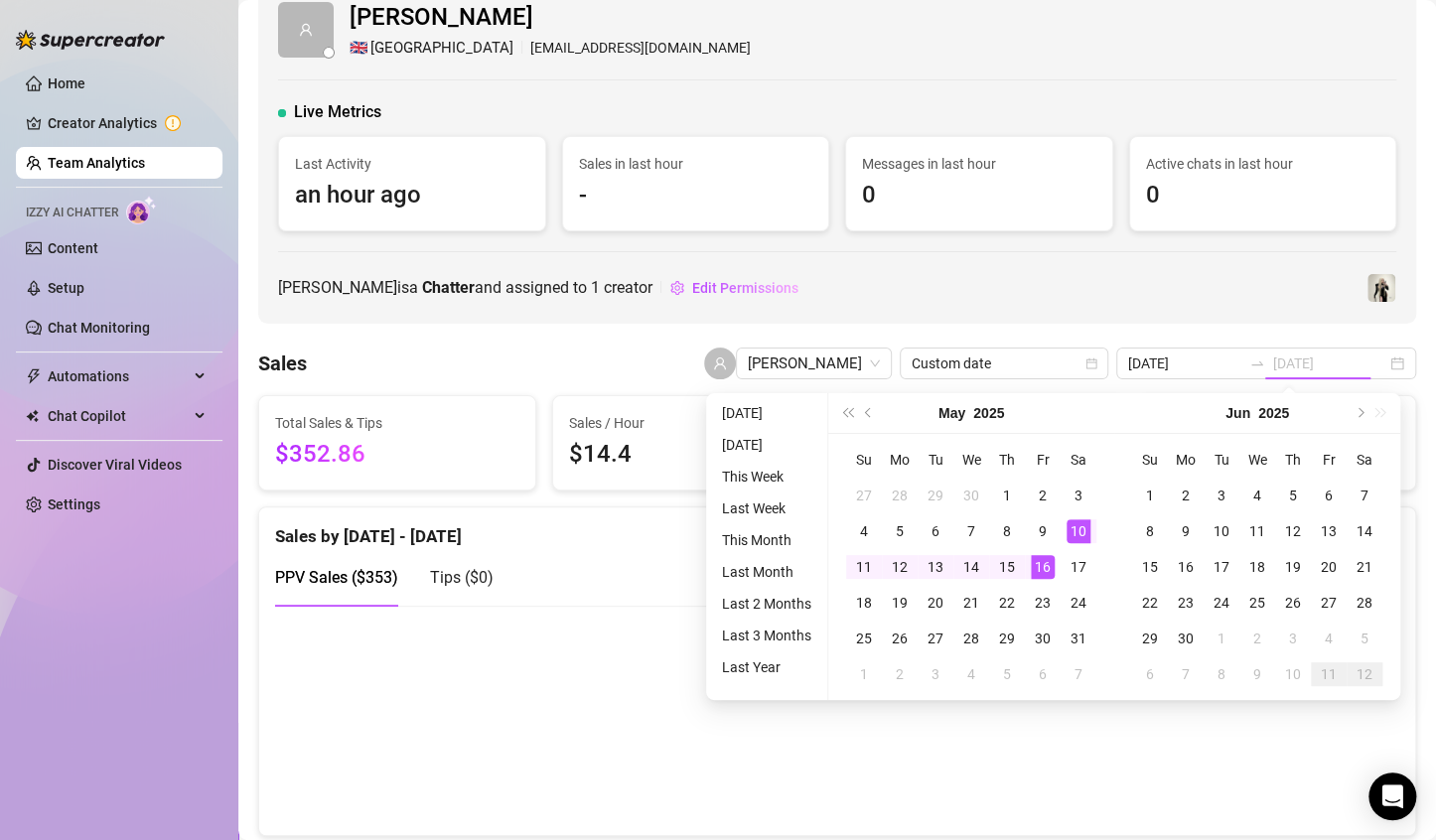 click on "16" at bounding box center [1043, 567] 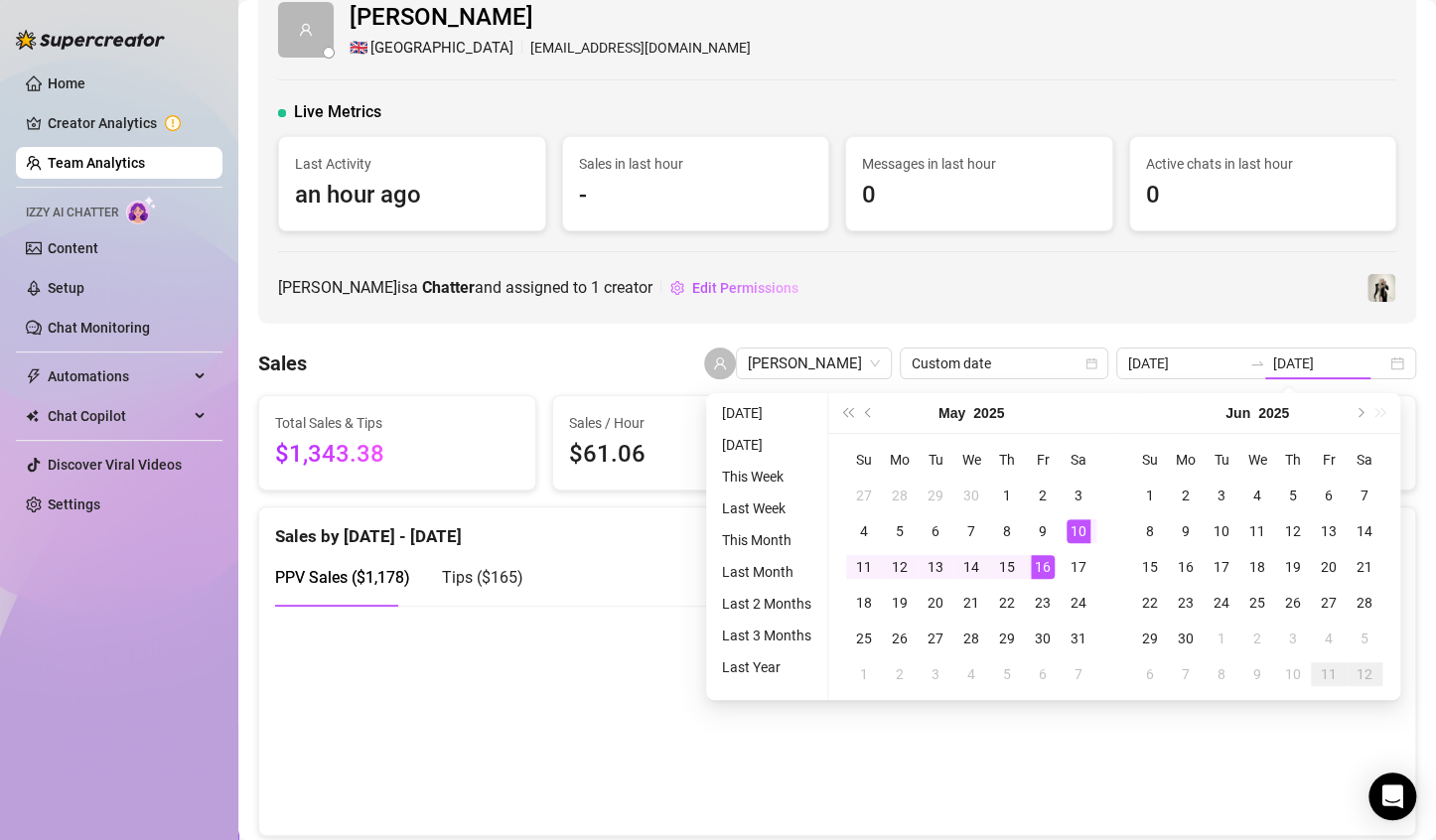 type on "[DATE]" 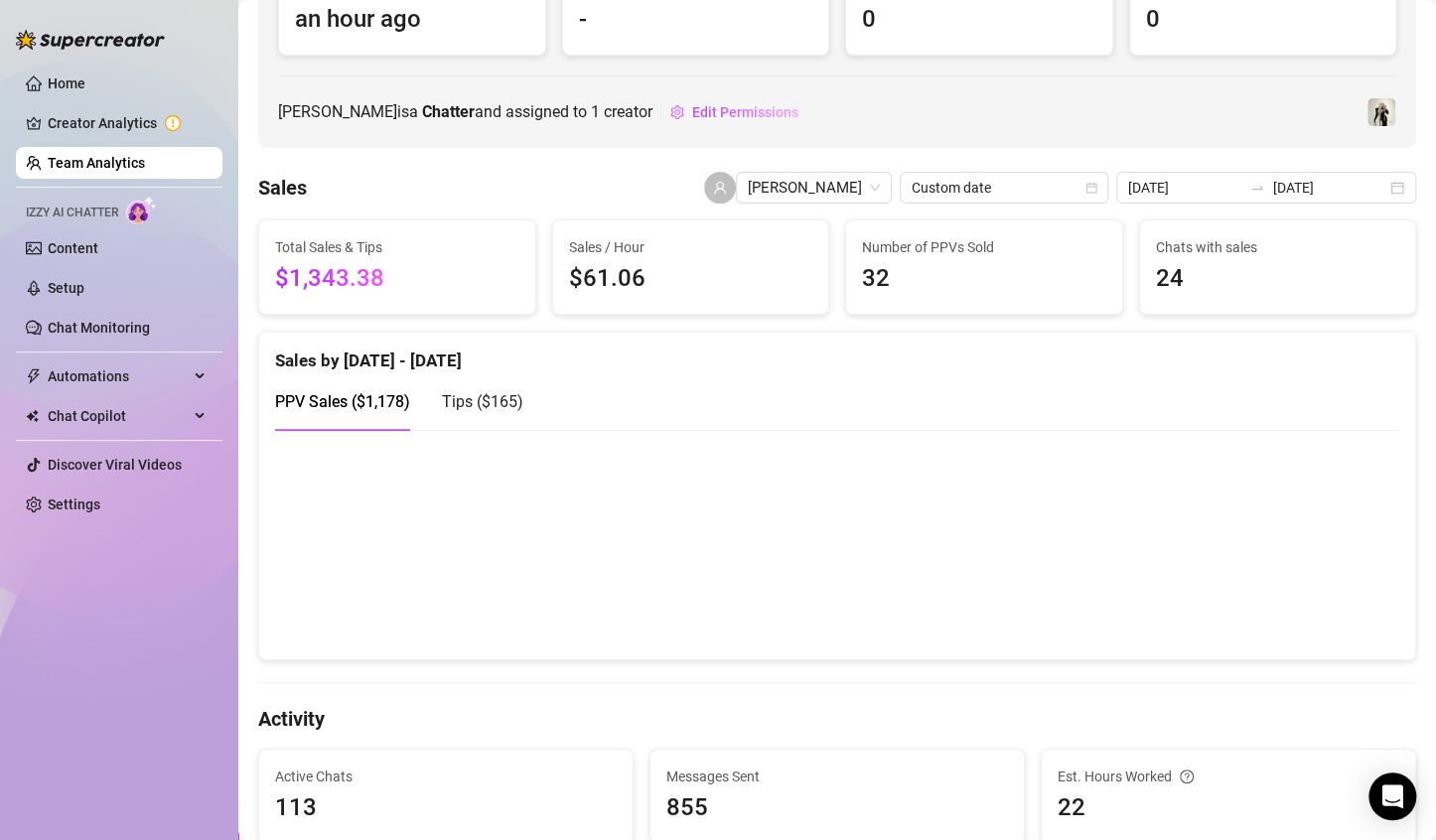scroll, scrollTop: 210, scrollLeft: 0, axis: vertical 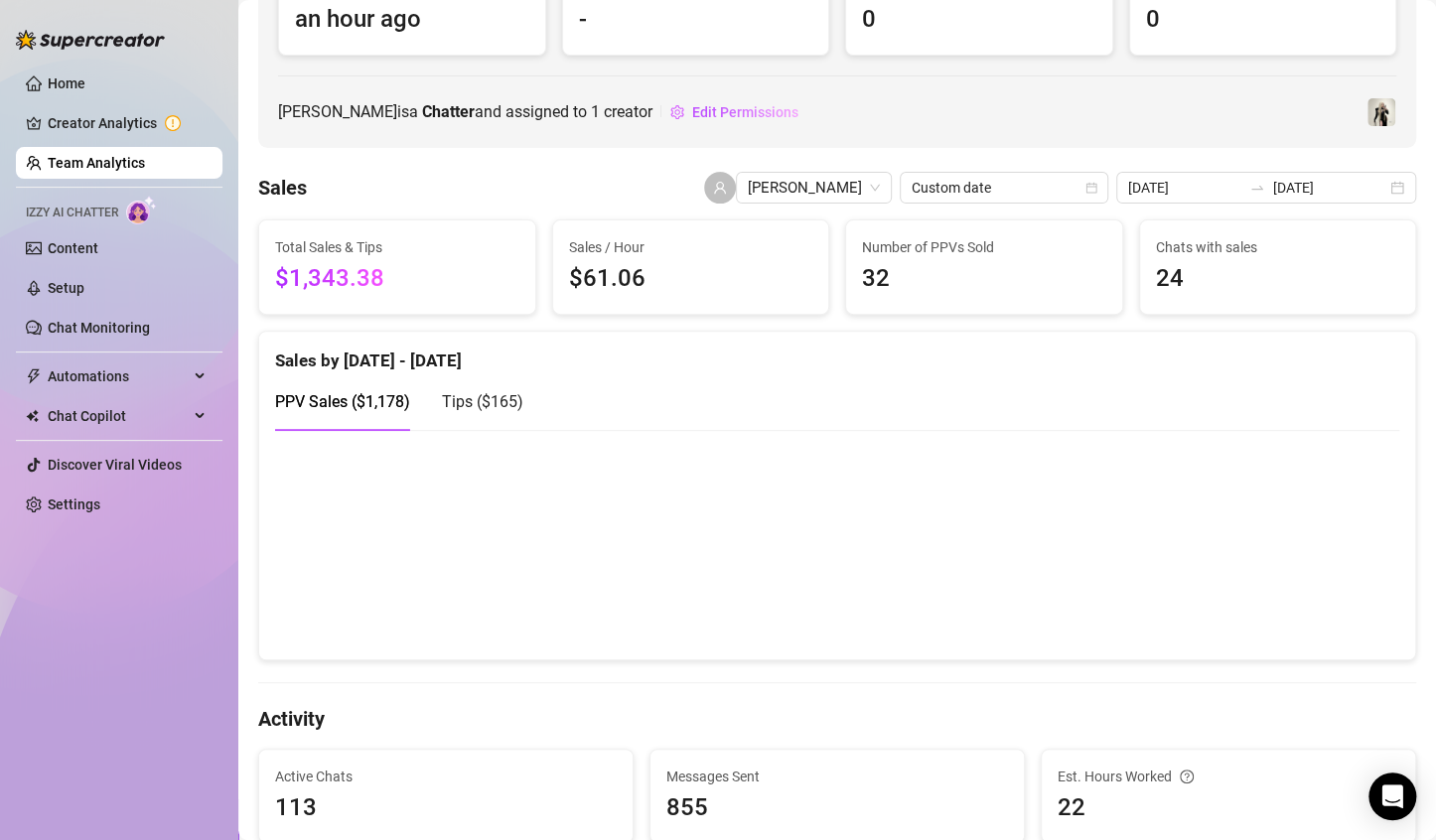 click on "Tips ( $165 )" at bounding box center [483, 401] 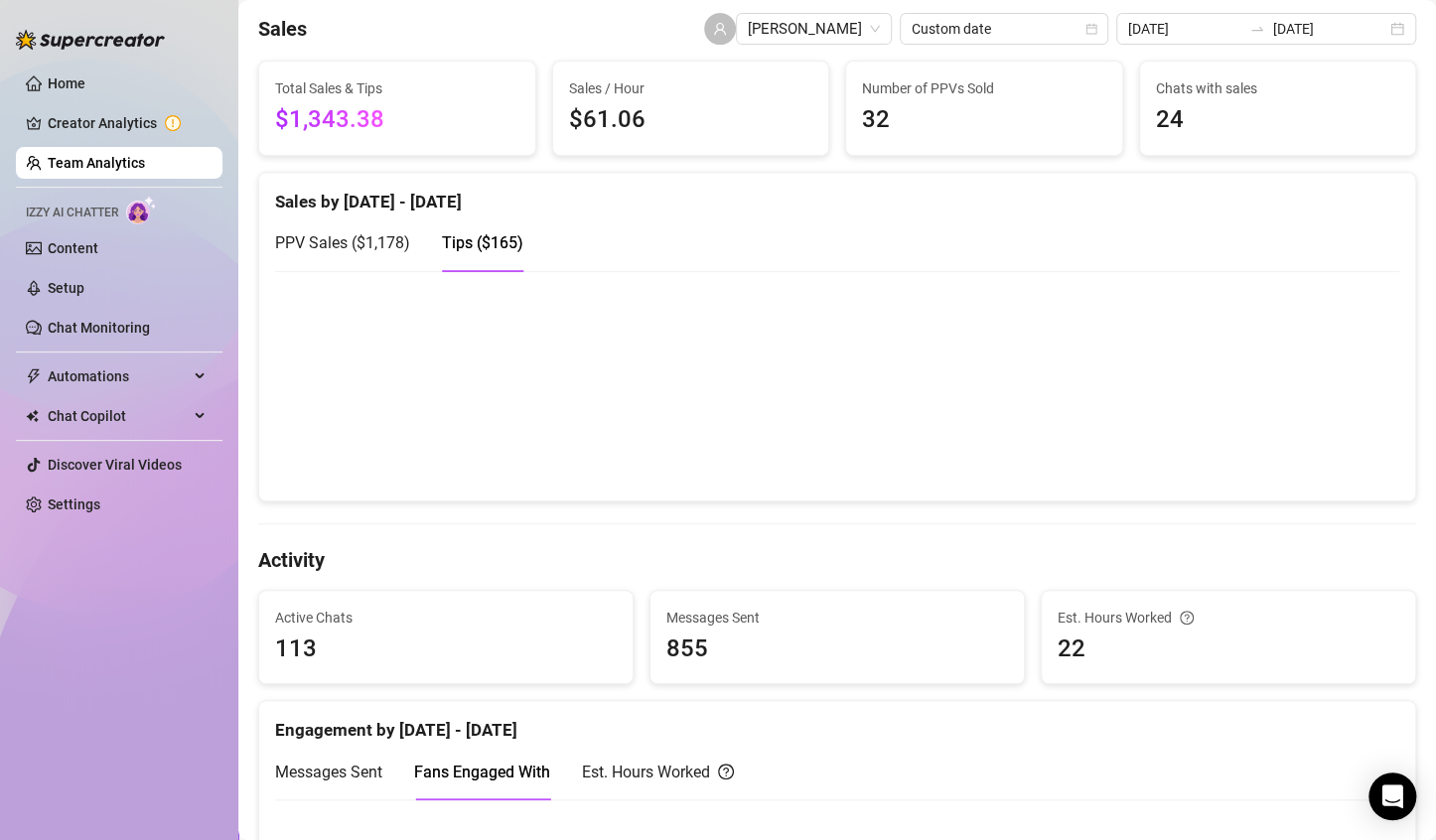 scroll, scrollTop: 99, scrollLeft: 0, axis: vertical 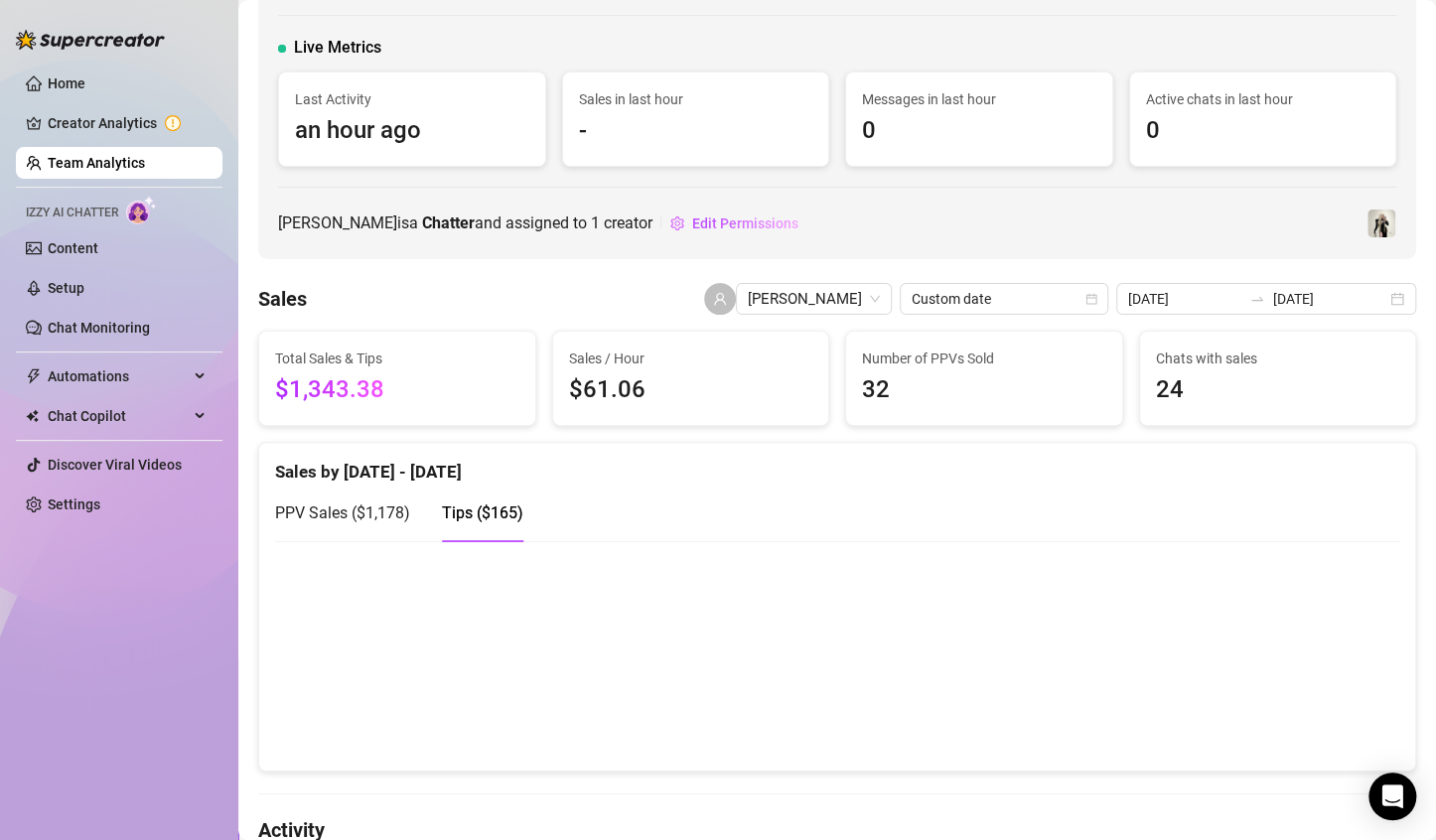 click on "PPV Sales ( $1,178 )" at bounding box center (343, 512) 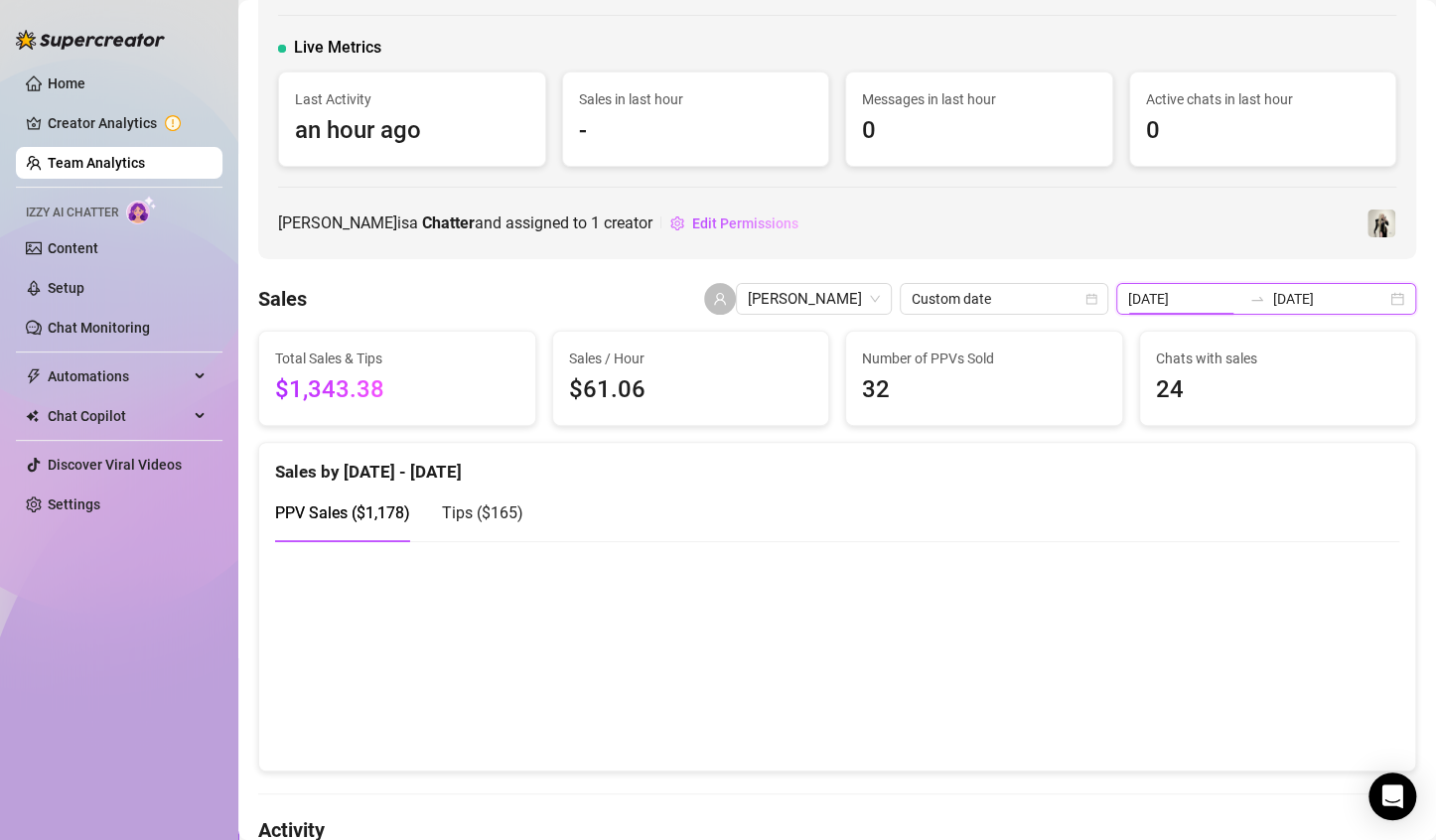 click on "[DATE]" at bounding box center [1185, 299] 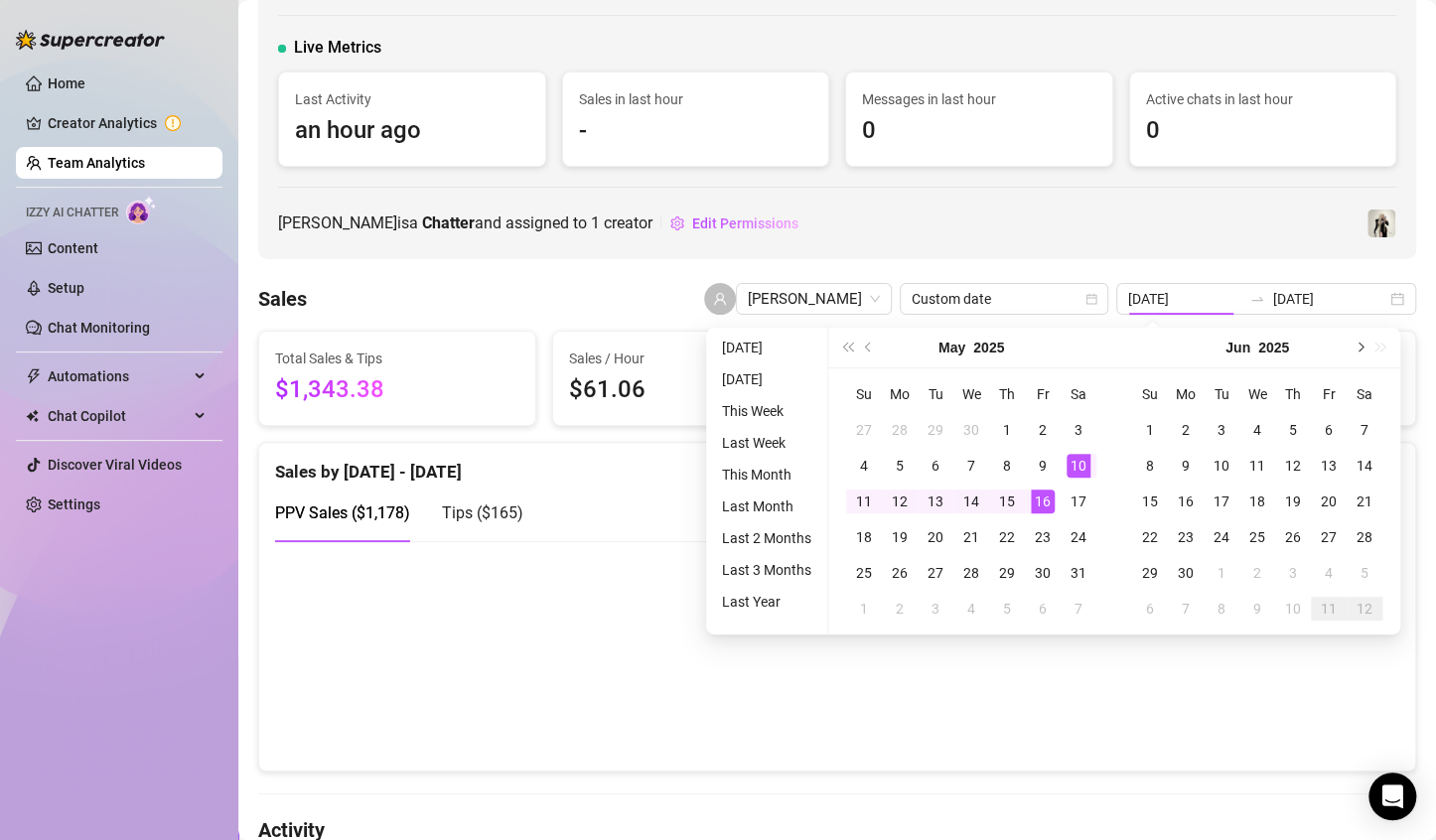 click at bounding box center [1359, 348] 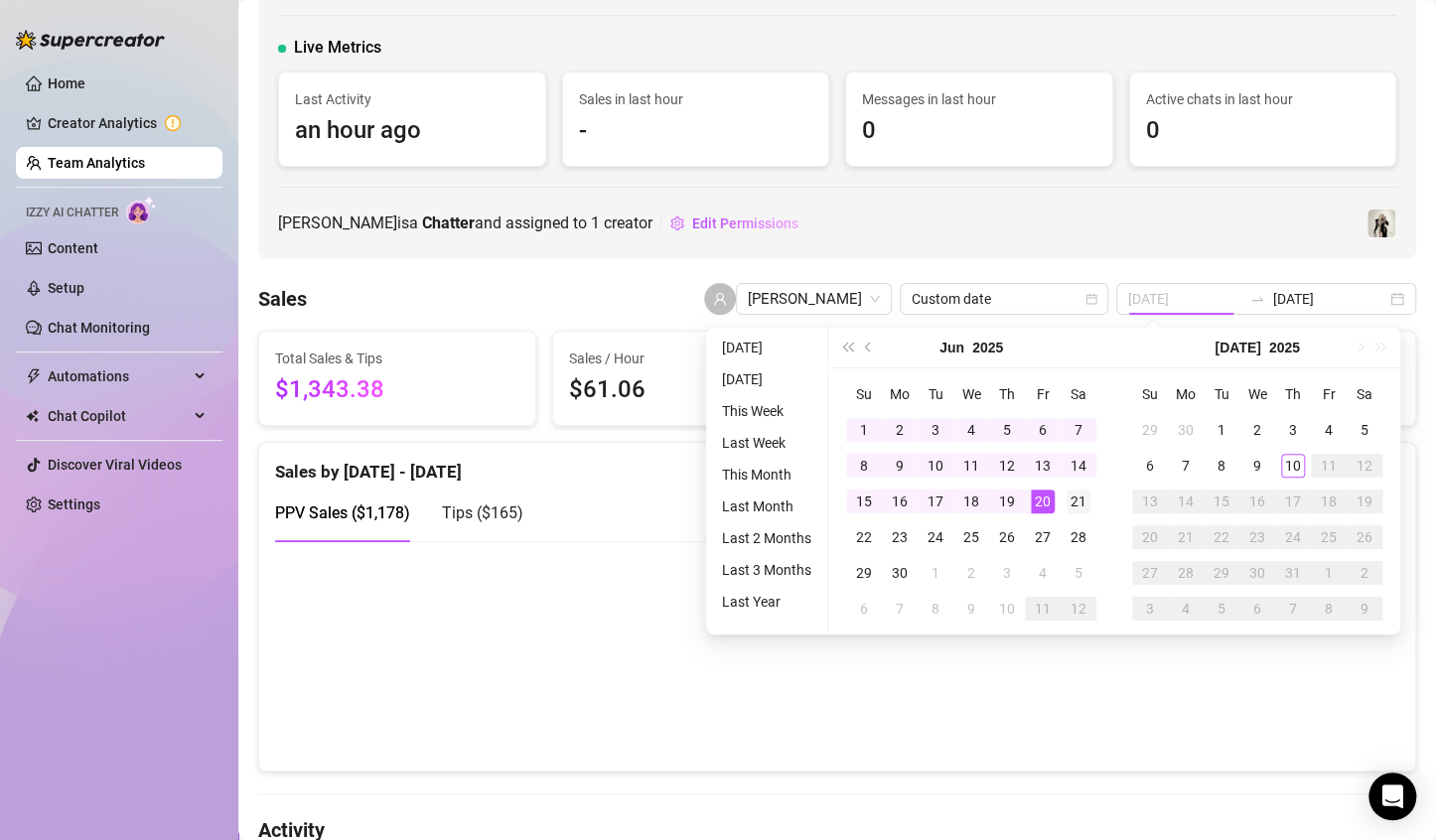 type on "[DATE]" 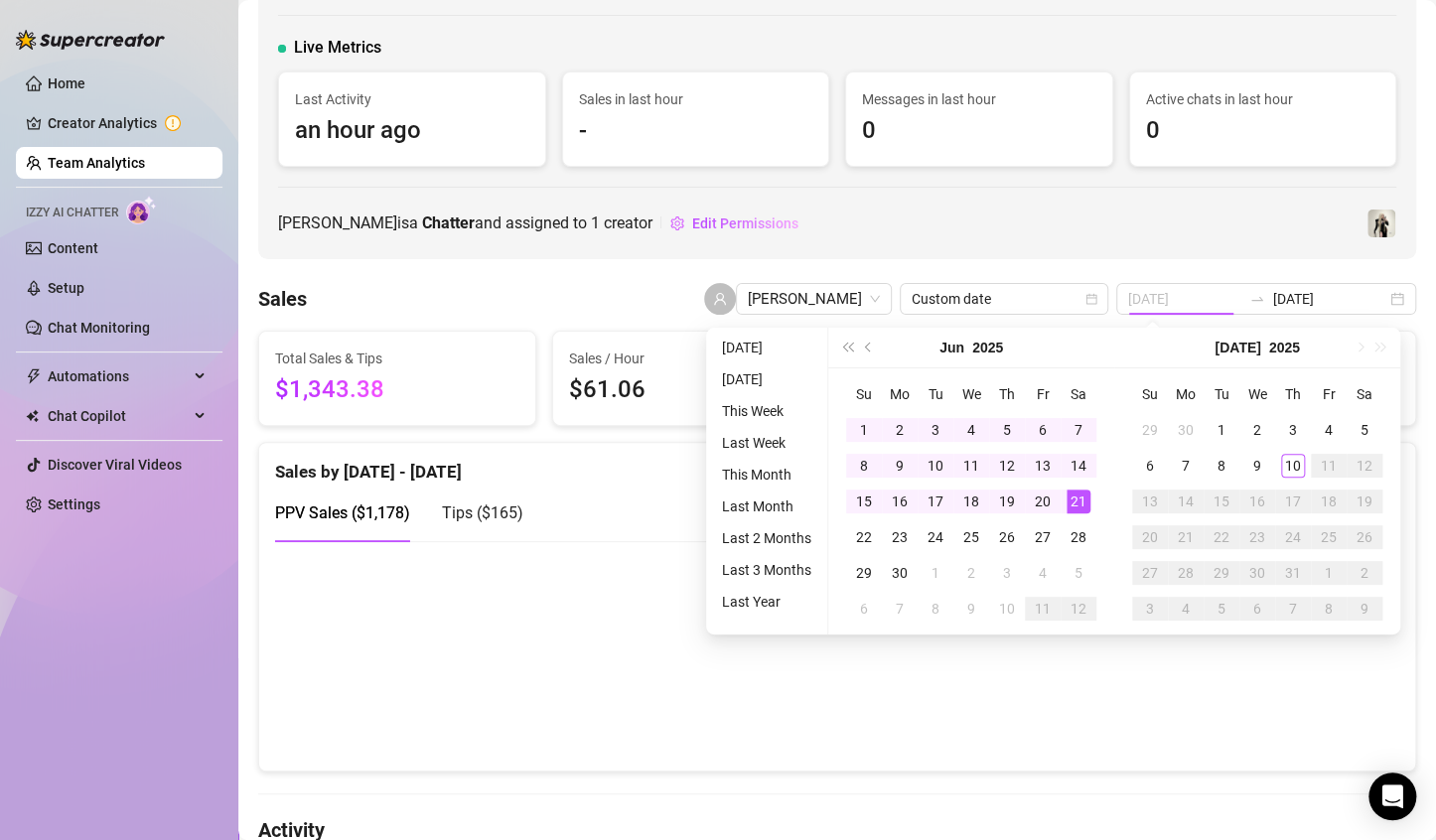 click on "21" at bounding box center (1078, 501) 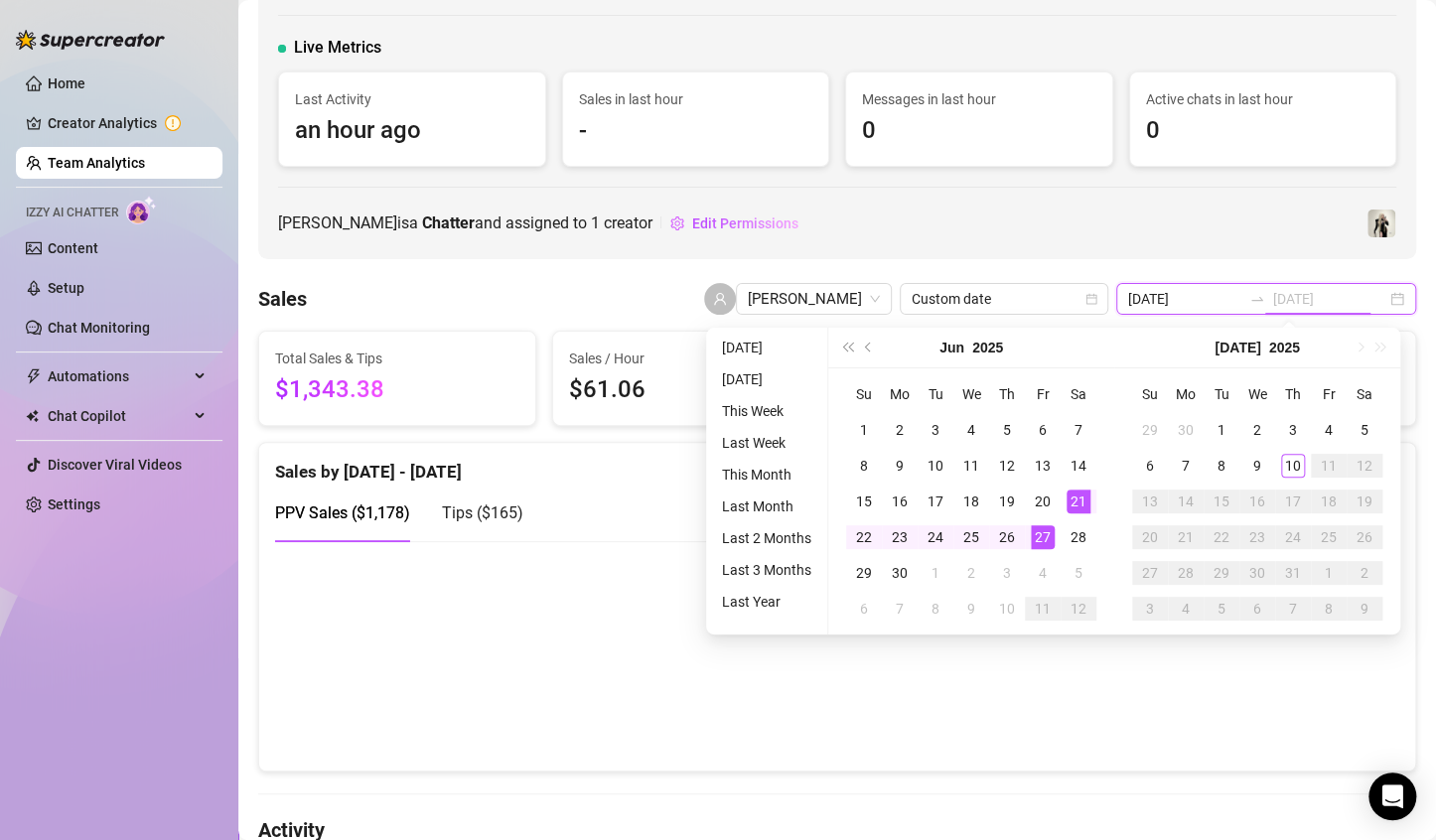 type on "[DATE]" 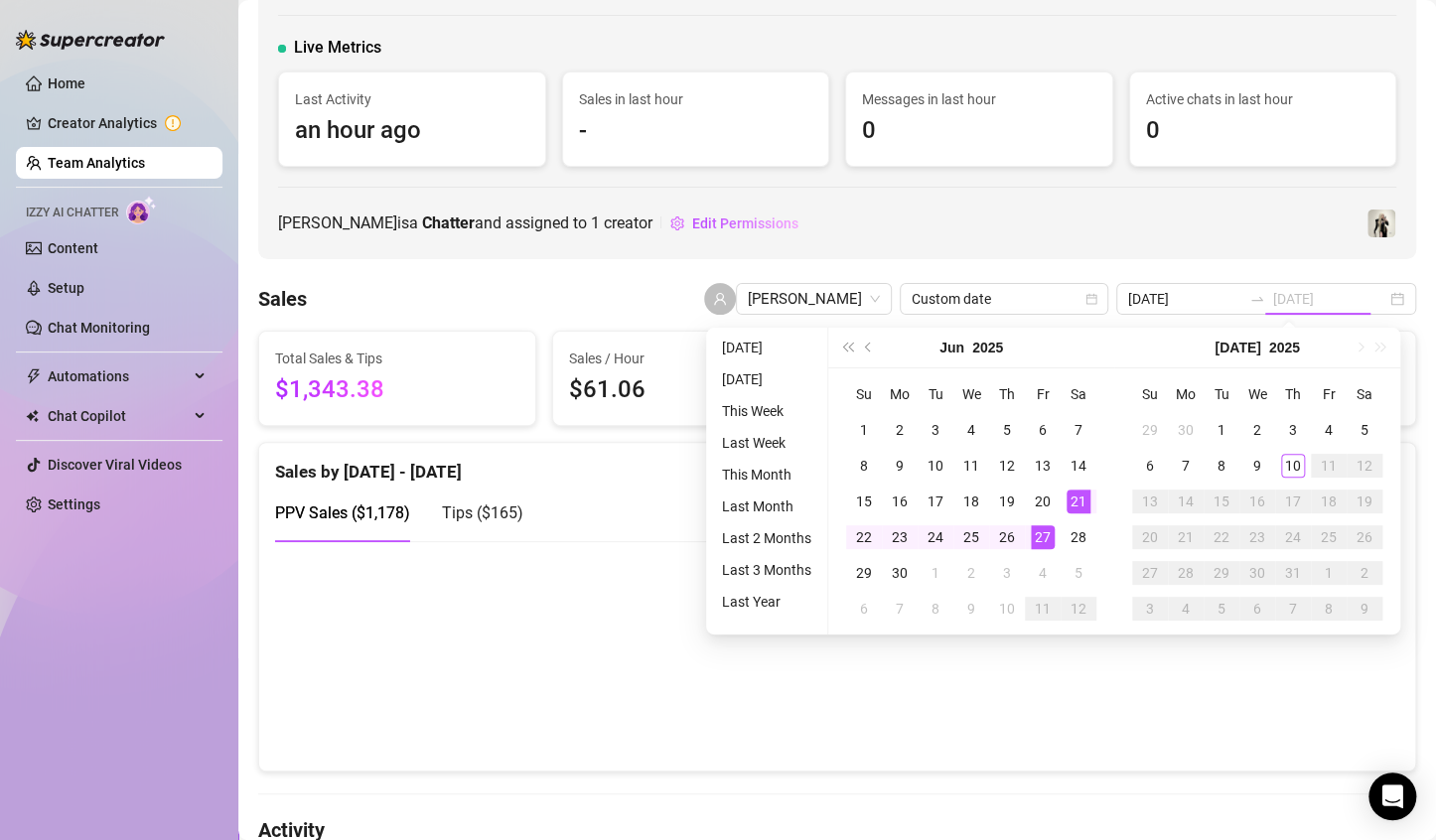 click on "27" at bounding box center [1043, 537] 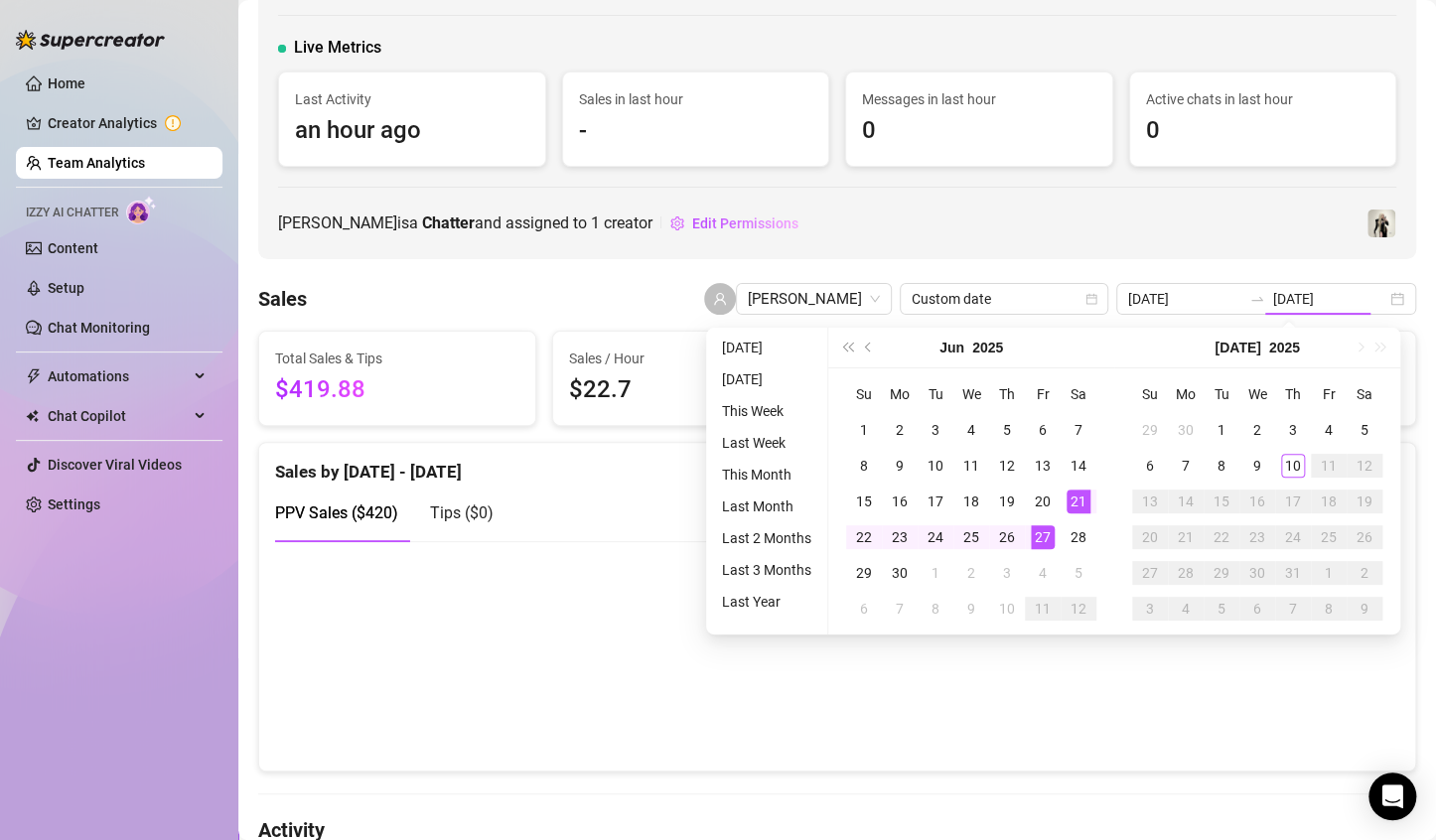 type on "[DATE]" 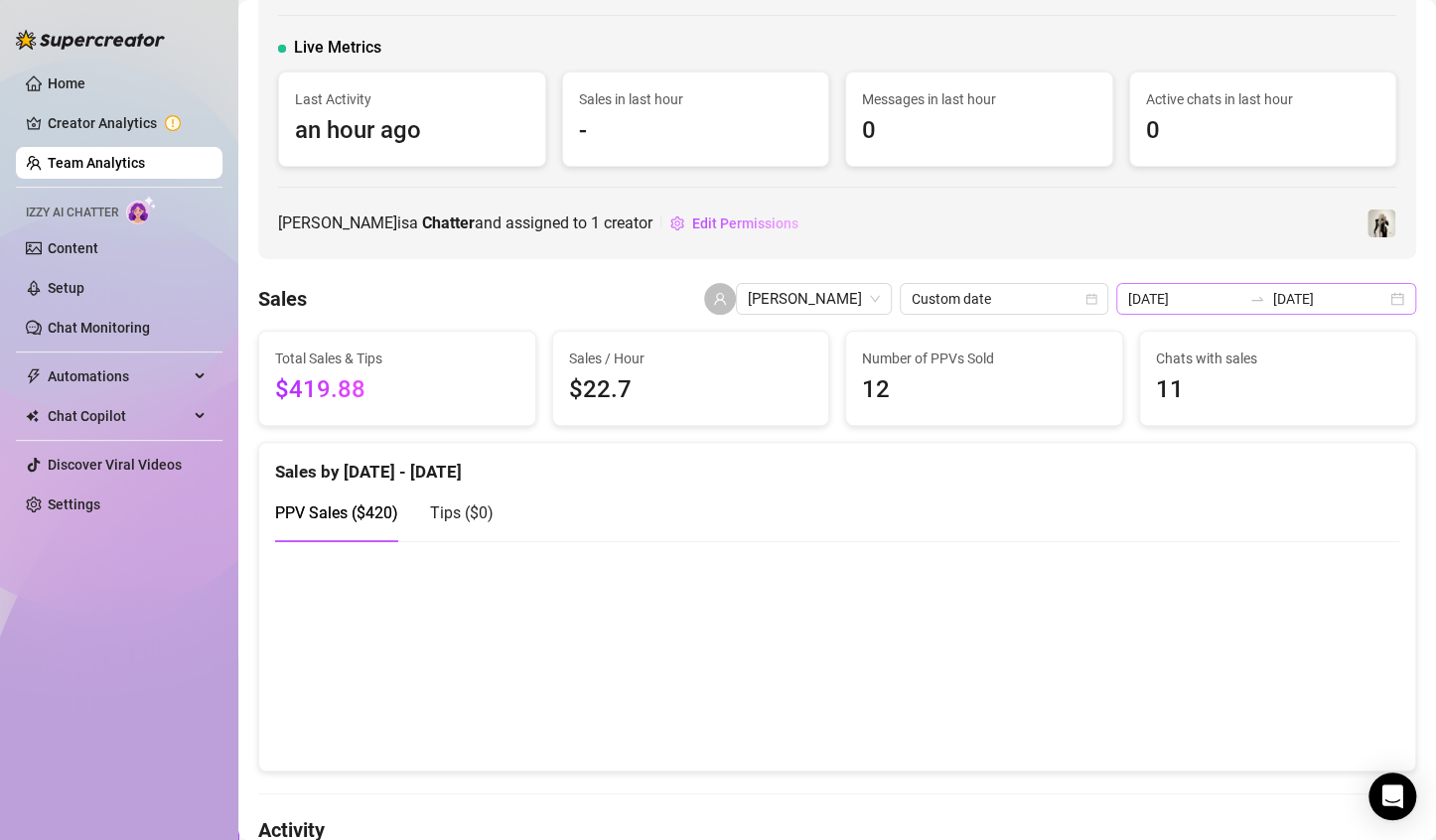 click on "[DATE] [DATE]" at bounding box center (1266, 299) 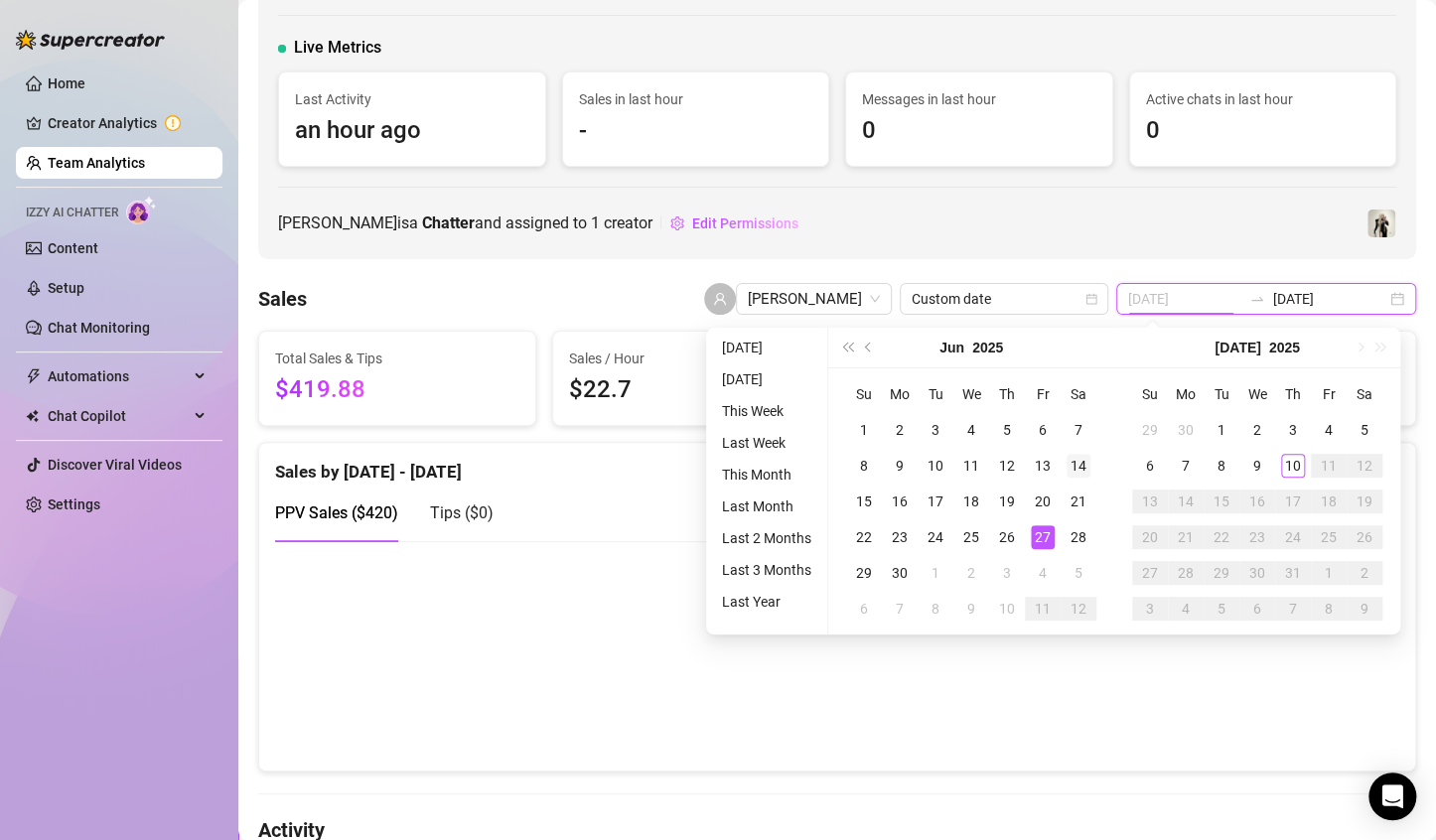type on "[DATE]" 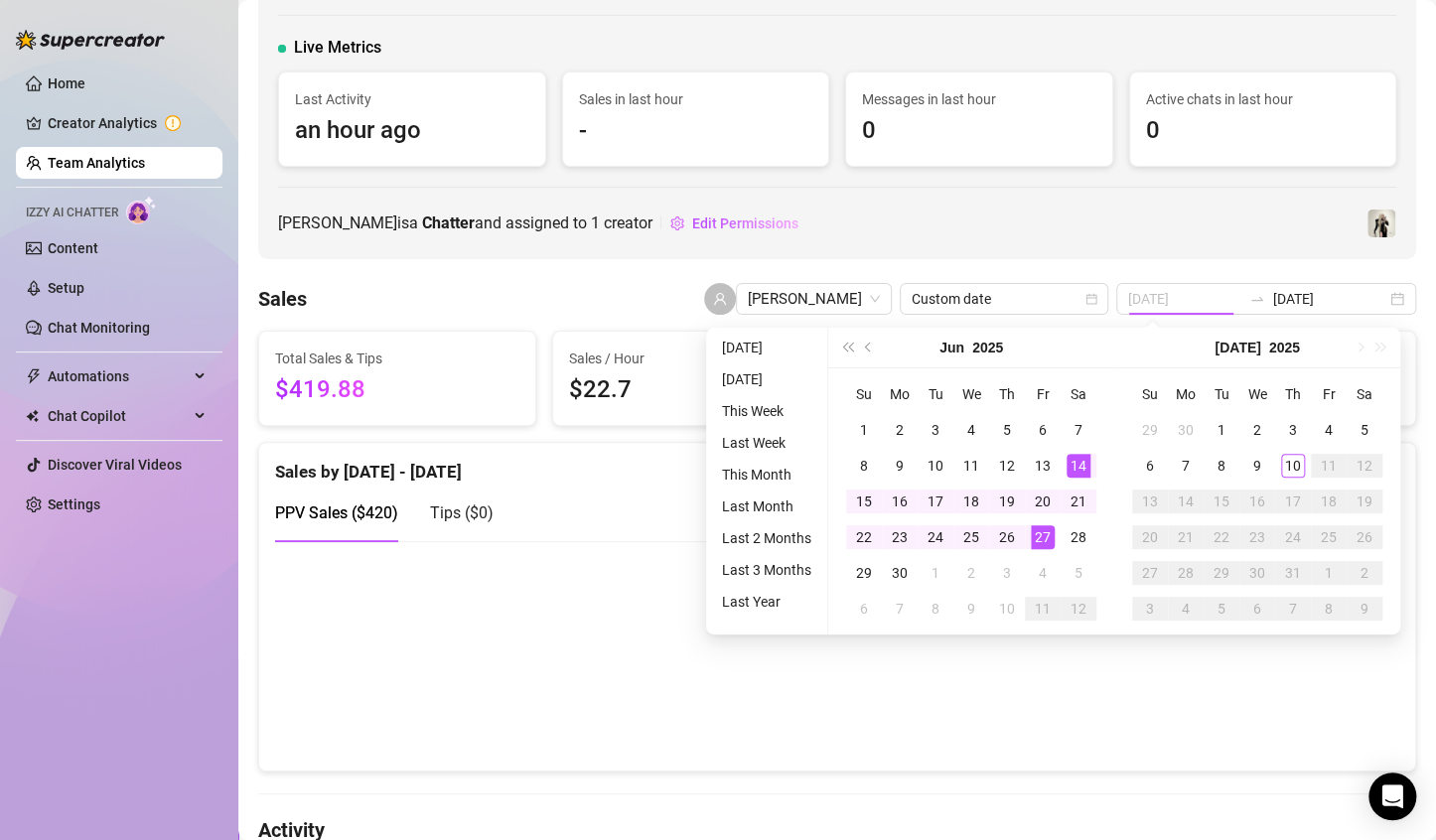 click on "14" at bounding box center (1078, 466) 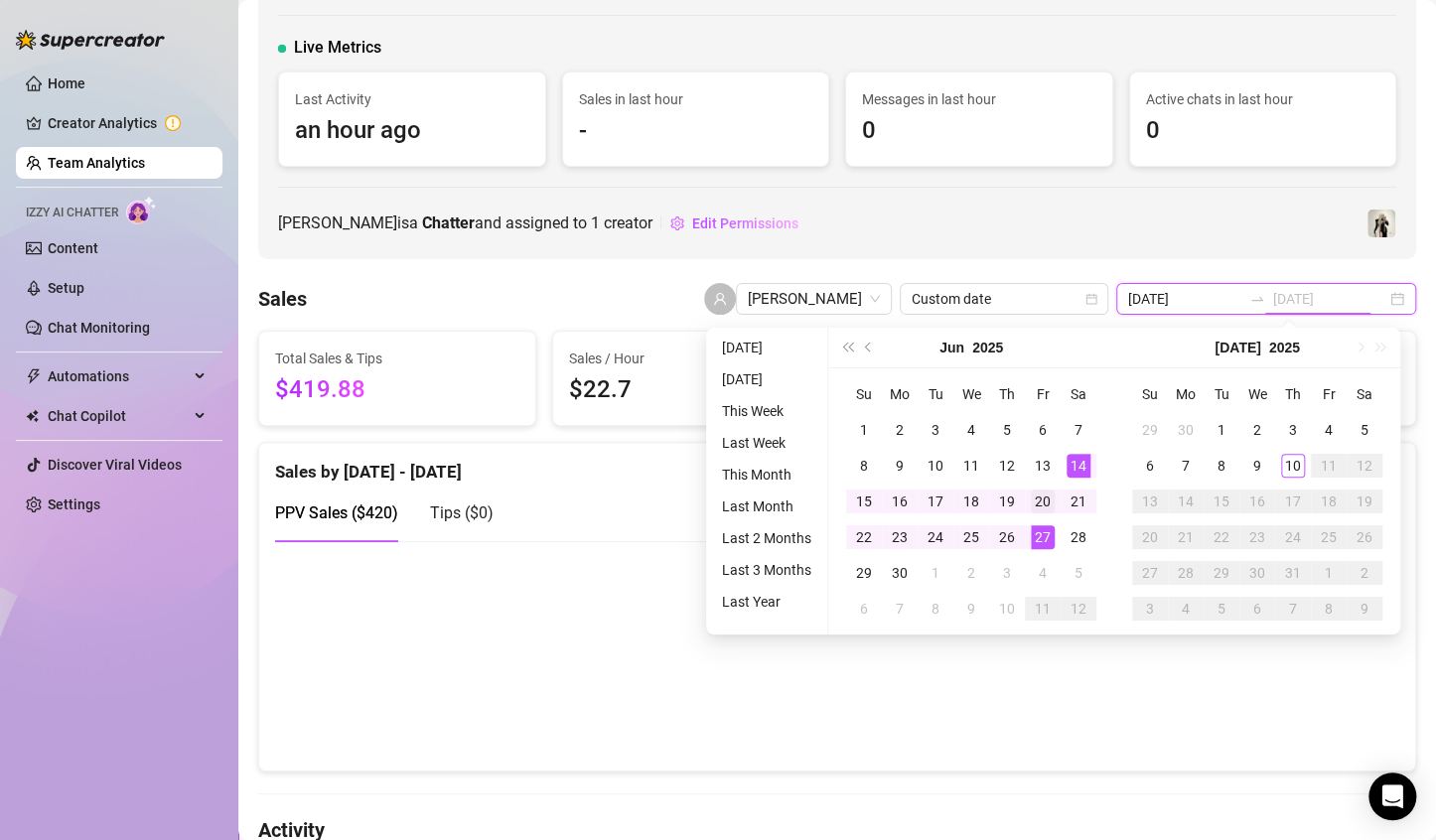 type on "[DATE]" 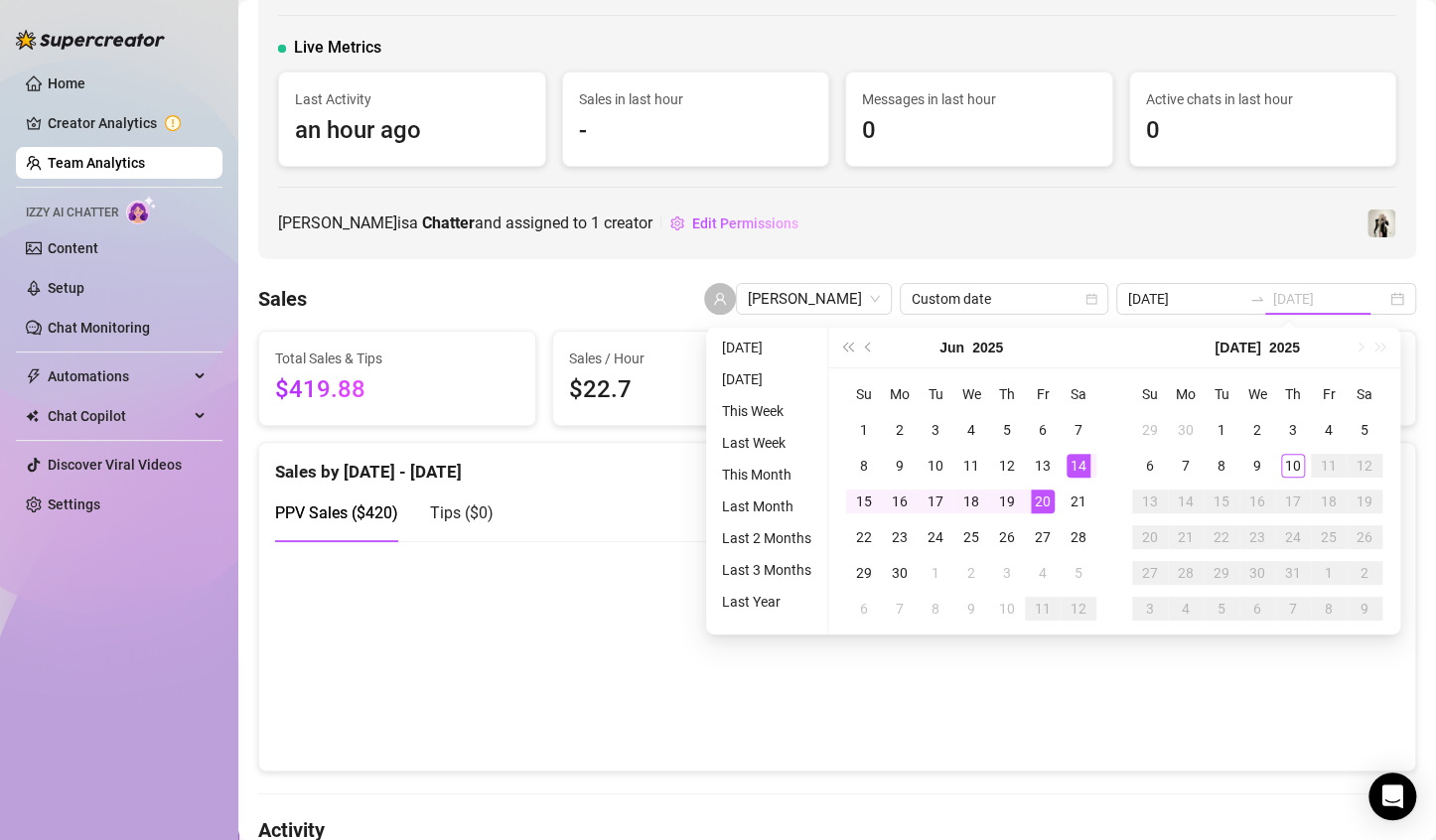 click on "20" at bounding box center [1043, 501] 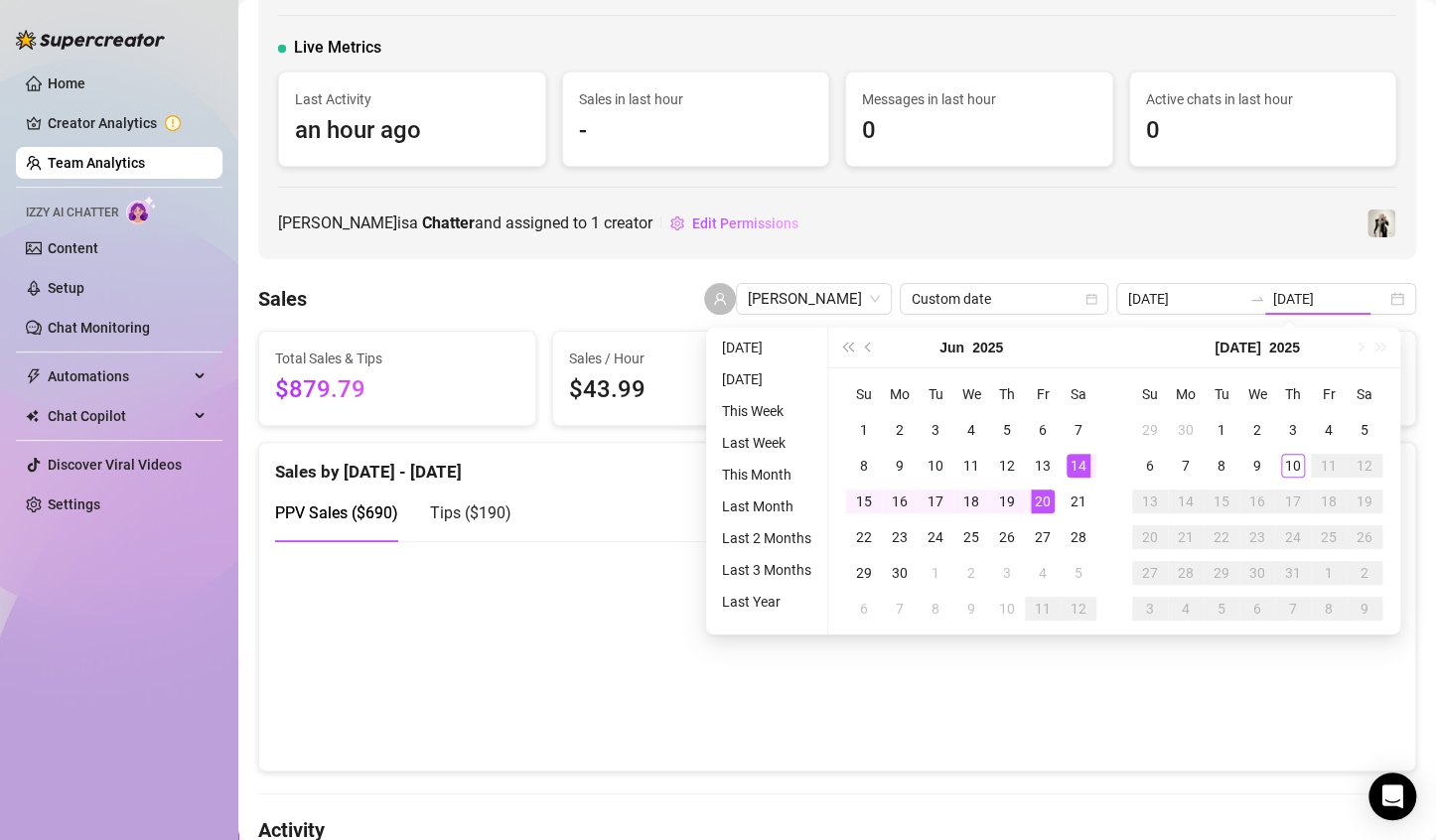 type on "[DATE]" 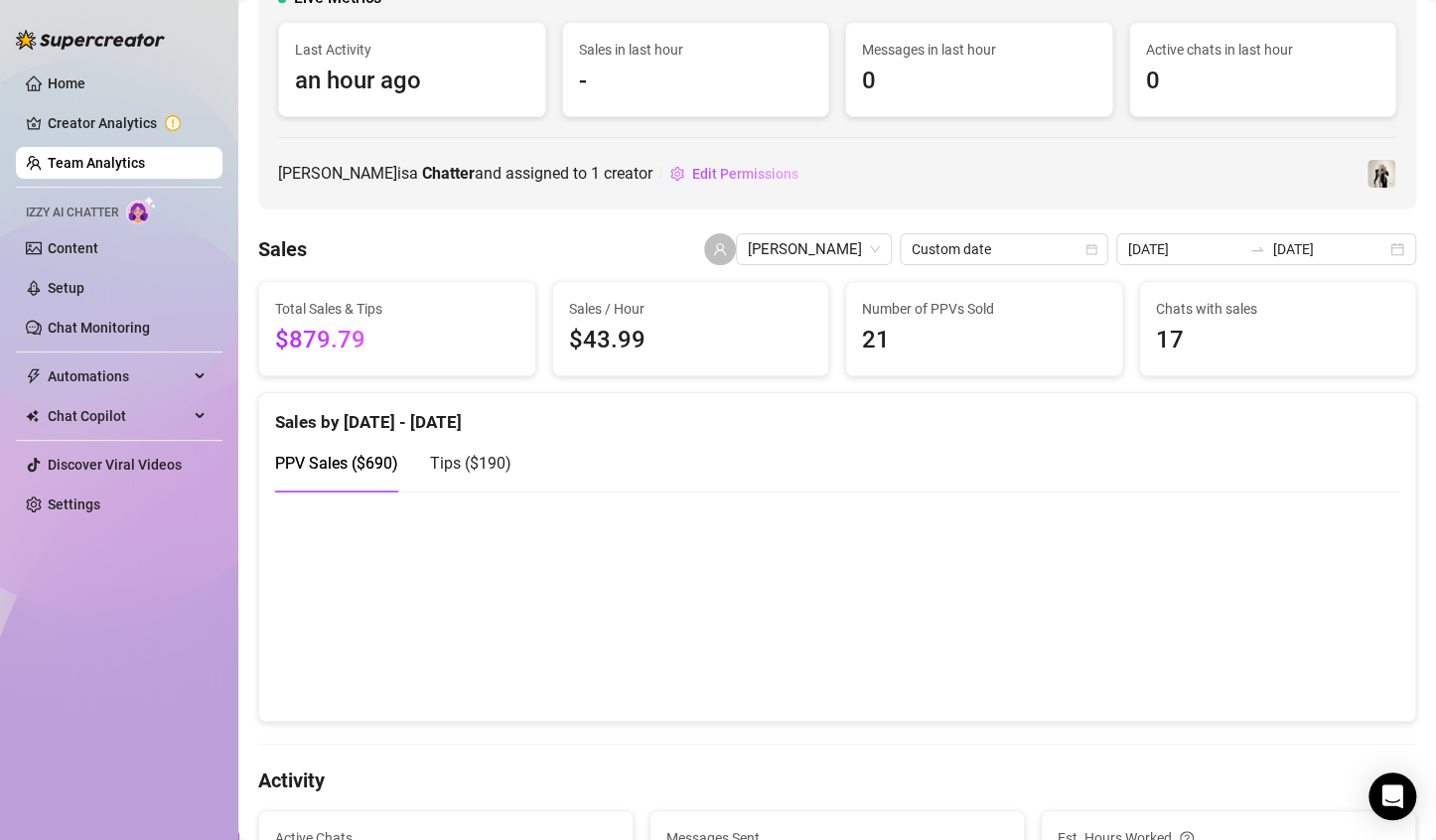 scroll, scrollTop: 103, scrollLeft: 0, axis: vertical 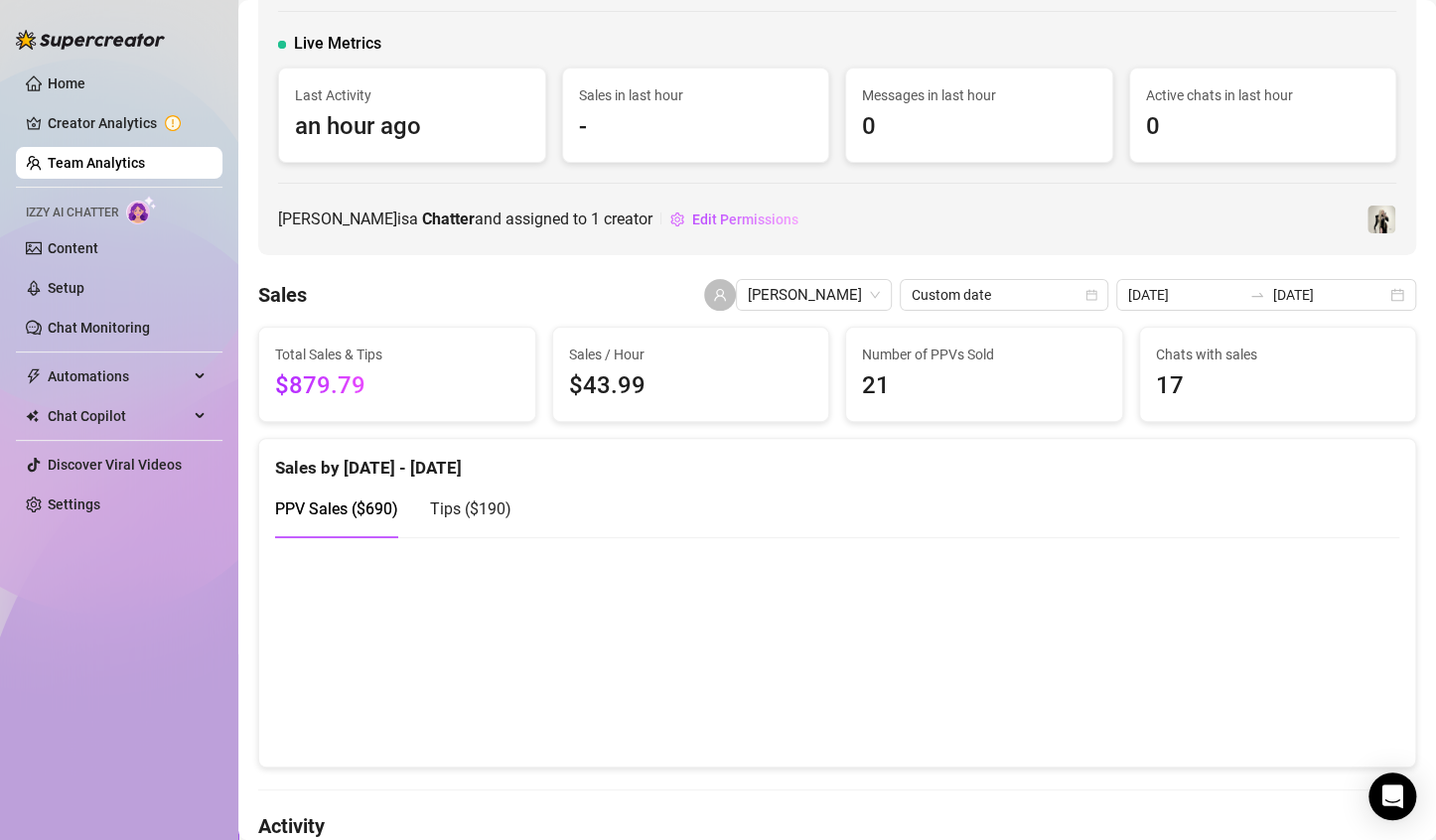 click on "[PERSON_NAME] 🇬🇧 [GEOGRAPHIC_DATA] [EMAIL_ADDRESS][DOMAIN_NAME] Live Metrics Last Activity an hour ago Sales in last hour - Messages in last hour 0 Active chats in last hour 0 [PERSON_NAME]  is  a   Chatter  and assigned to   1   creator Edit Permissions Sales [PERSON_NAME] Custom date [DATE] [DATE] Total Sales & Tips $879.79 Sales / Hour $43.99 Number of PPVs Sold 21 Chats with sales 17 Sales by [DATE] - [DATE] PPV Sales ( $690 ) Tips ( $190 ) Activity Active Chats 104 Messages Sent 611 Est. Hours Worked 20 Engagement by [DATE] - [DATE] Messages Sent Fans Engaged With Est. Hours Worked Messages Breakdown Last 24 hours Messages PPVs Account Message Media Price When Sent When Purchased Runa 1 $39.99 [DATE] 01:30 PM — View Chat Runa well since you said all, this is an epic almost 5 minute video where I start off rubbing my clit slowly and gently before switching to fucking myself hard and deep with a tentacle shaped dildo, you get to hear alll my lil moans too >;) i think you're really gonna like it <3</p> 1 $39.99 [DATE] 01:24 PM —" at bounding box center (837, 1844) 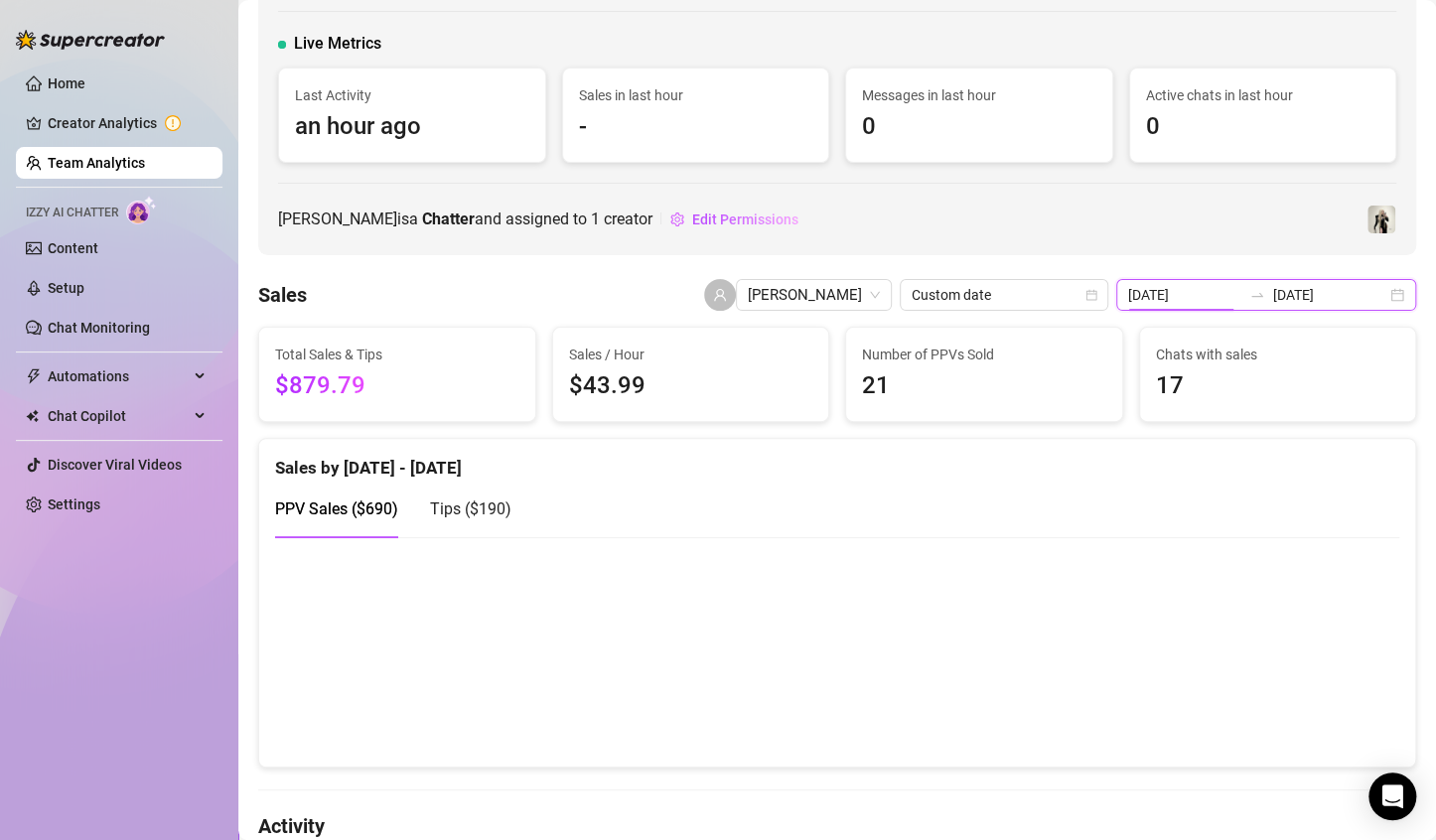click on "[DATE]" at bounding box center [1185, 295] 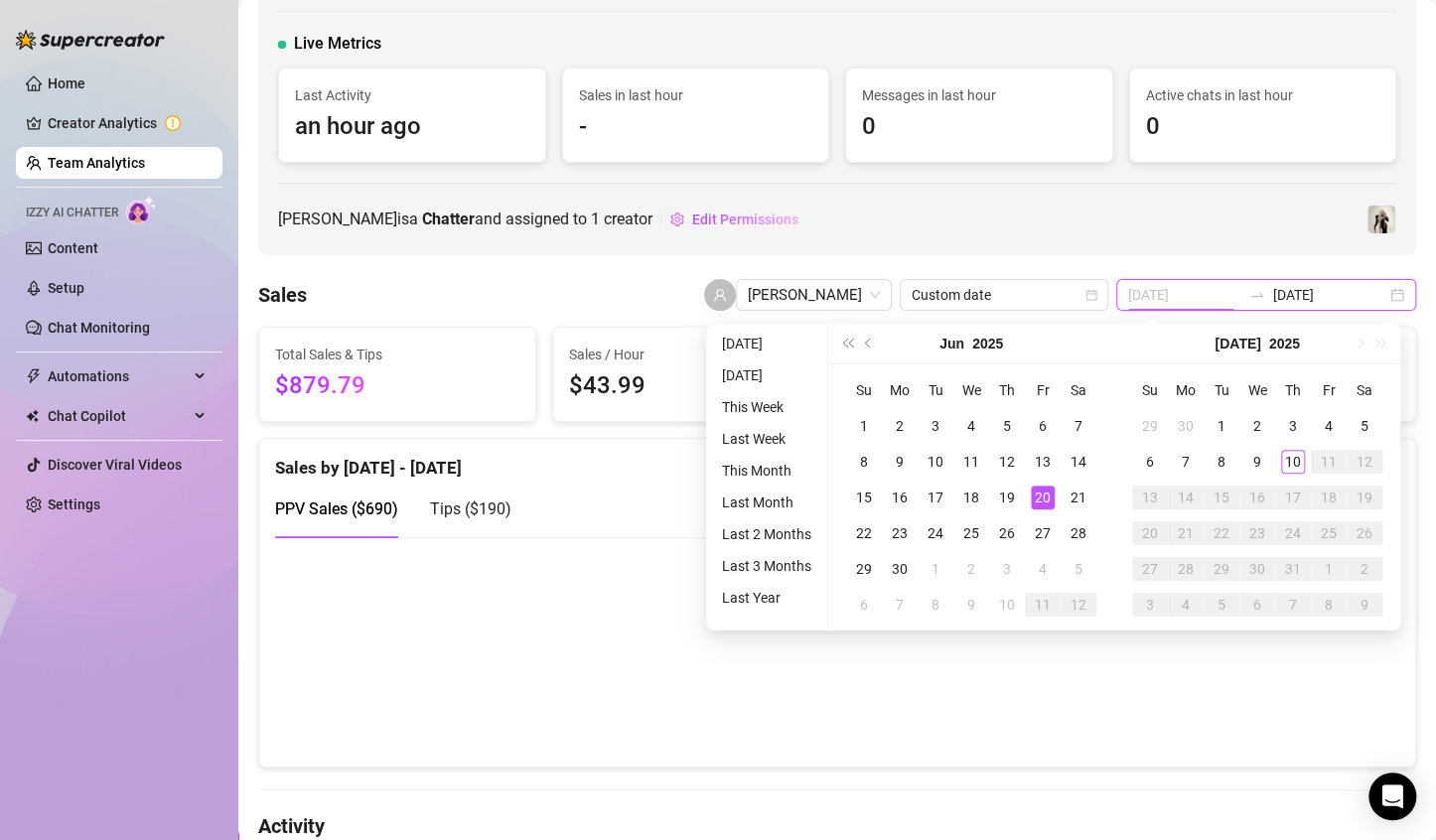 type on "[DATE]" 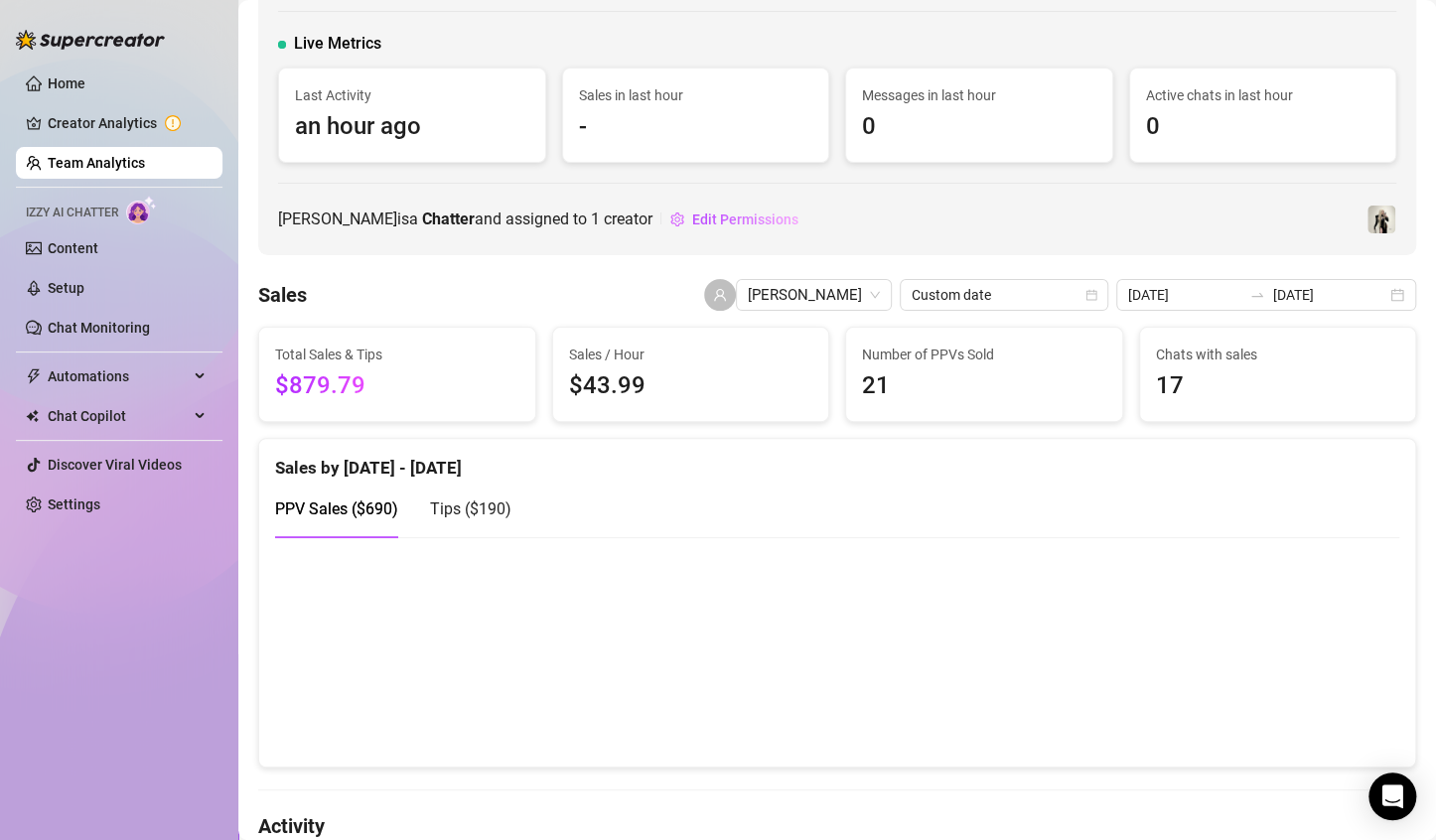 click on "[PERSON_NAME] 🇬🇧 [GEOGRAPHIC_DATA] [EMAIL_ADDRESS][DOMAIN_NAME] Live Metrics Last Activity an hour ago Sales in last hour - Messages in last hour 0 Active chats in last hour 0 [PERSON_NAME]  is  a   Chatter  and assigned to   1   creator Edit Permissions" at bounding box center (837, 82) 